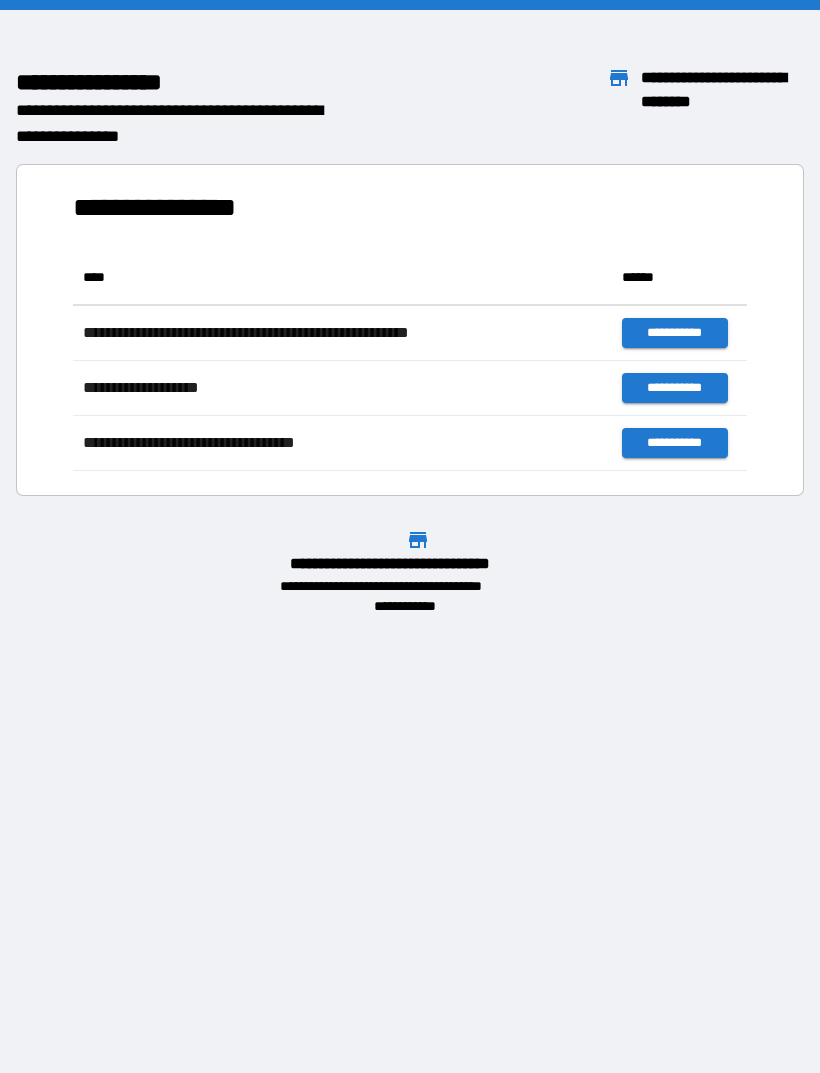 scroll, scrollTop: 0, scrollLeft: 0, axis: both 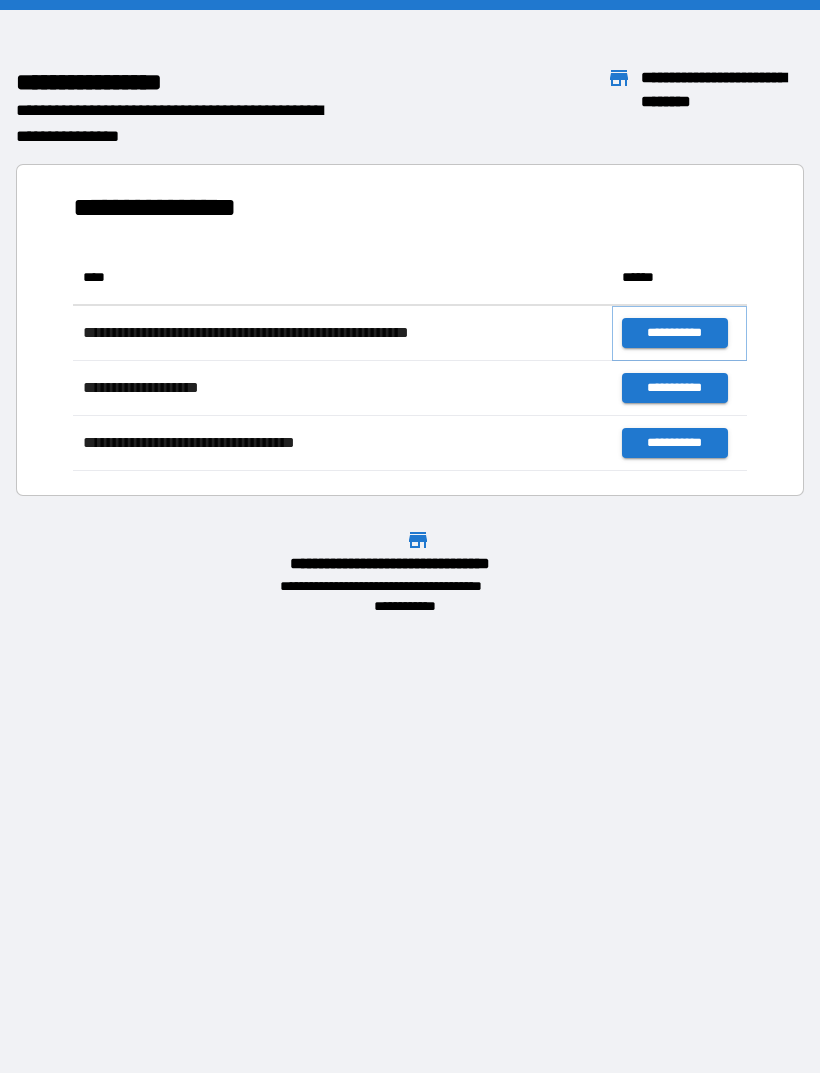 click on "**********" at bounding box center [674, 333] 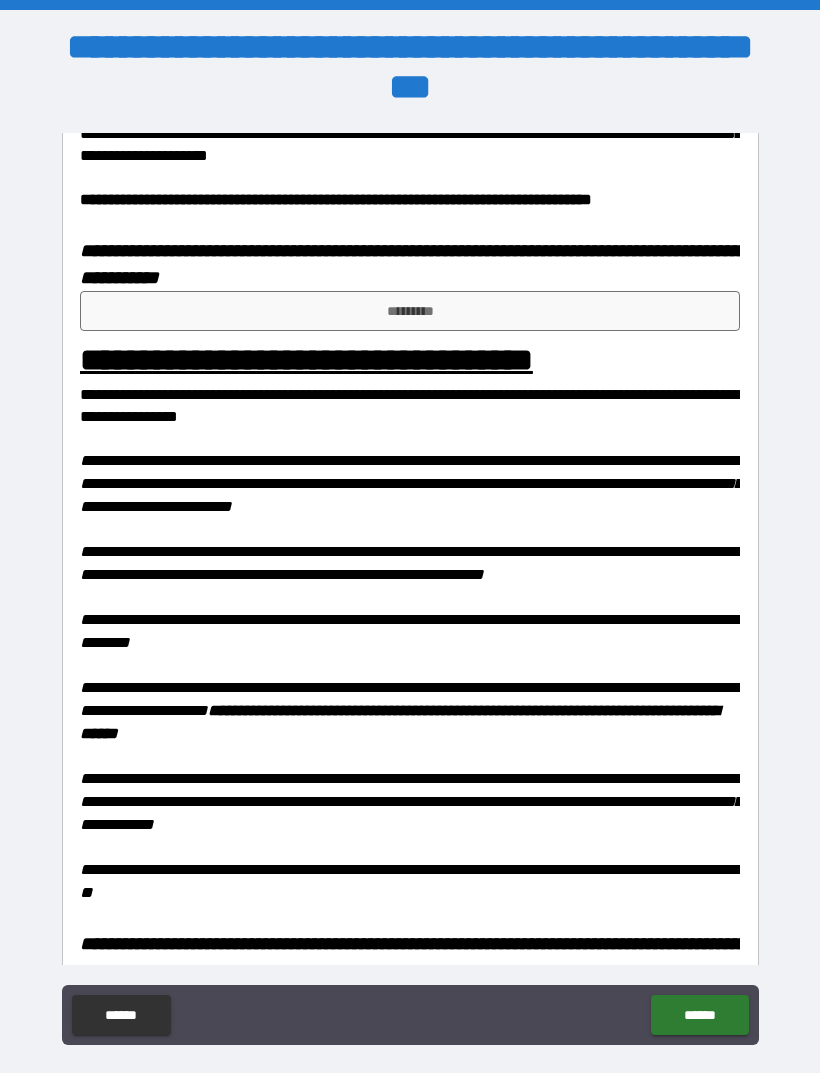 scroll, scrollTop: 1529, scrollLeft: 0, axis: vertical 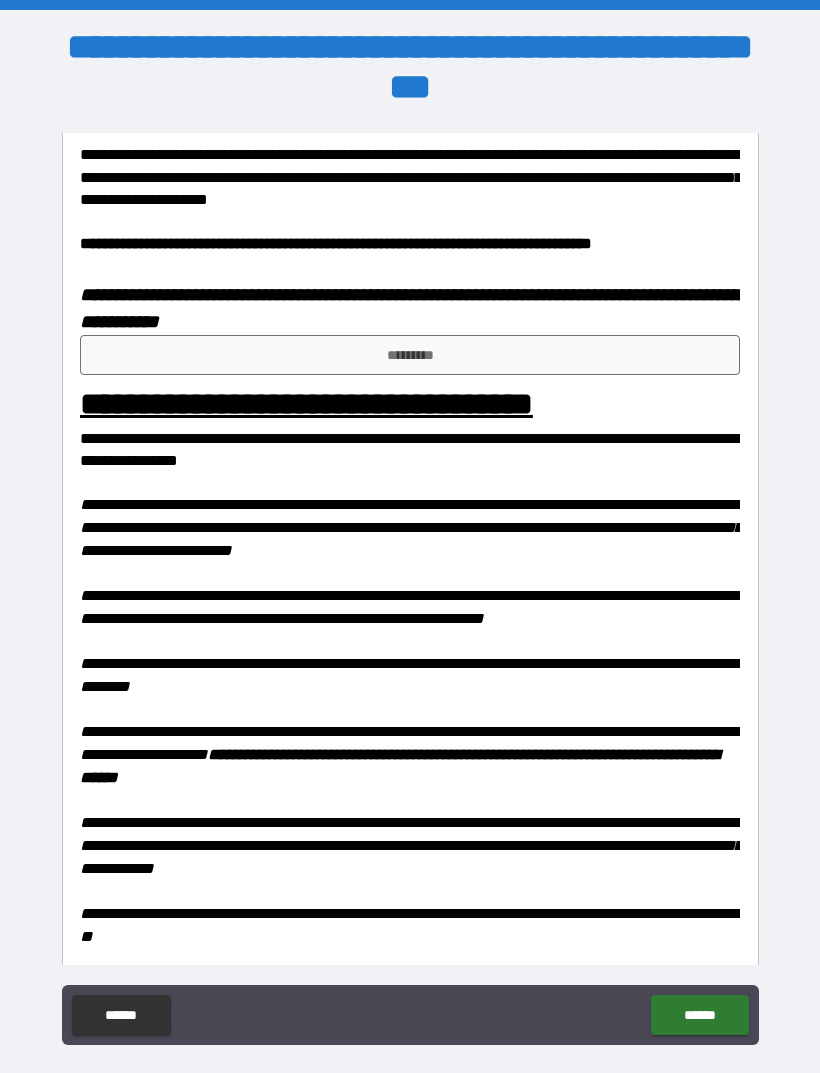 click on "*********" at bounding box center [410, 355] 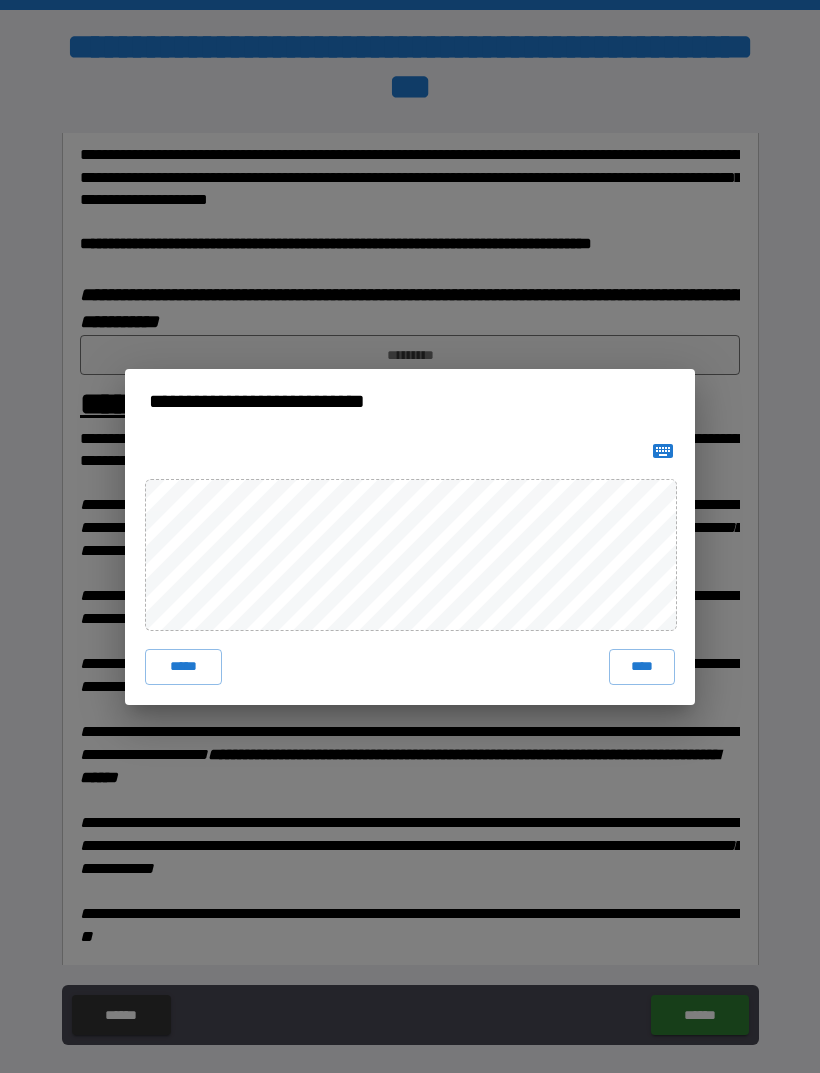 click on "****" at bounding box center [642, 667] 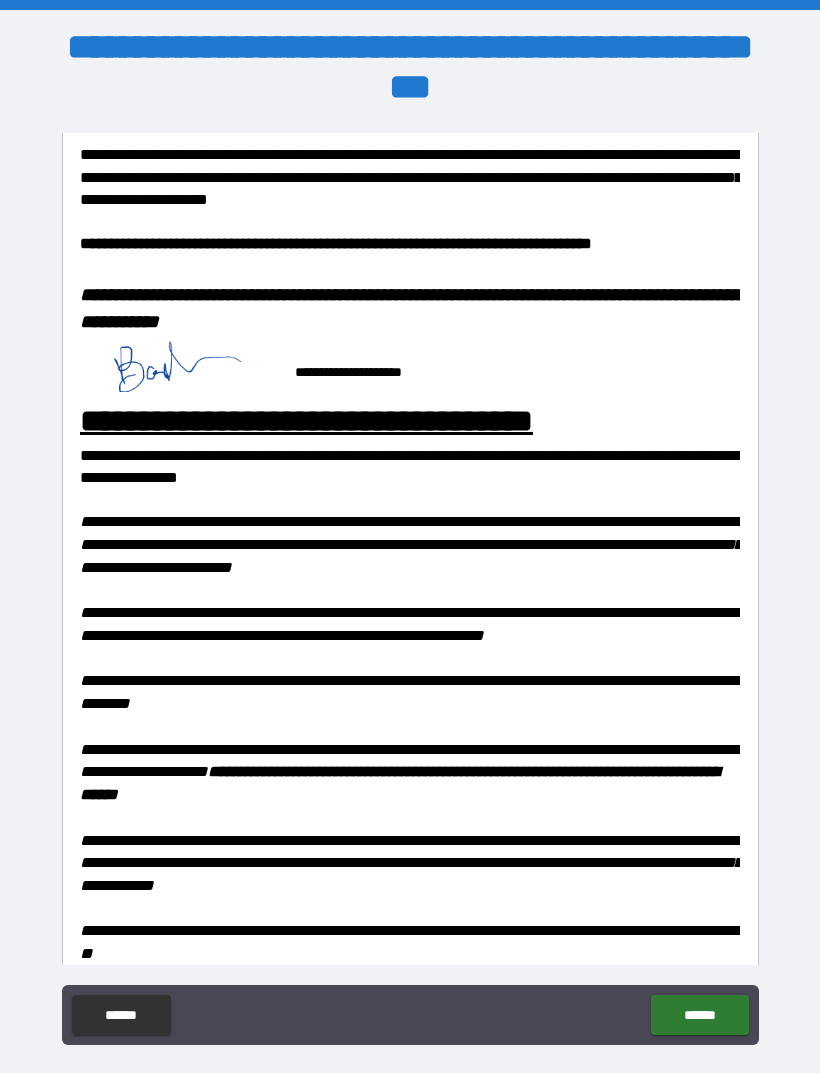 click on "******" at bounding box center (699, 1015) 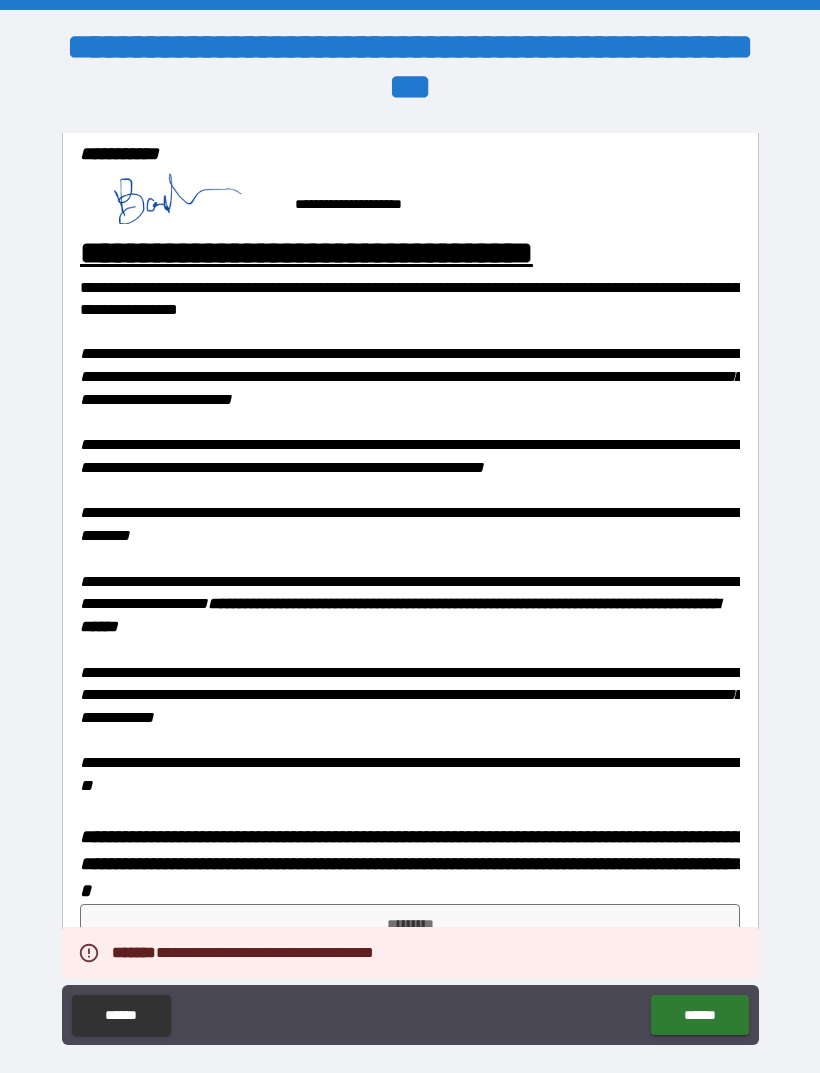 scroll, scrollTop: 1705, scrollLeft: 0, axis: vertical 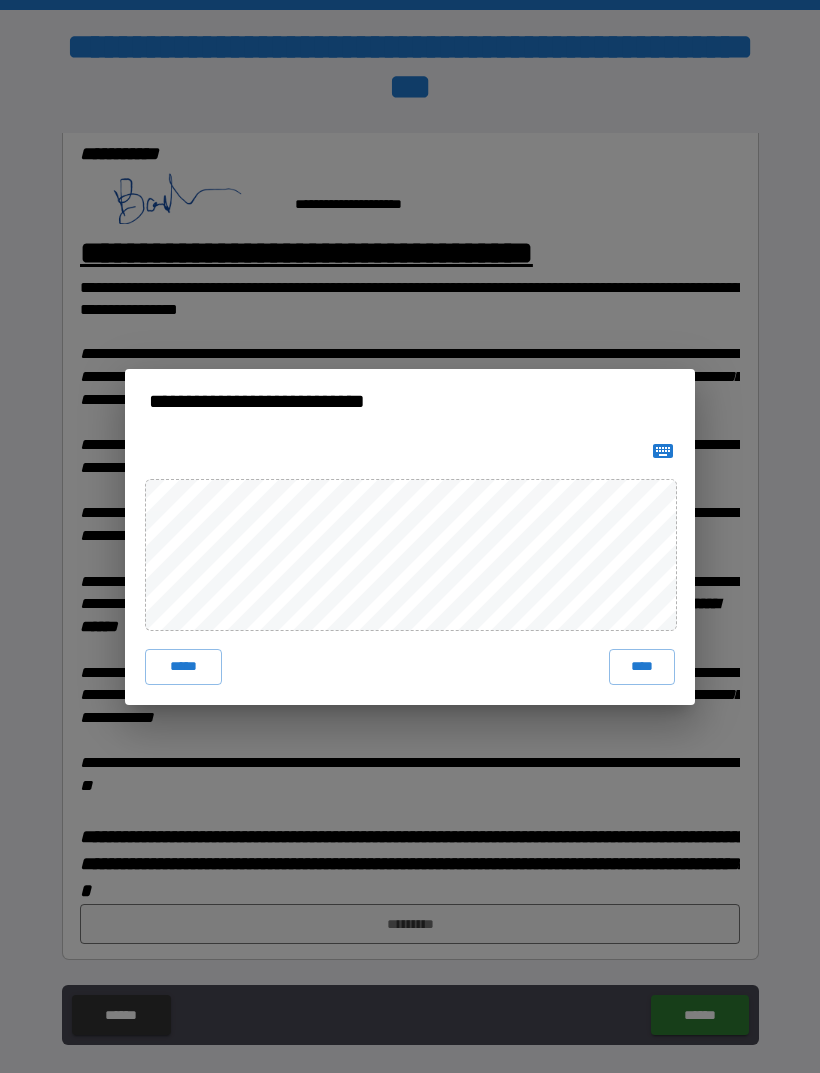 click on "****" at bounding box center [642, 667] 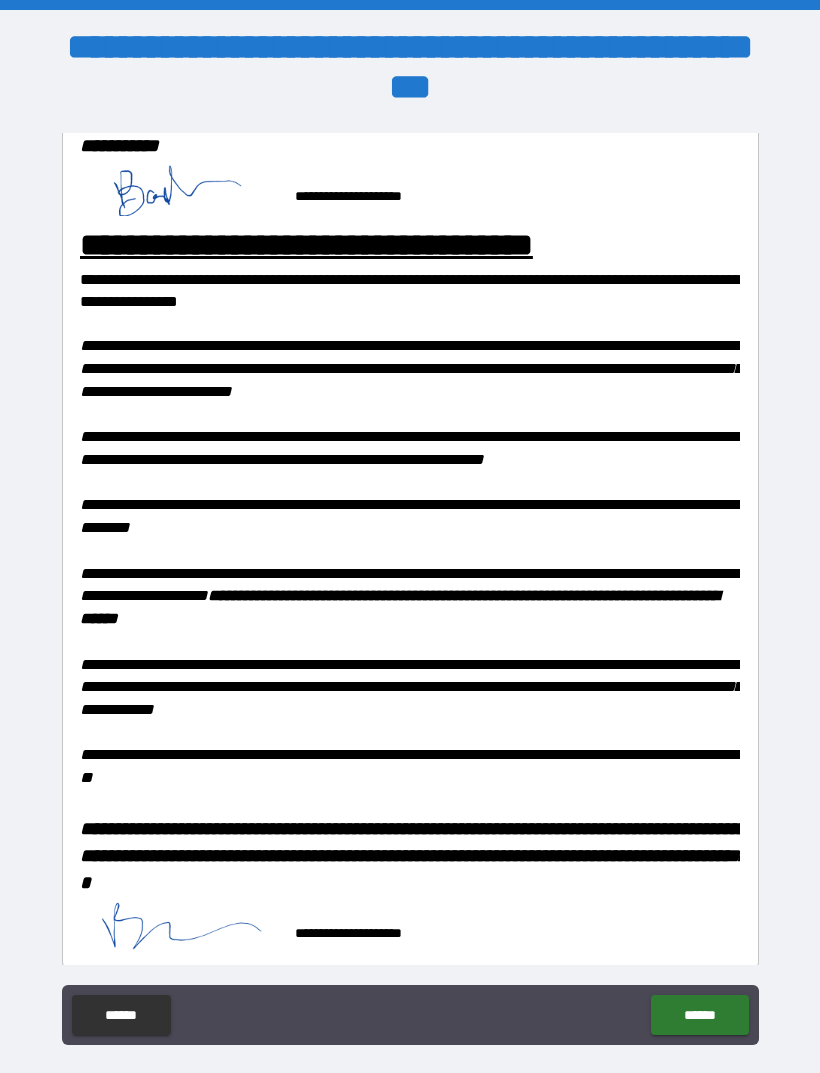 scroll, scrollTop: 1695, scrollLeft: 0, axis: vertical 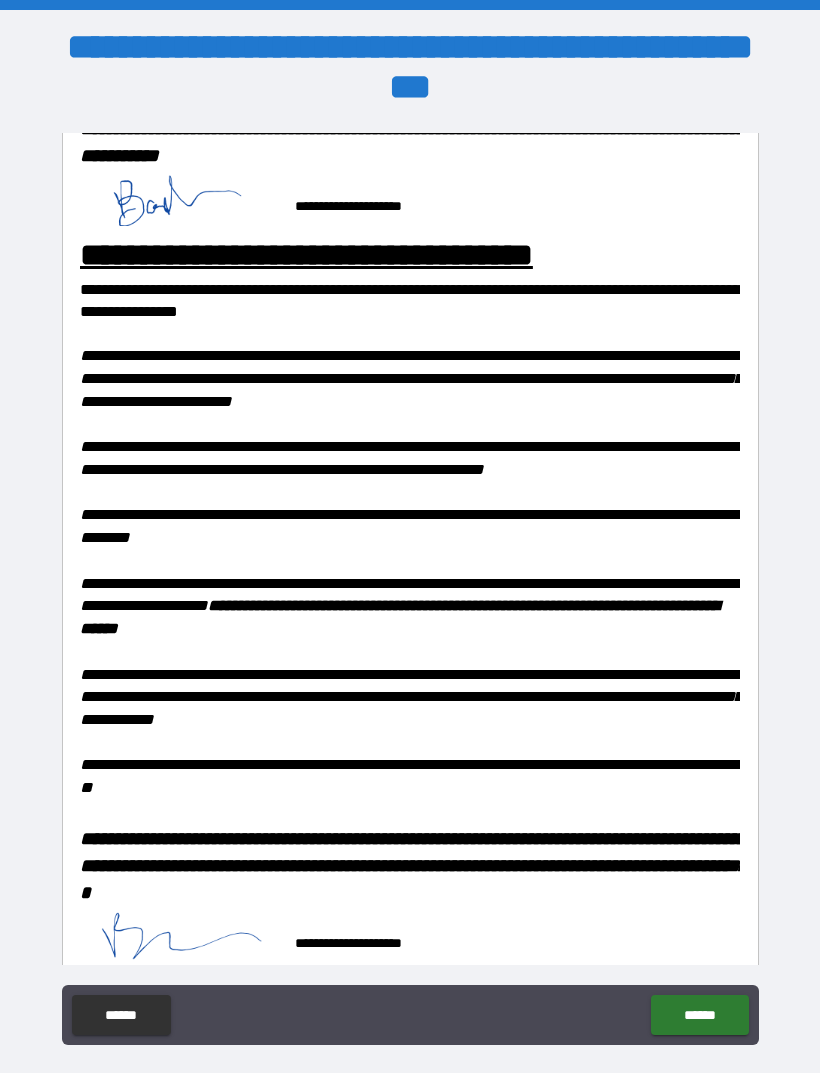click on "******" at bounding box center (699, 1015) 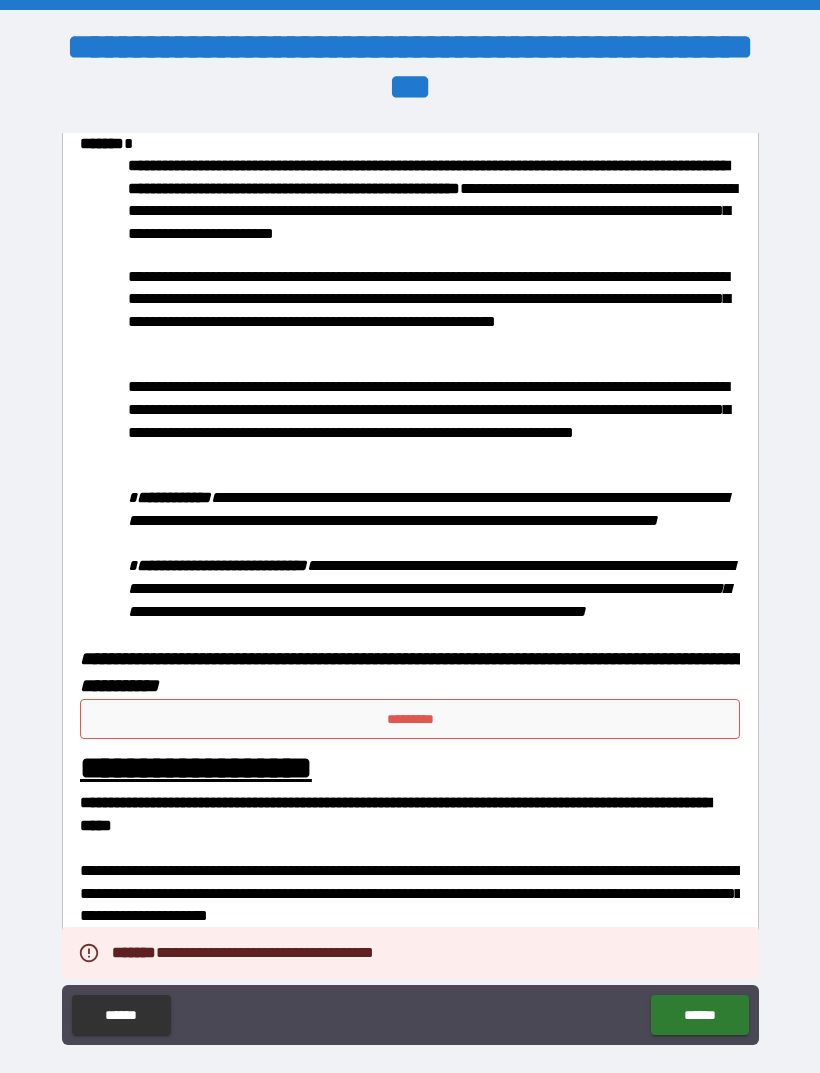 scroll, scrollTop: 837, scrollLeft: 0, axis: vertical 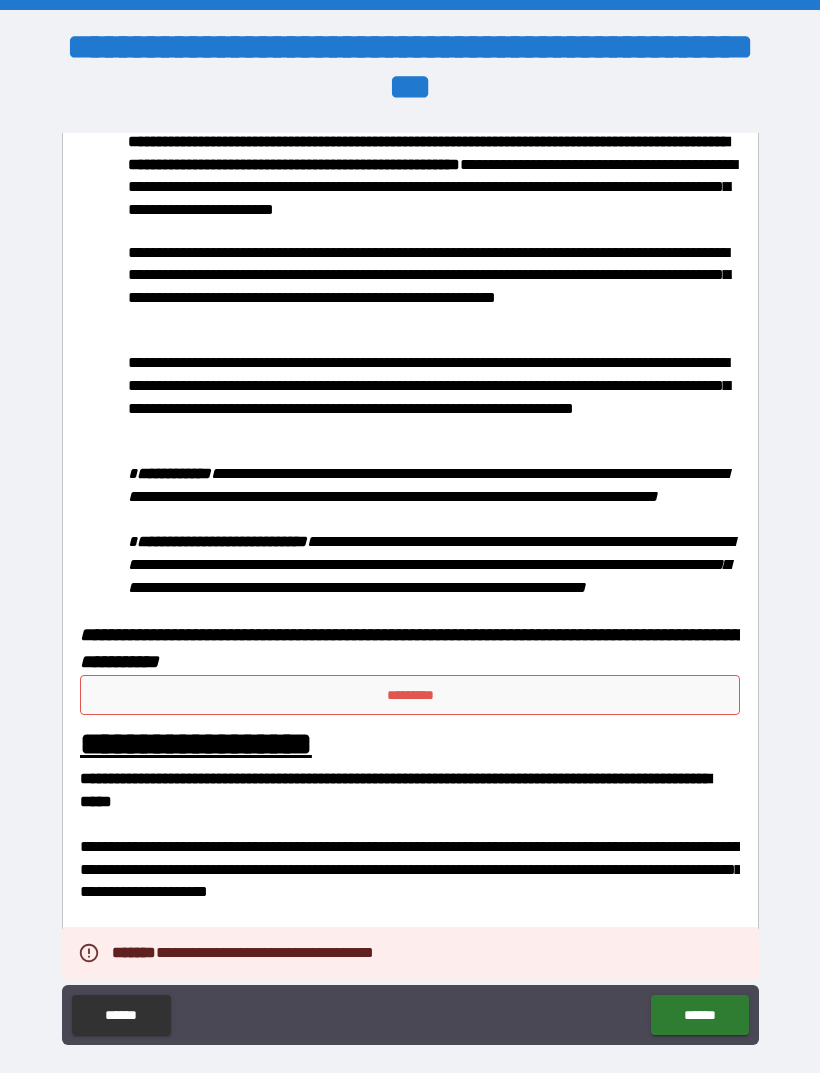click on "*********" at bounding box center [410, 695] 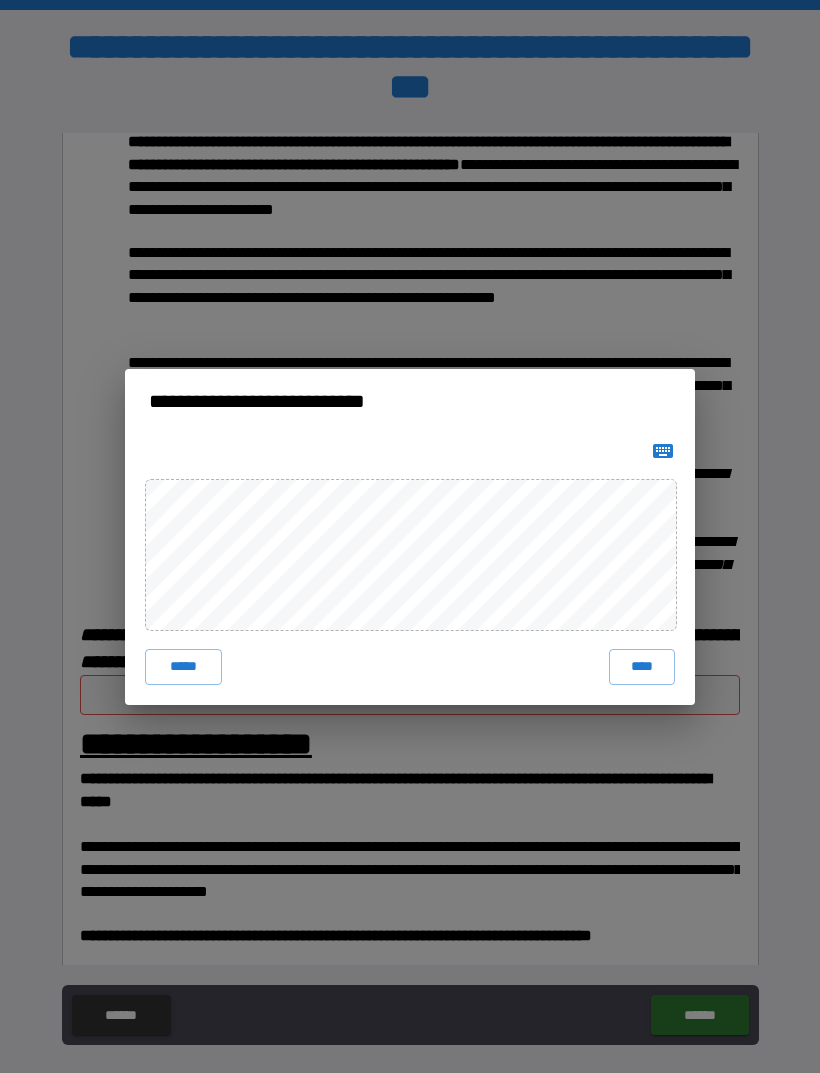 click on "****" at bounding box center (642, 667) 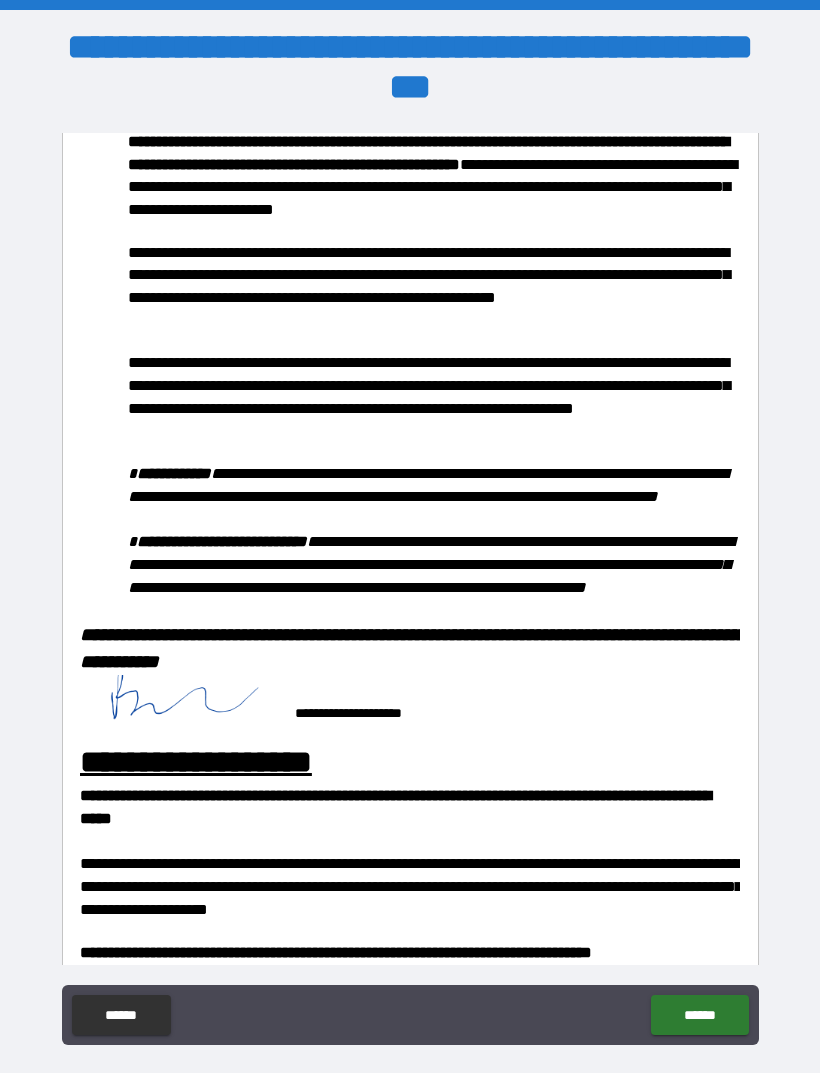 click on "******" at bounding box center [699, 1015] 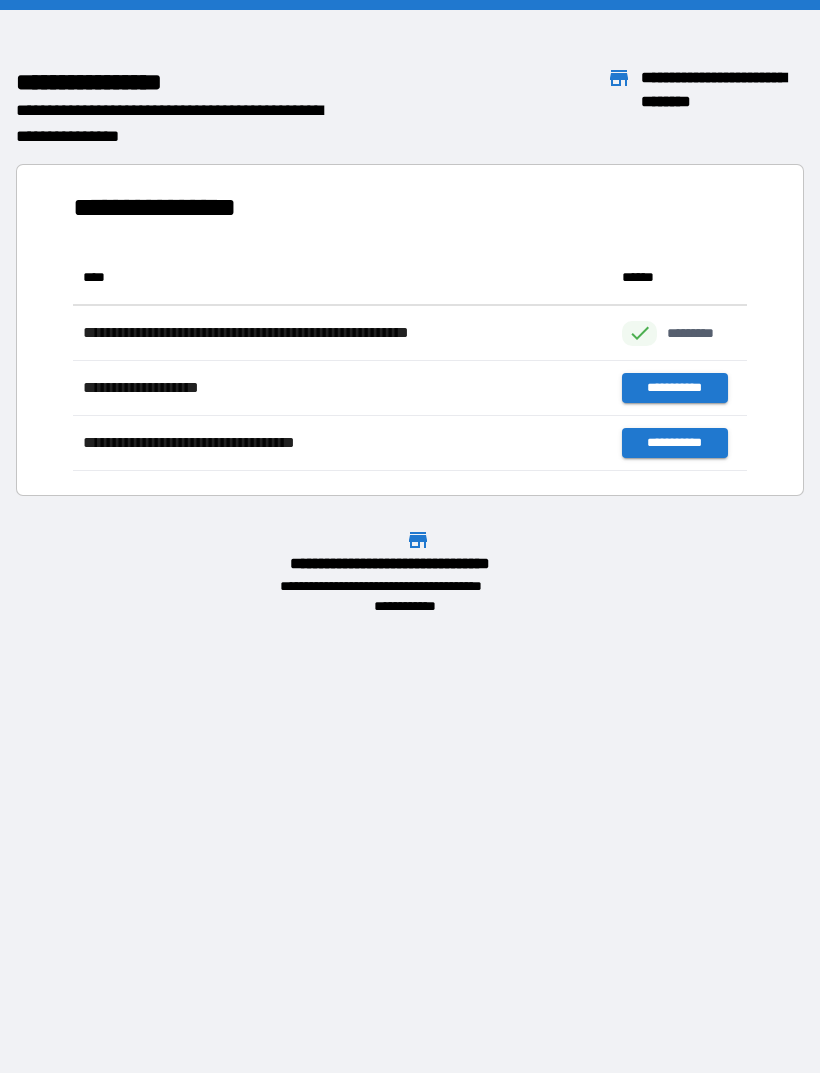 scroll, scrollTop: 1, scrollLeft: 1, axis: both 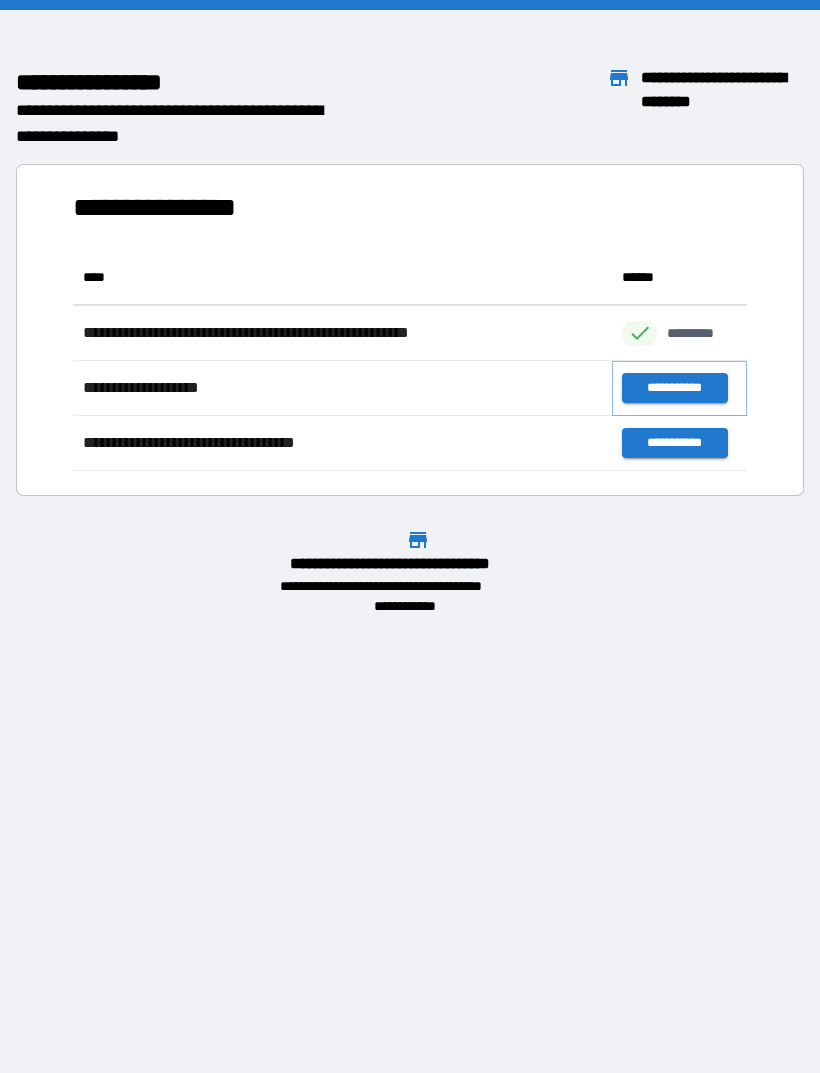click on "**********" at bounding box center [674, 388] 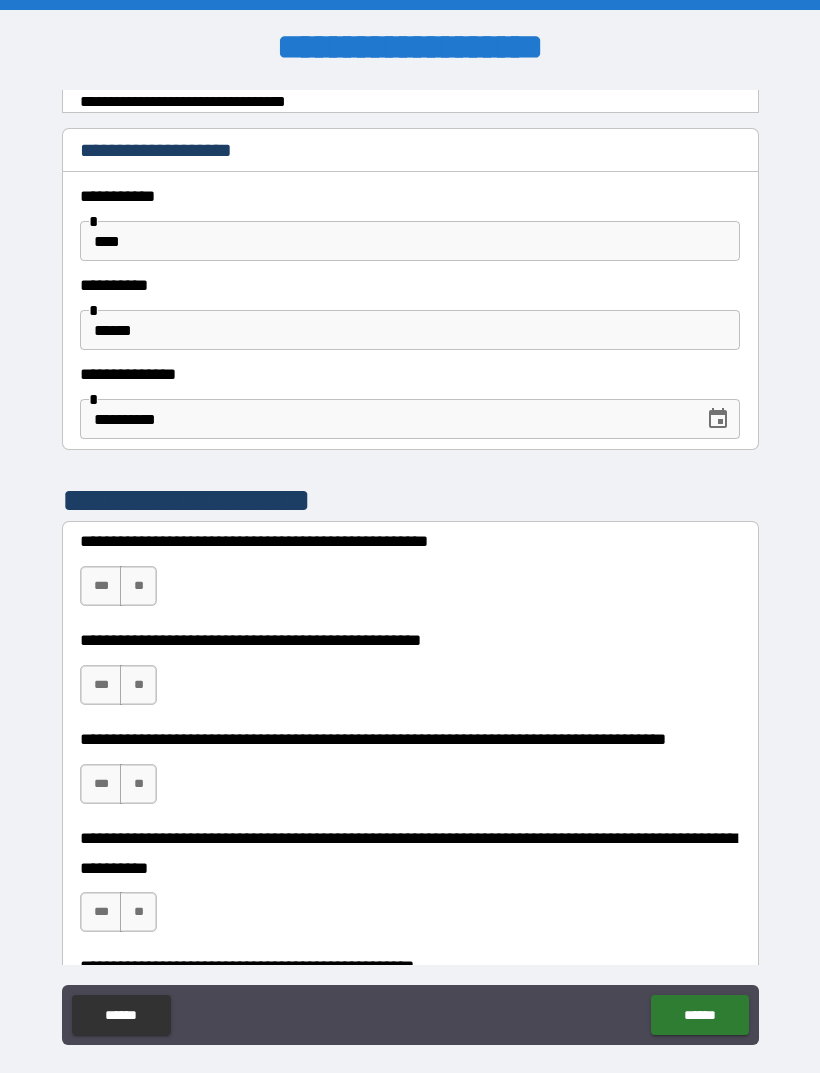 scroll, scrollTop: 55, scrollLeft: 0, axis: vertical 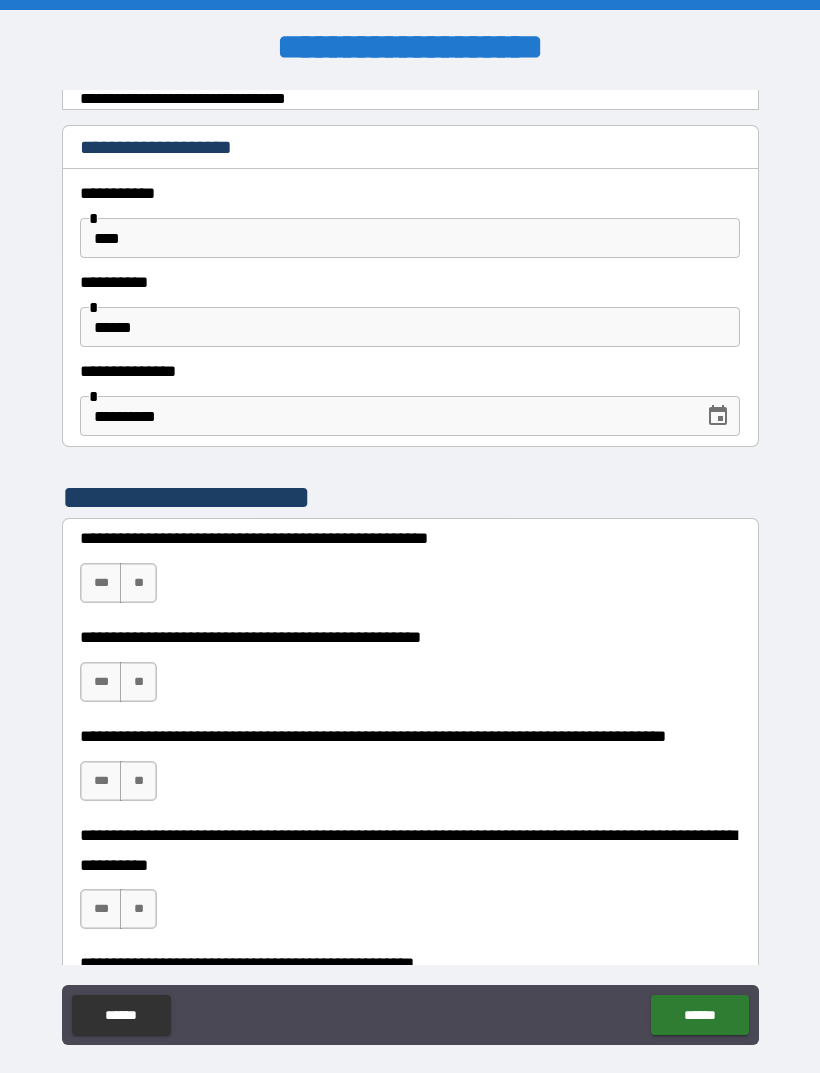 click on "**" at bounding box center [138, 583] 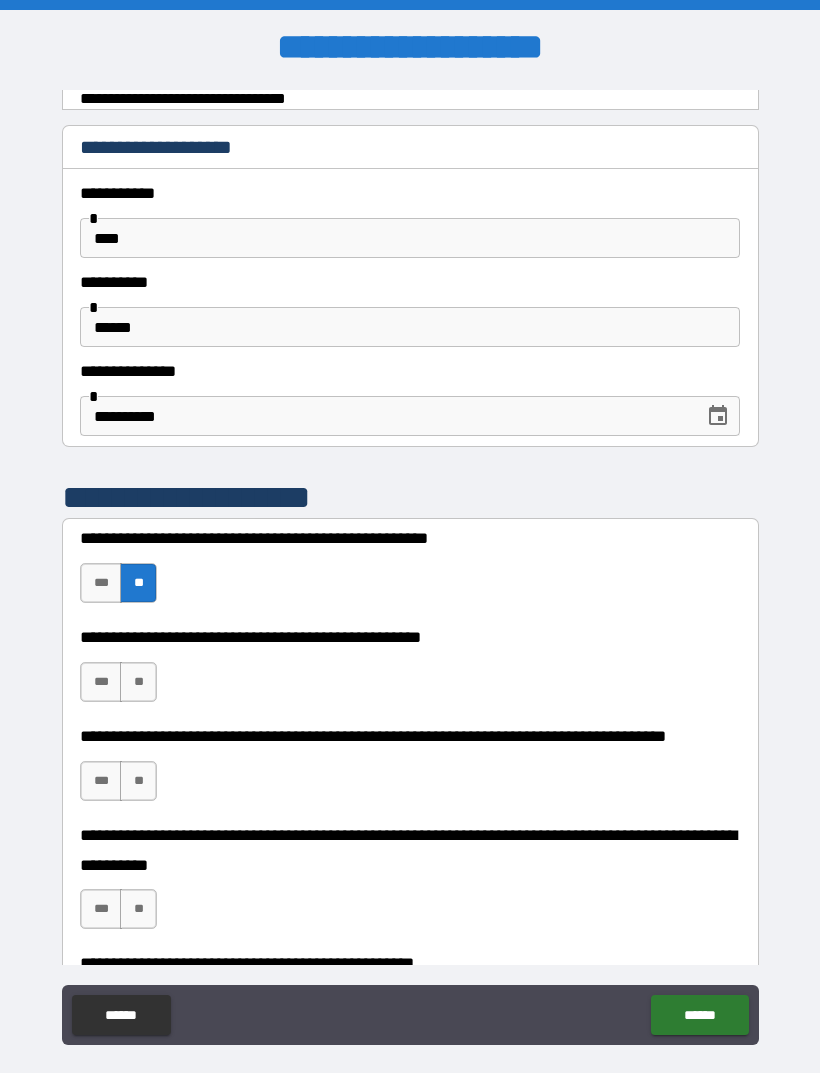 click on "**" at bounding box center [138, 682] 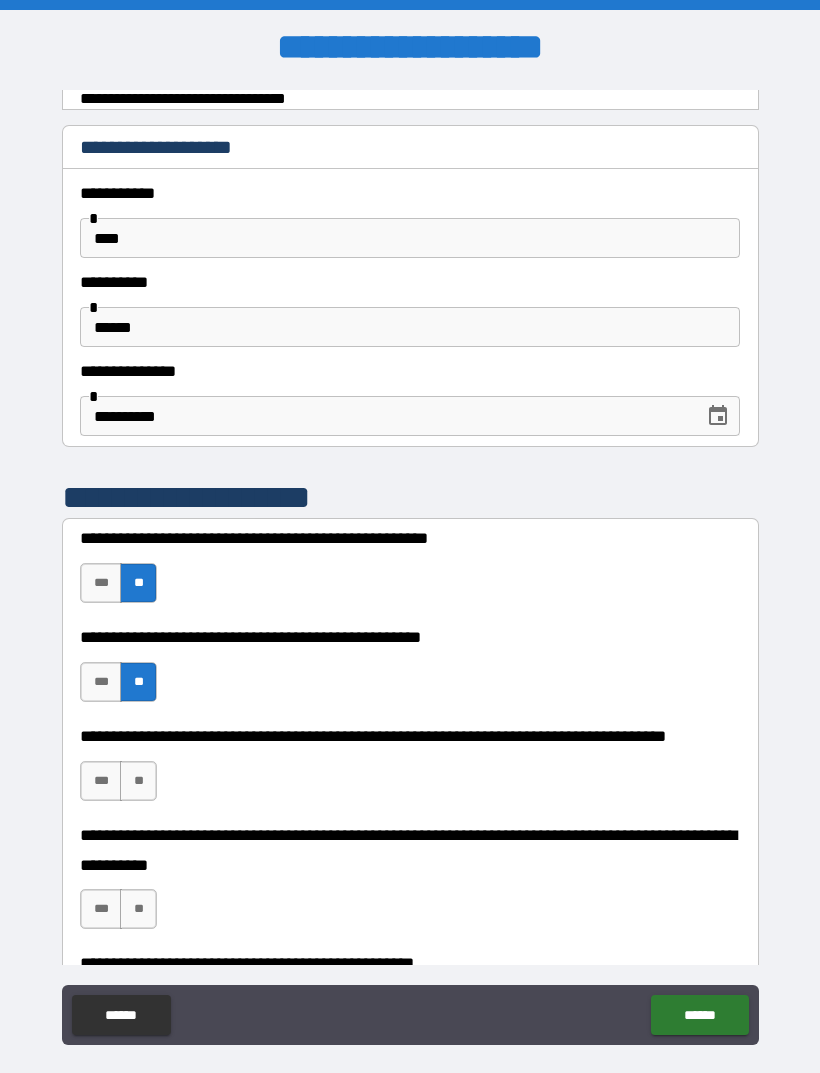 click on "**" at bounding box center [138, 781] 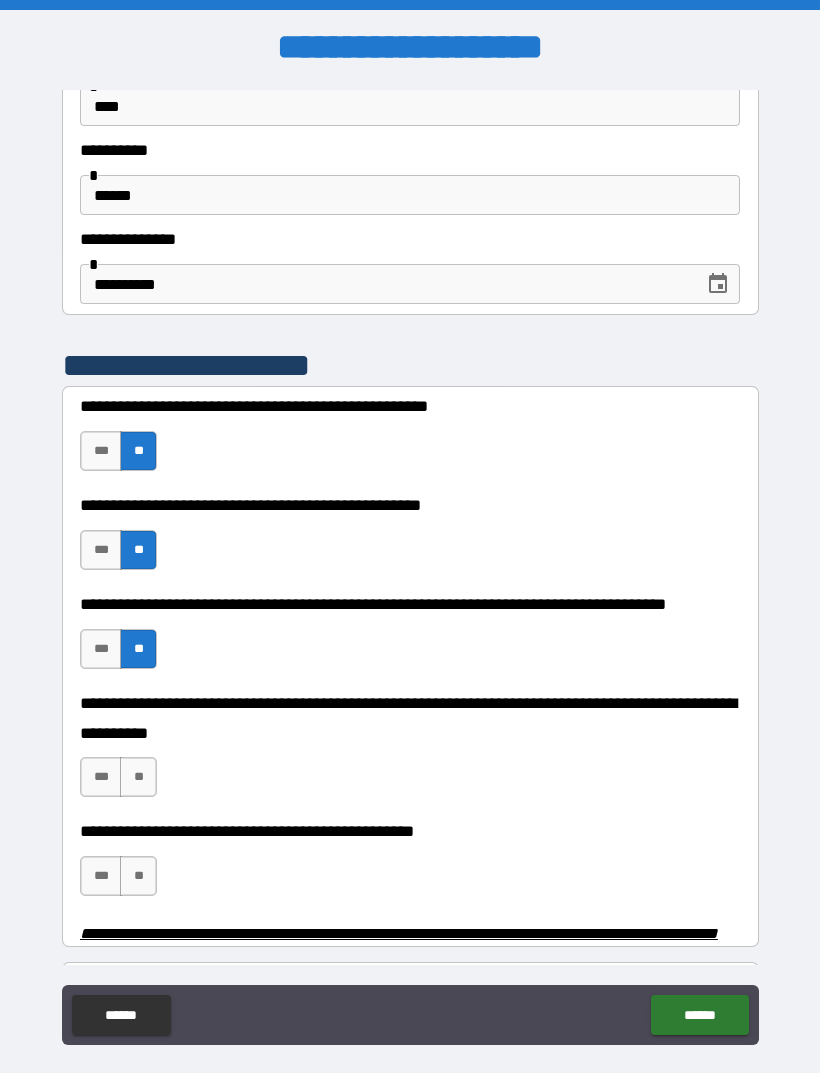 scroll, scrollTop: 199, scrollLeft: 0, axis: vertical 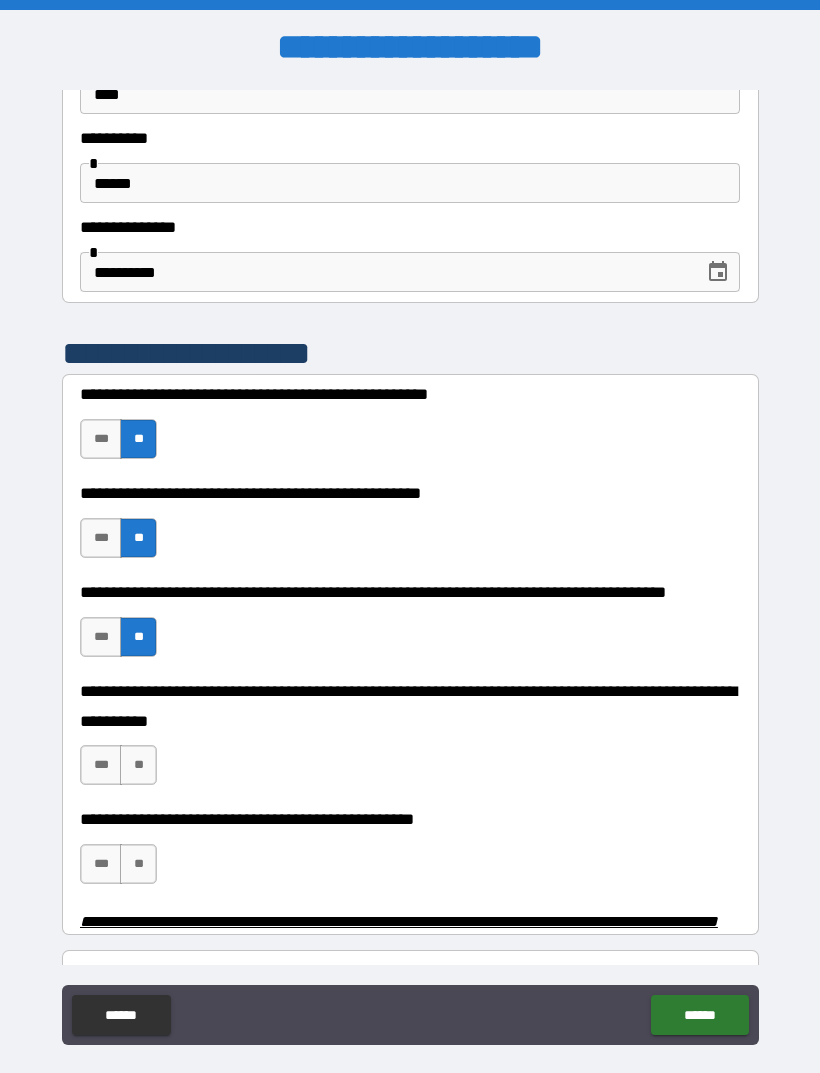 click on "**" at bounding box center (138, 765) 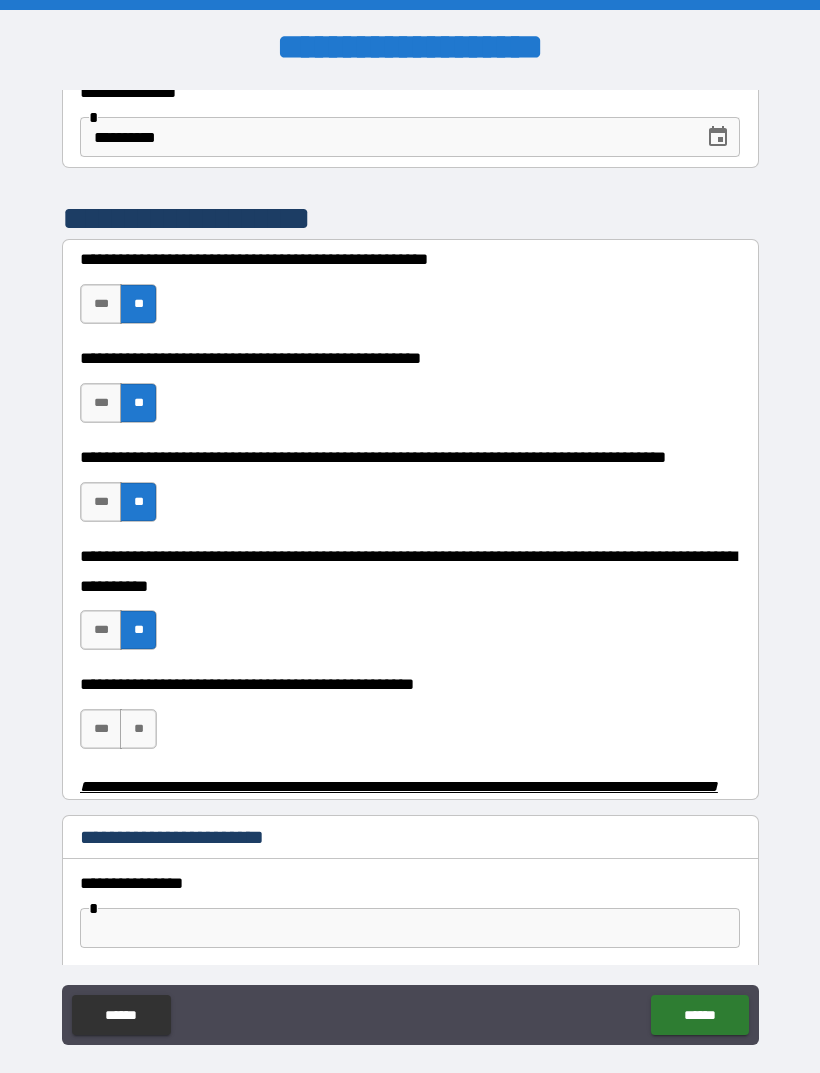 scroll, scrollTop: 336, scrollLeft: 0, axis: vertical 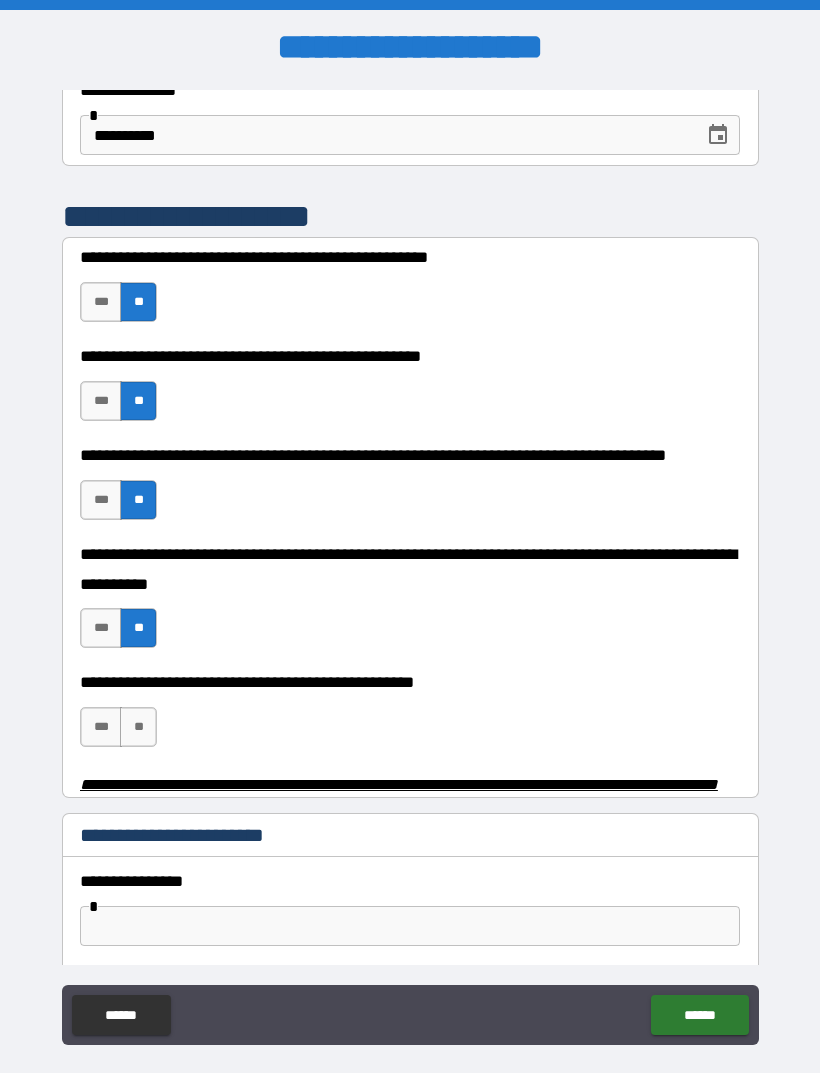 click on "**" at bounding box center [138, 727] 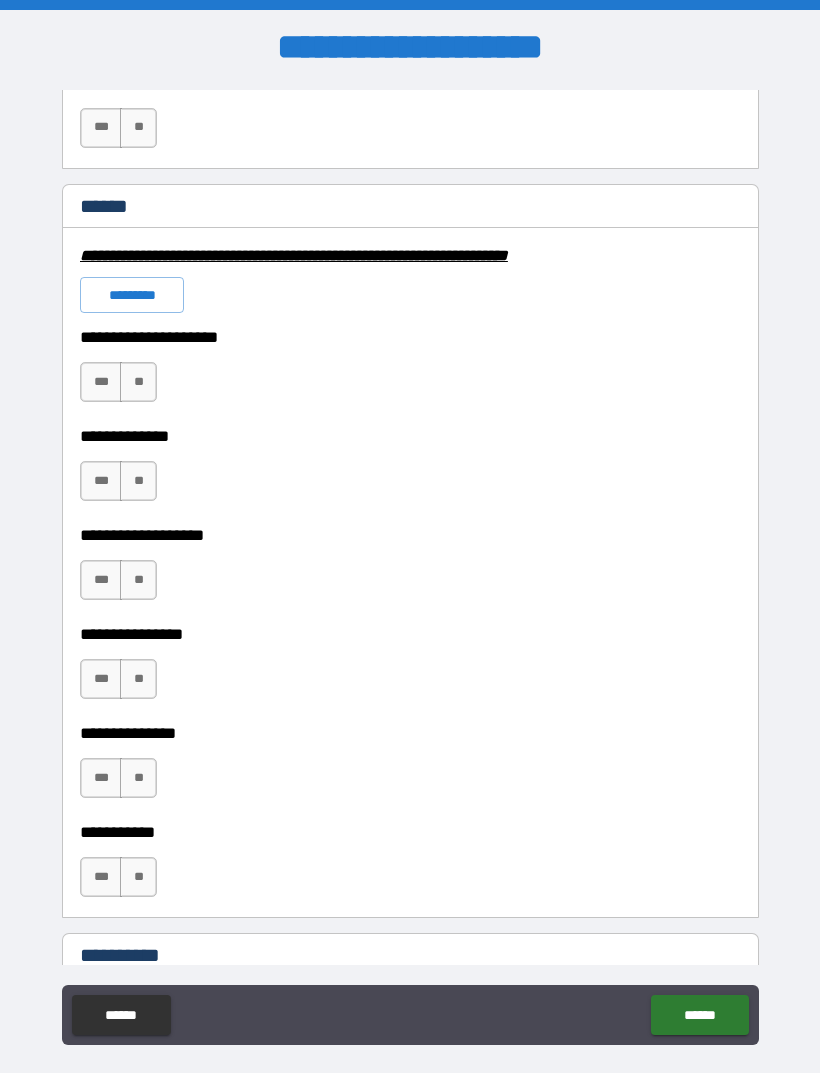 scroll, scrollTop: 1402, scrollLeft: 0, axis: vertical 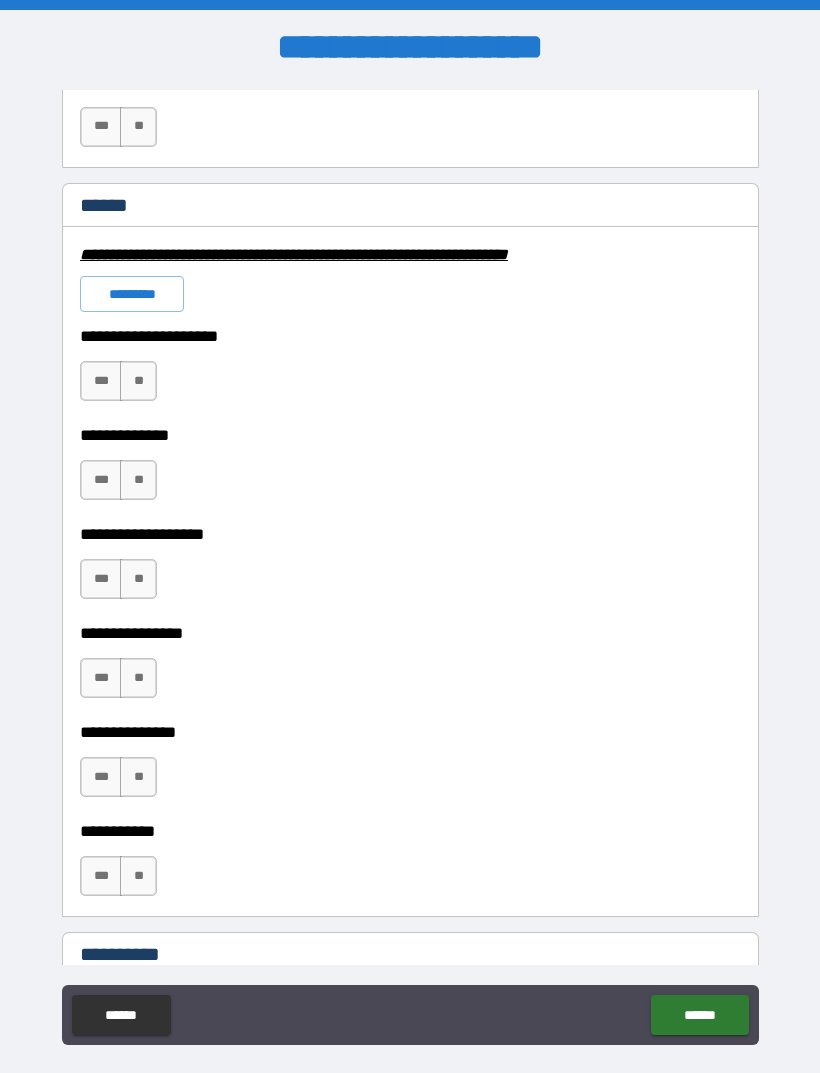 click on "**" at bounding box center (138, 381) 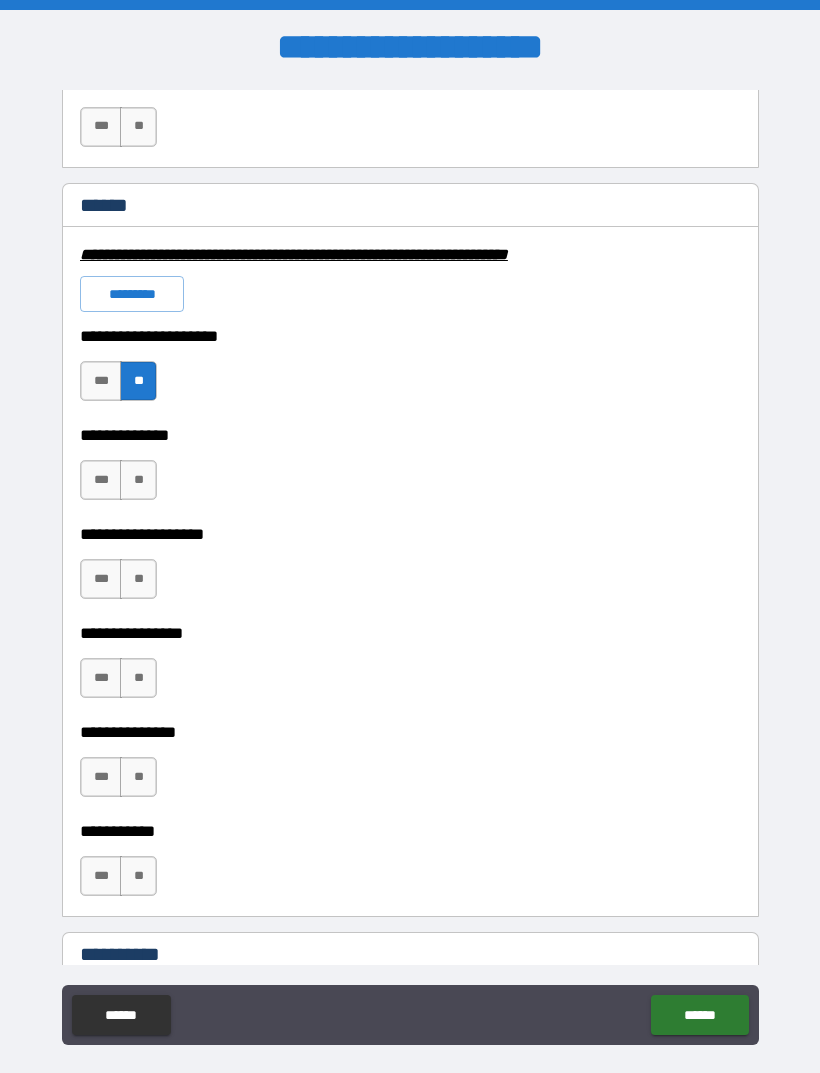 click on "**" at bounding box center [138, 480] 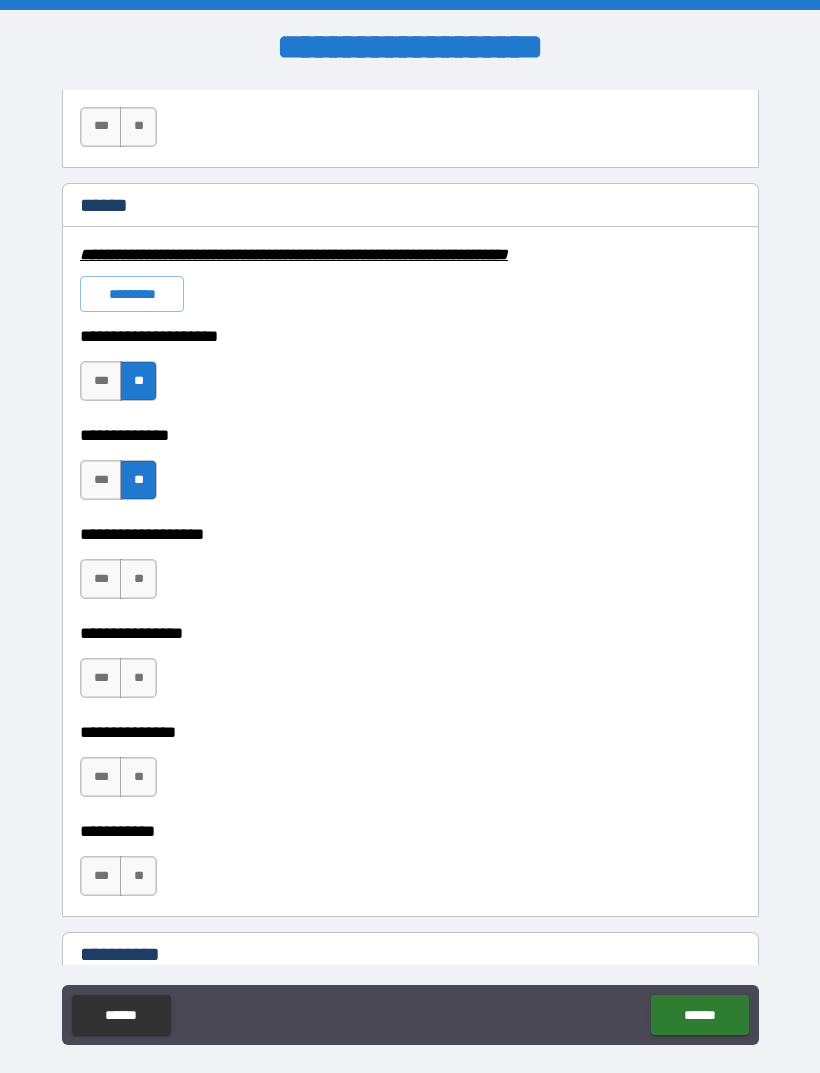 click on "**" at bounding box center [138, 579] 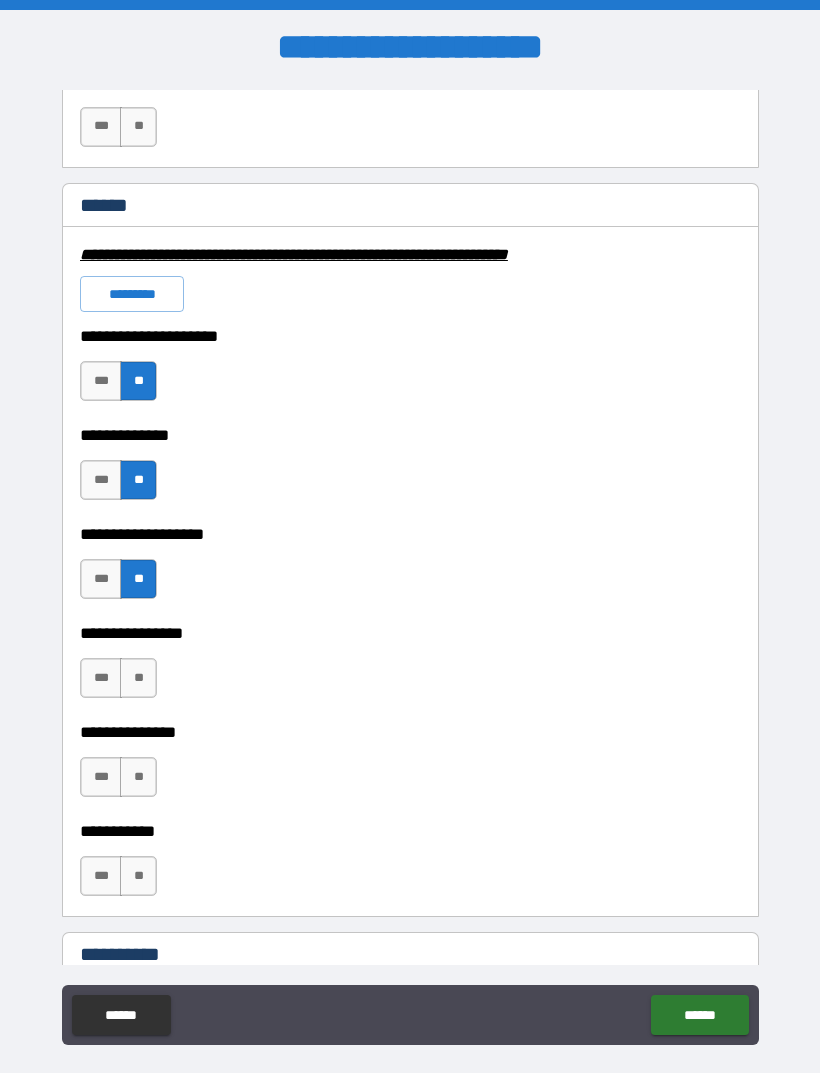 click on "**" at bounding box center (138, 678) 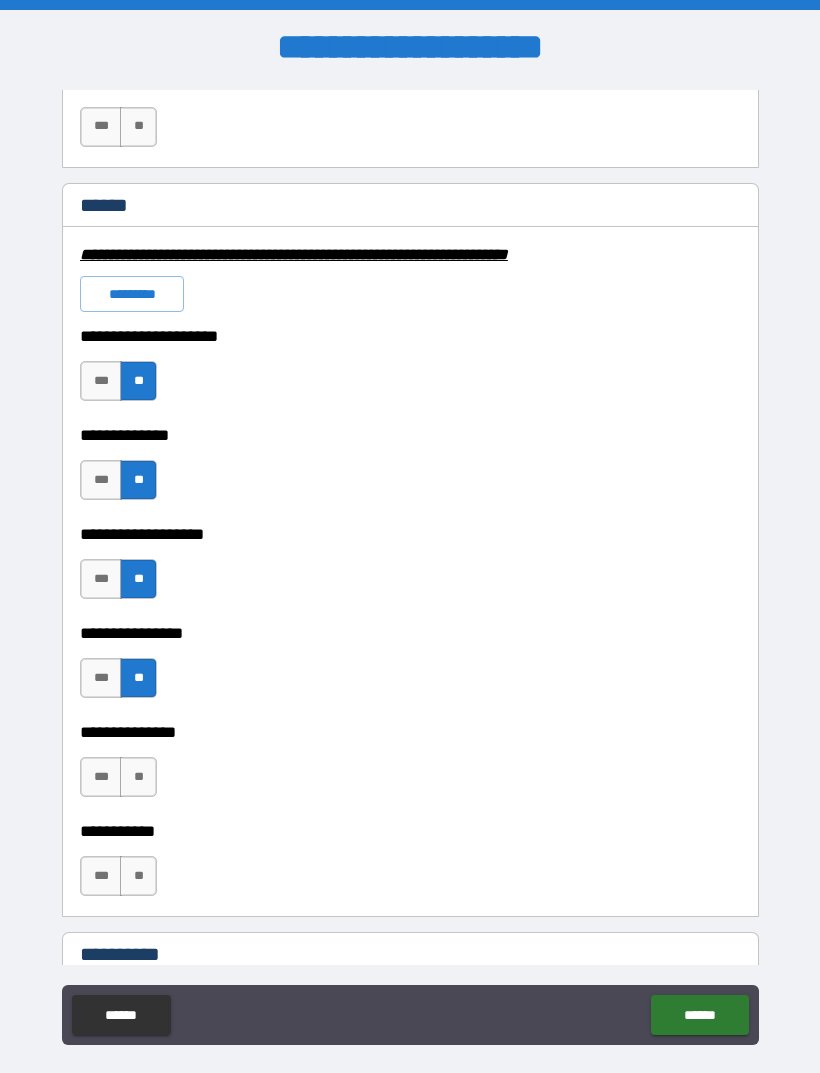 click on "**" at bounding box center (138, 777) 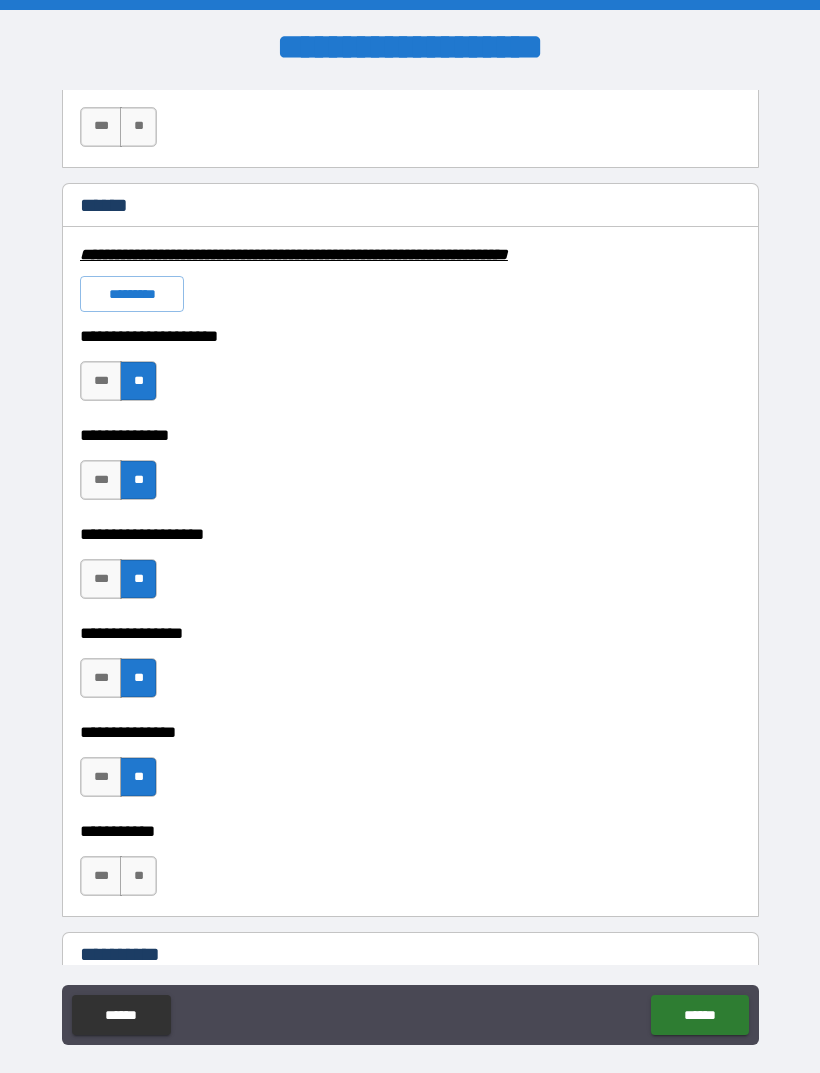 click on "**" at bounding box center [138, 876] 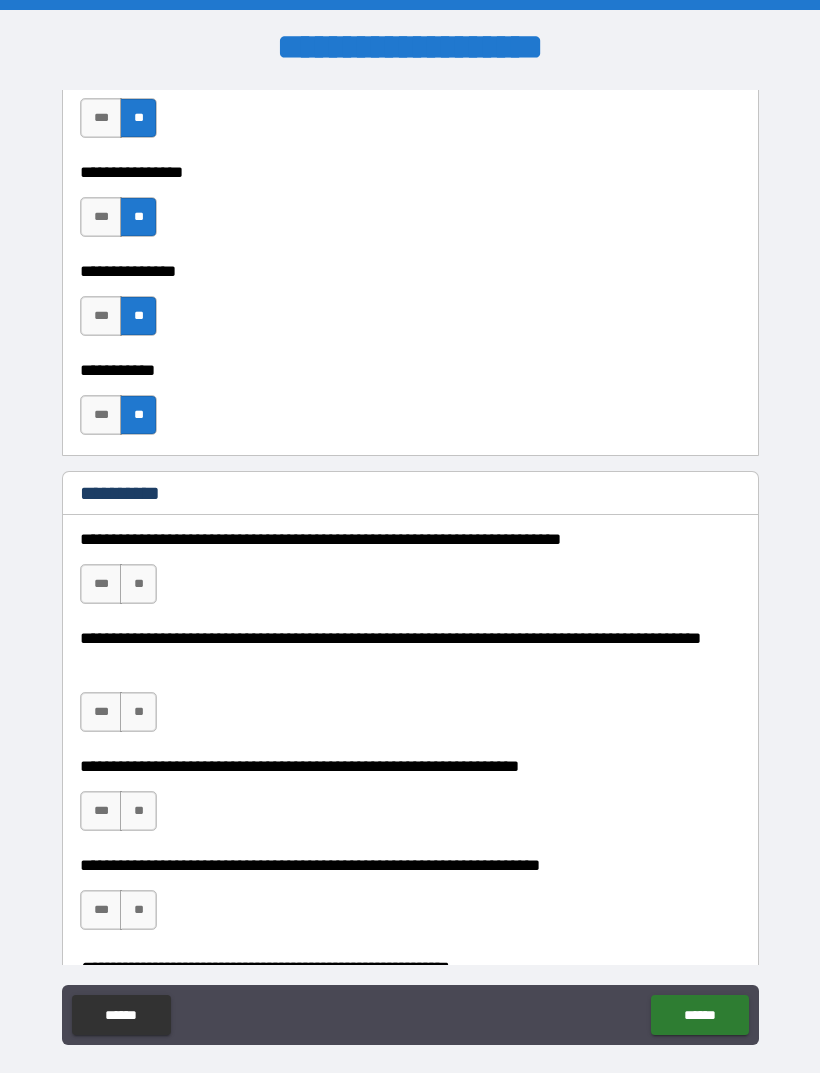 scroll, scrollTop: 1890, scrollLeft: 0, axis: vertical 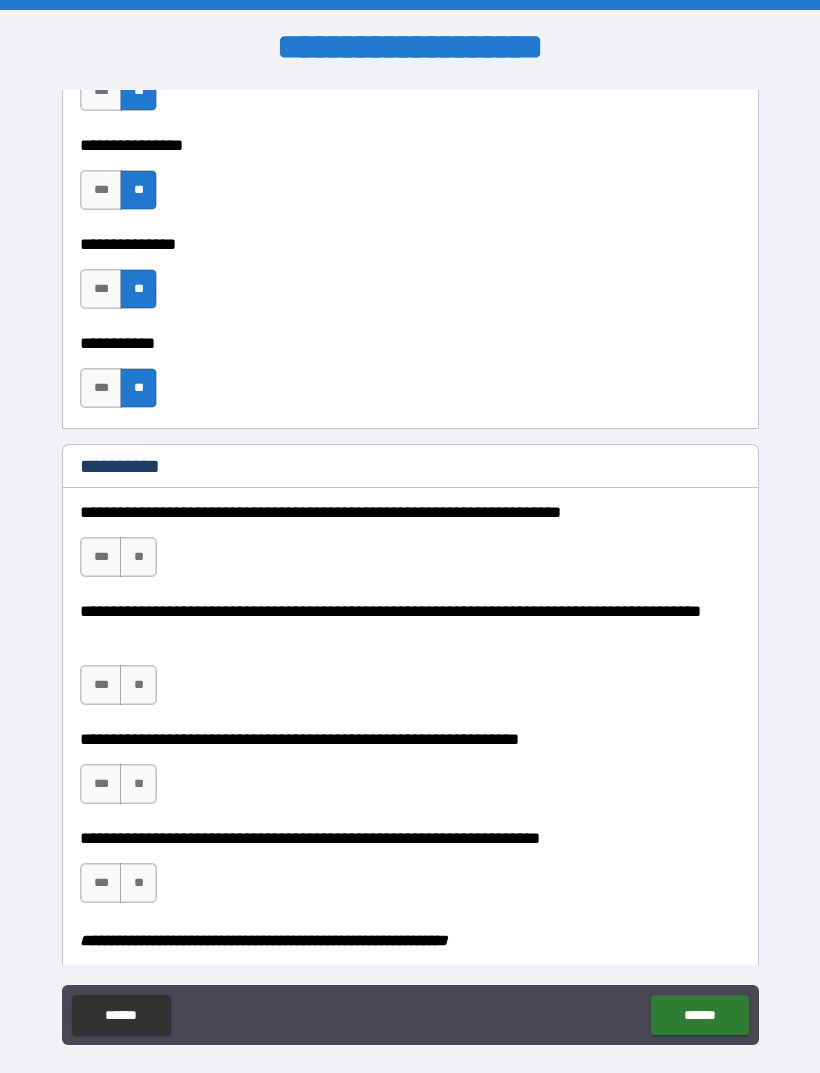 click on "**" at bounding box center (138, 557) 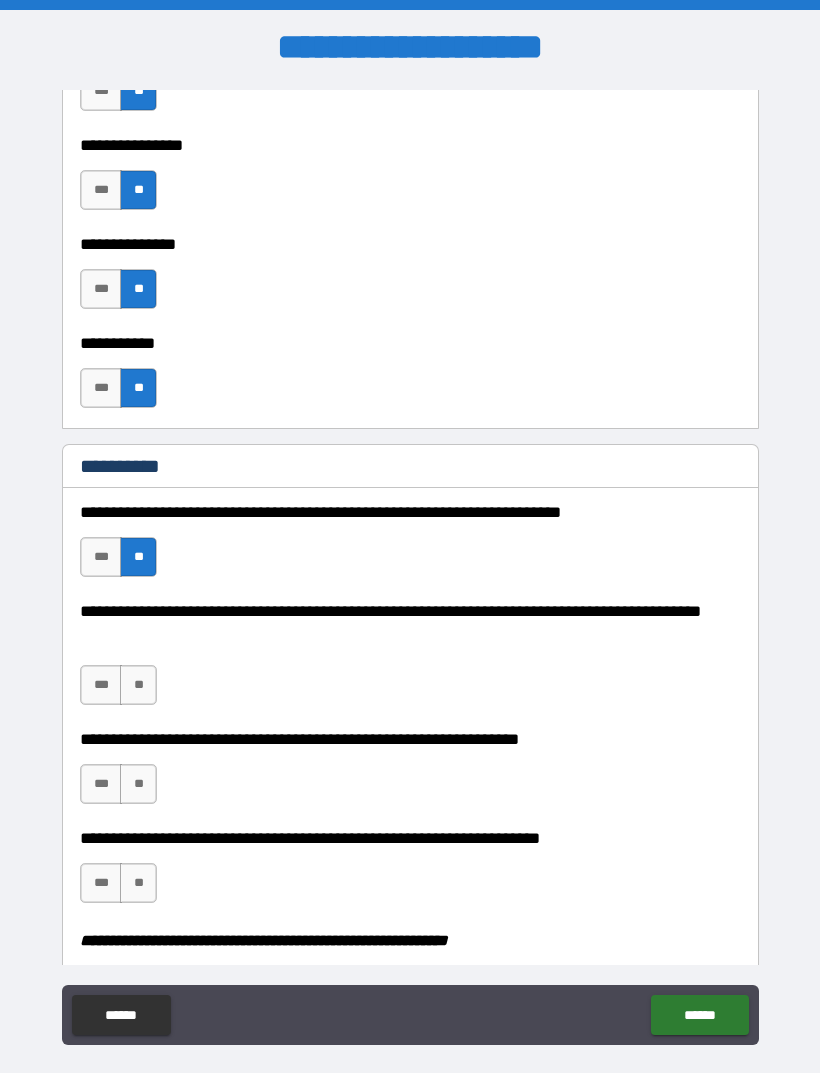 click on "**" at bounding box center [138, 685] 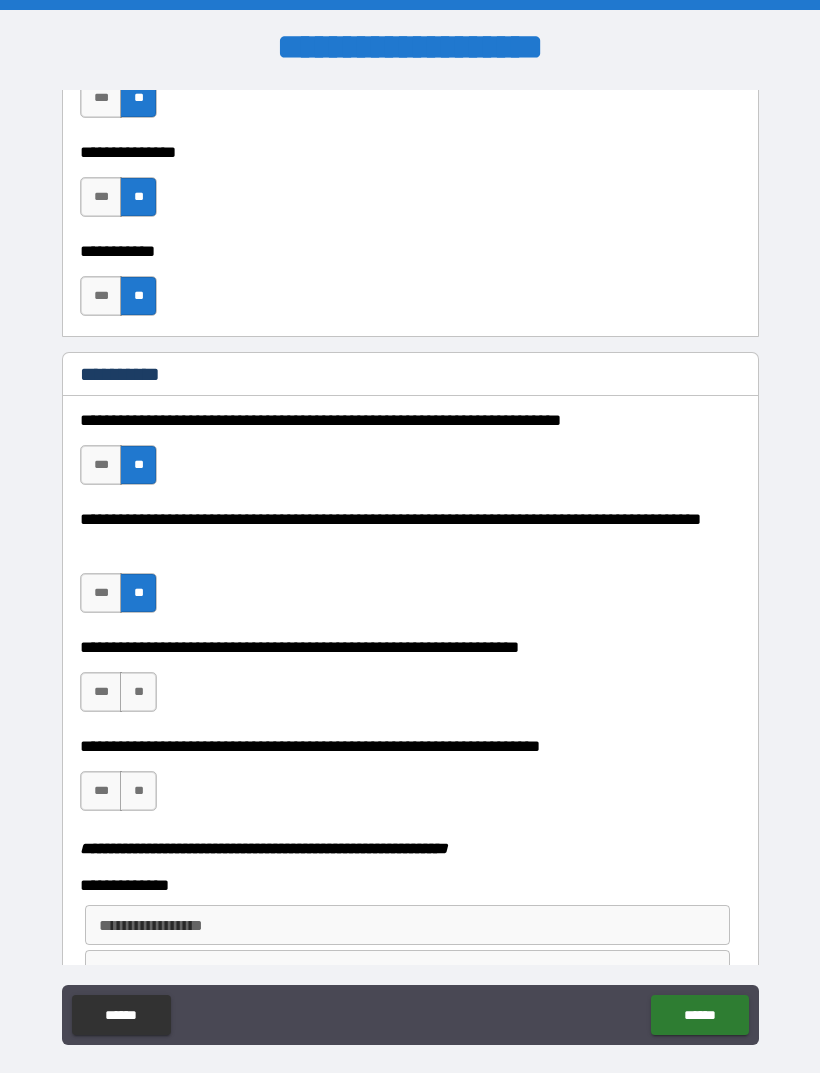 scroll, scrollTop: 1981, scrollLeft: 0, axis: vertical 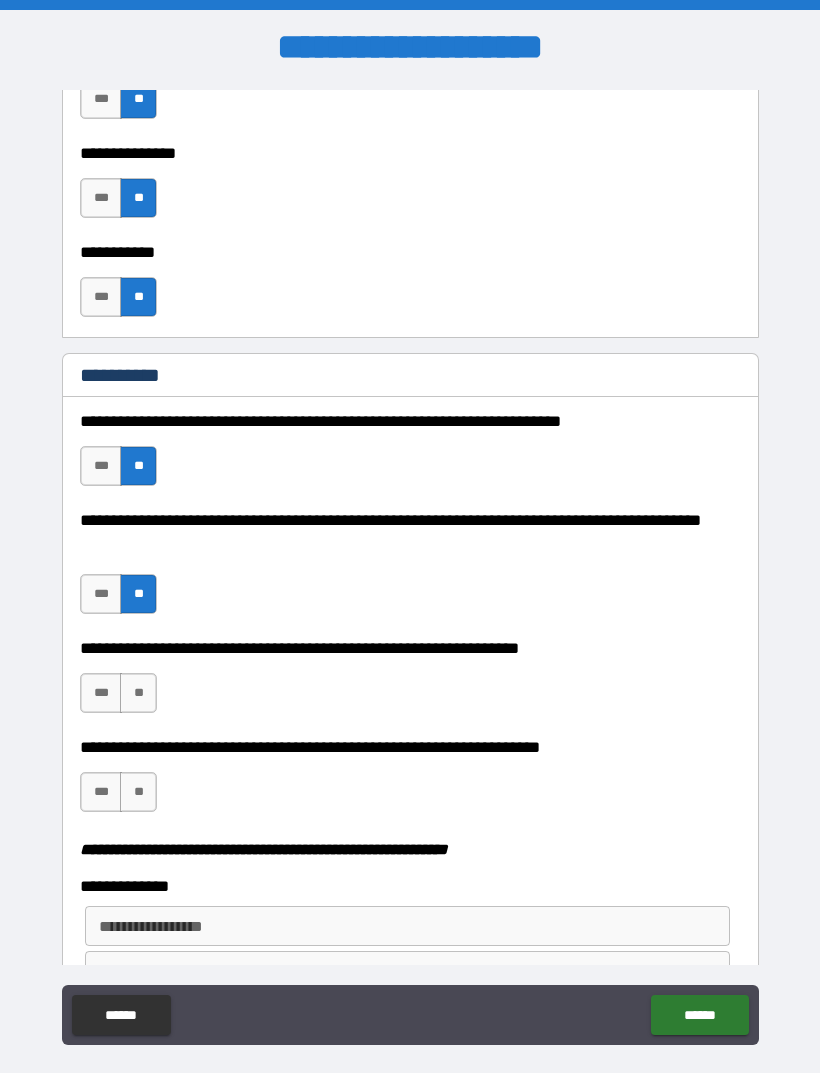 click on "**" at bounding box center [138, 693] 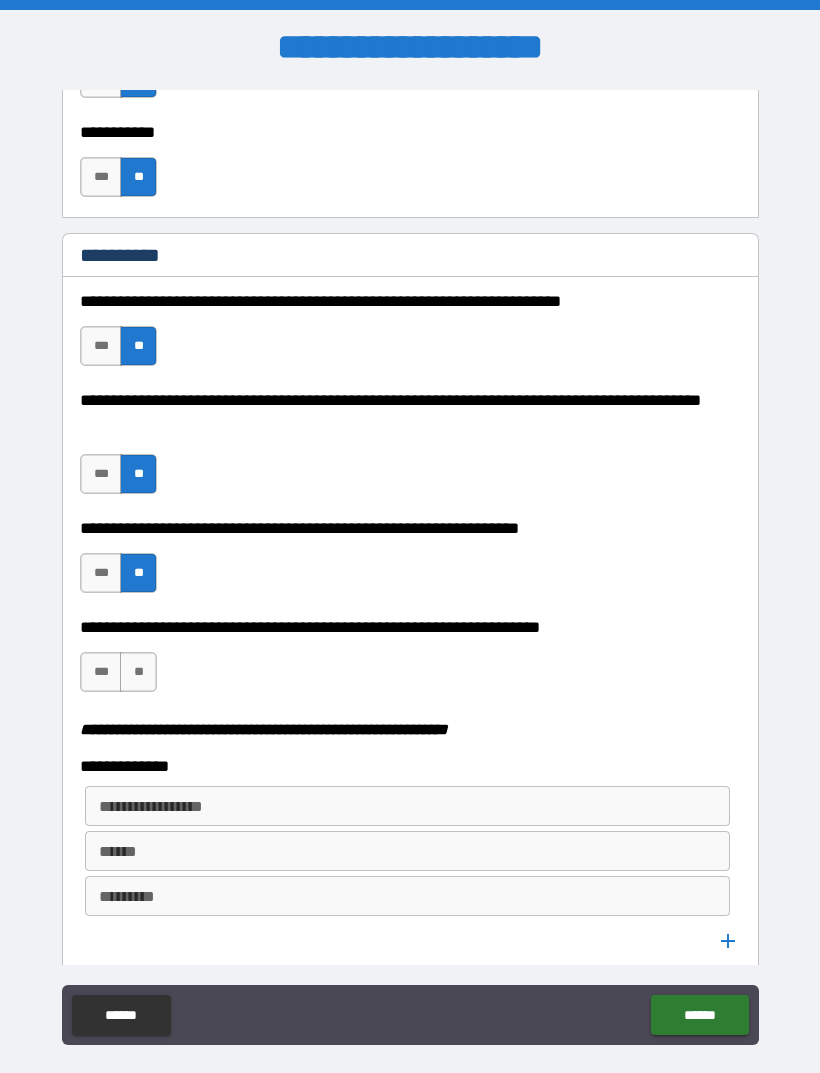 scroll, scrollTop: 2106, scrollLeft: 0, axis: vertical 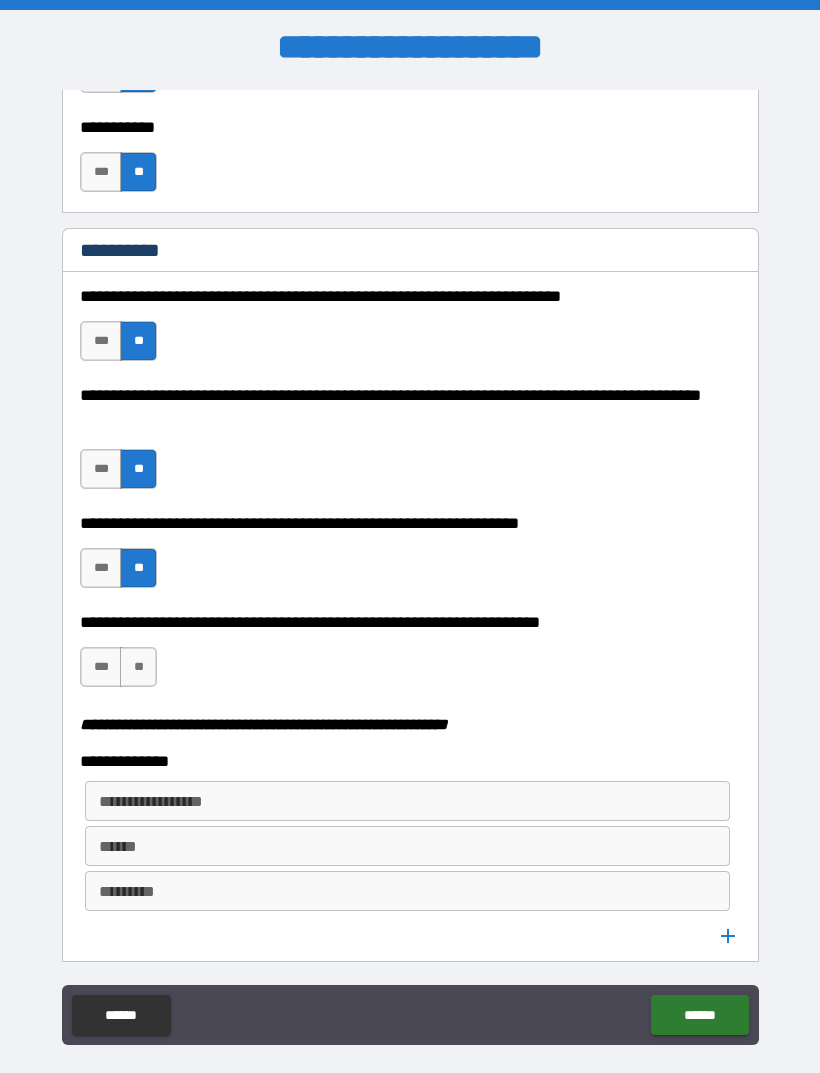 click on "**" at bounding box center [138, 667] 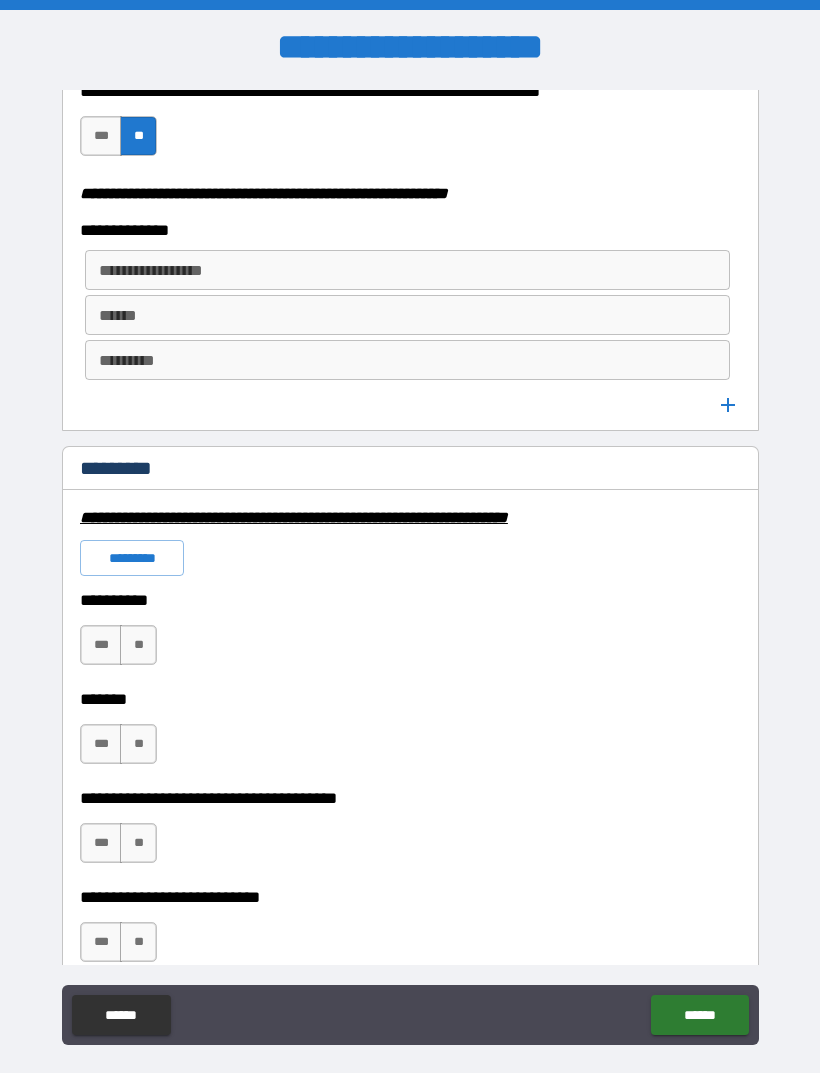 scroll, scrollTop: 2646, scrollLeft: 0, axis: vertical 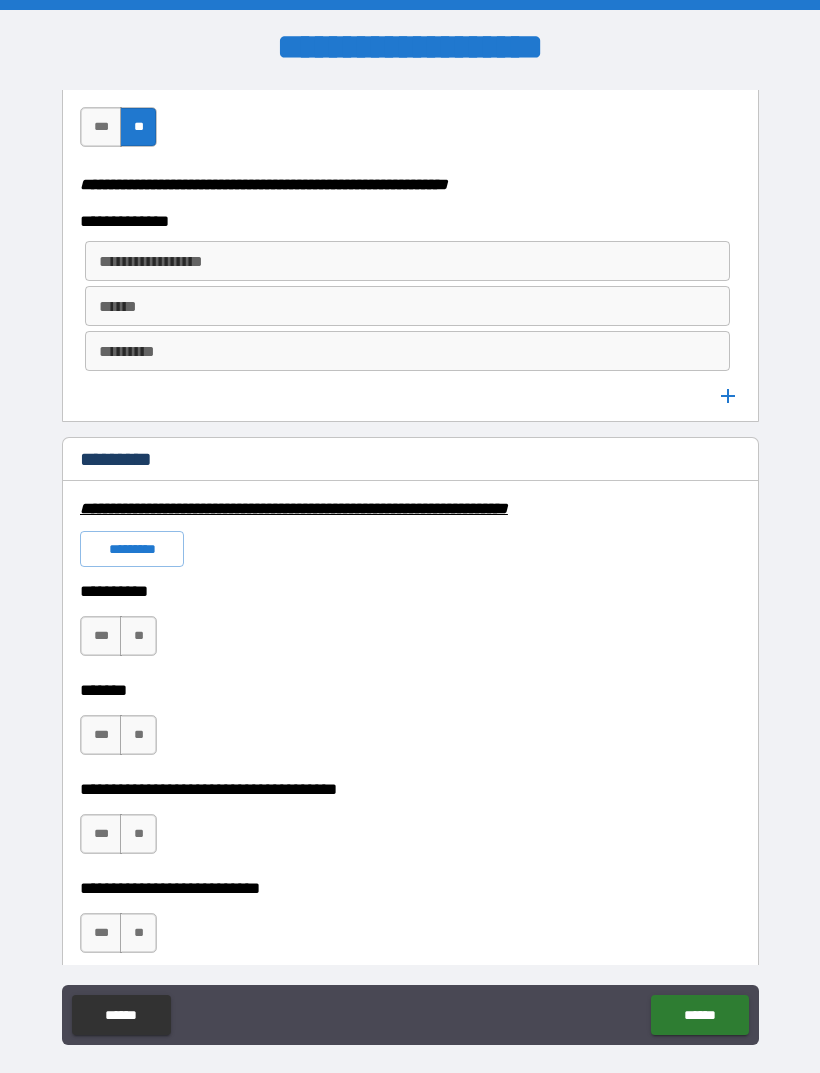 click on "**" at bounding box center [138, 636] 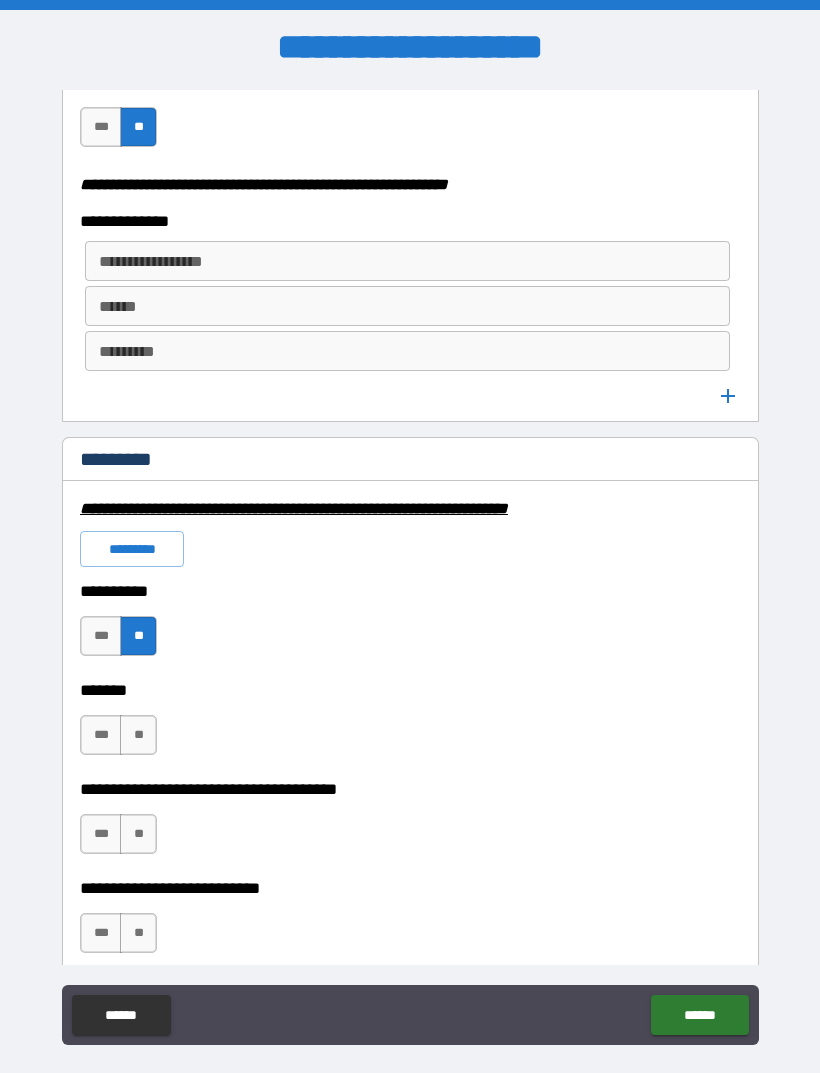 click on "**" at bounding box center (138, 735) 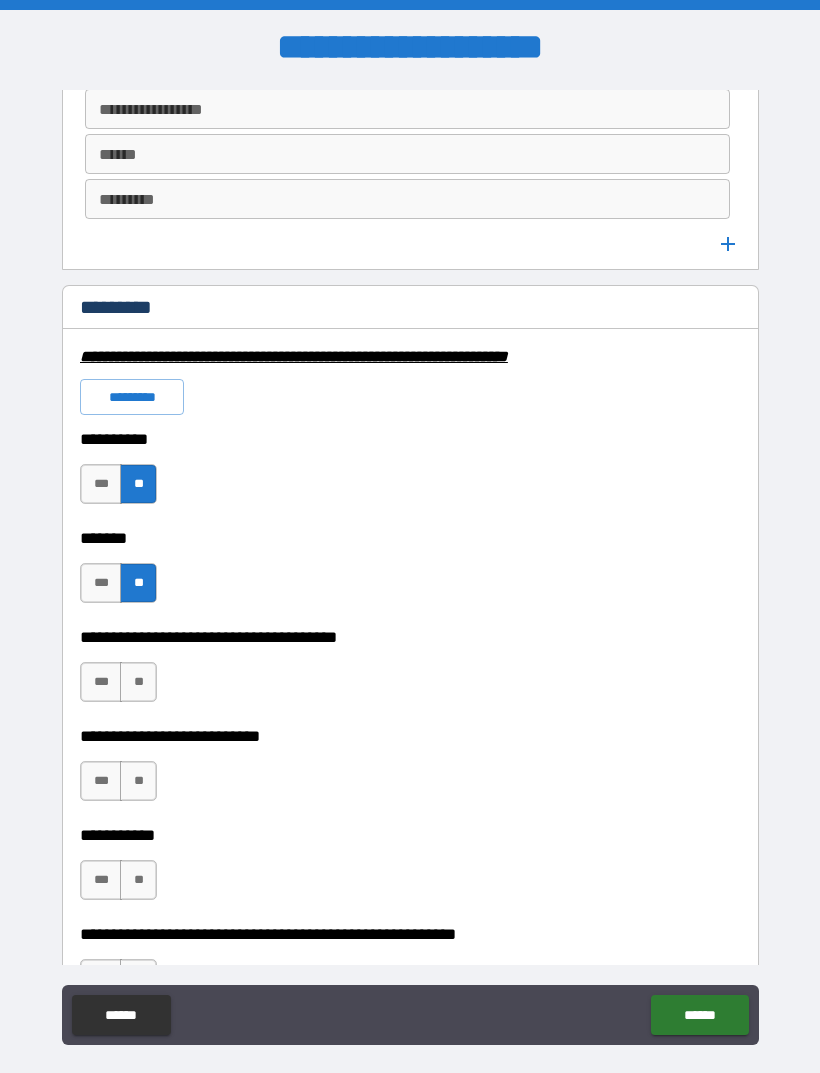 scroll, scrollTop: 2801, scrollLeft: 0, axis: vertical 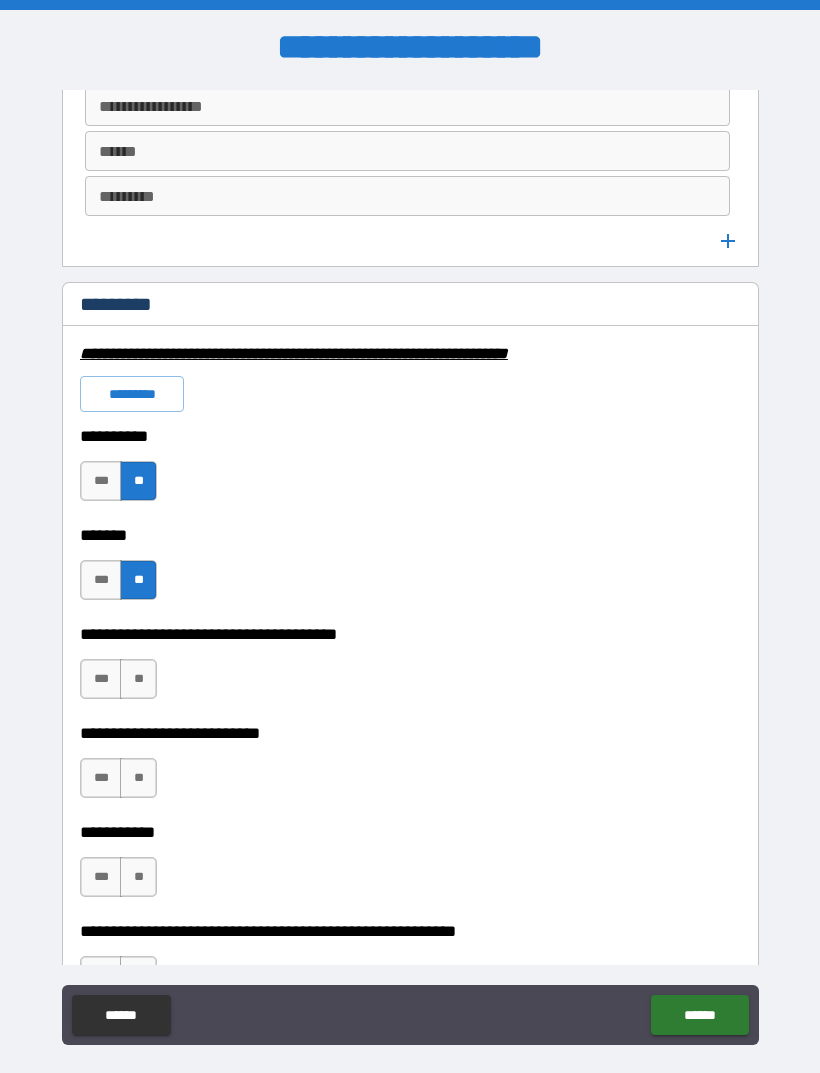 click on "**" at bounding box center (138, 679) 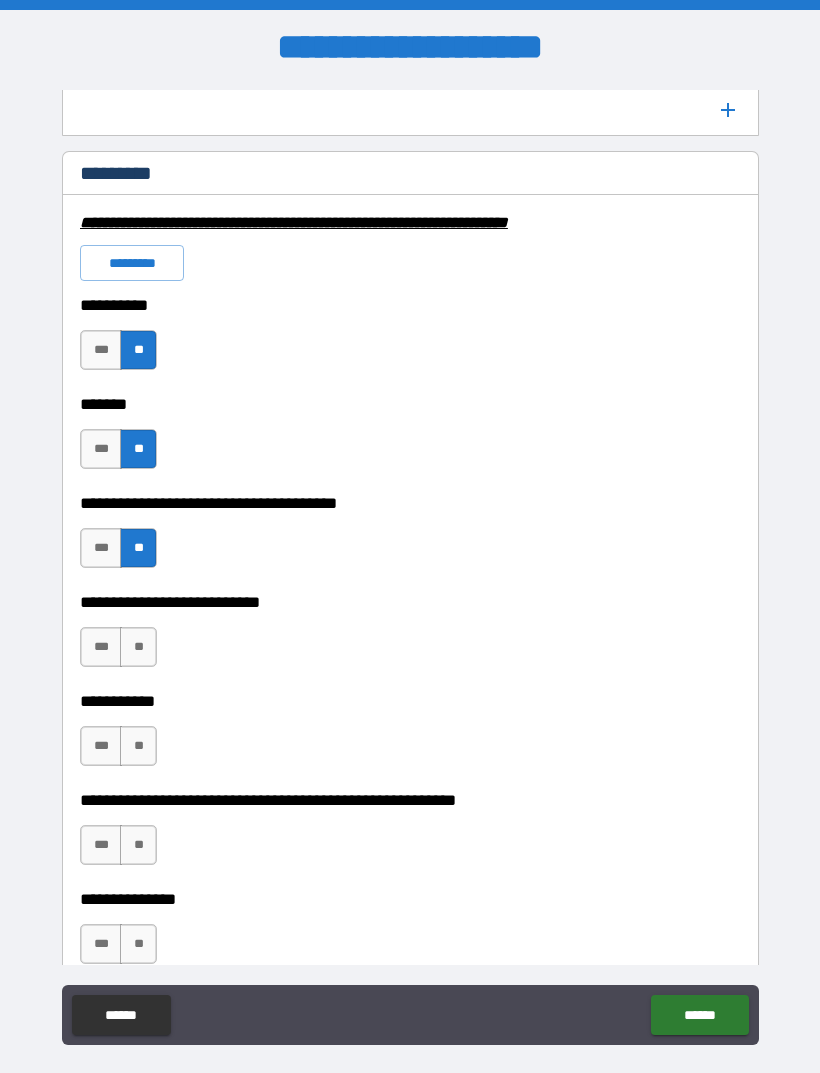 scroll, scrollTop: 2934, scrollLeft: 0, axis: vertical 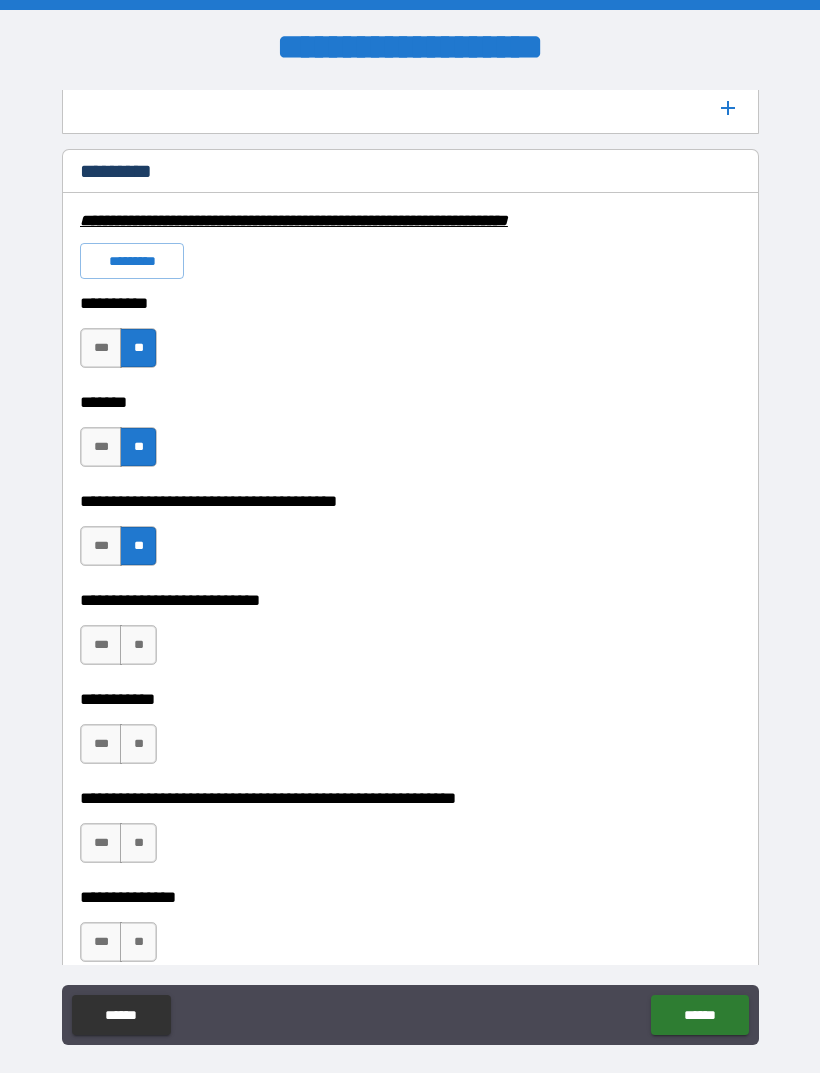 click on "**" at bounding box center [138, 645] 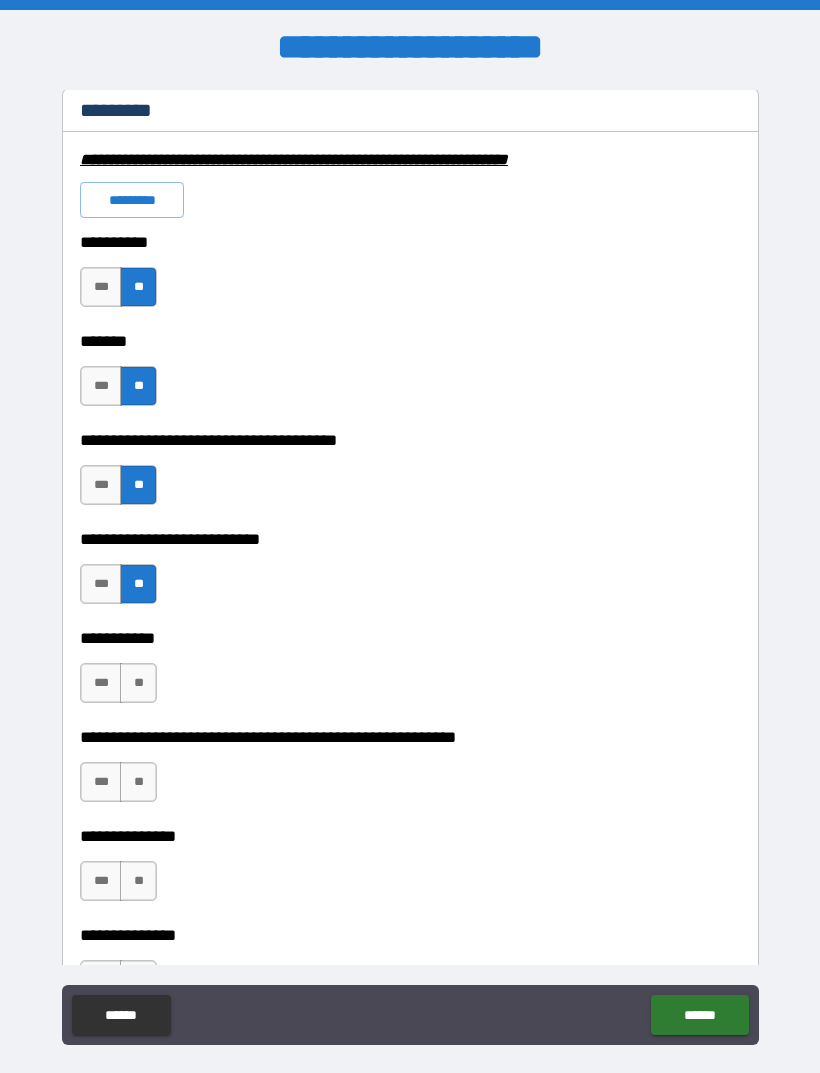 scroll, scrollTop: 3029, scrollLeft: 0, axis: vertical 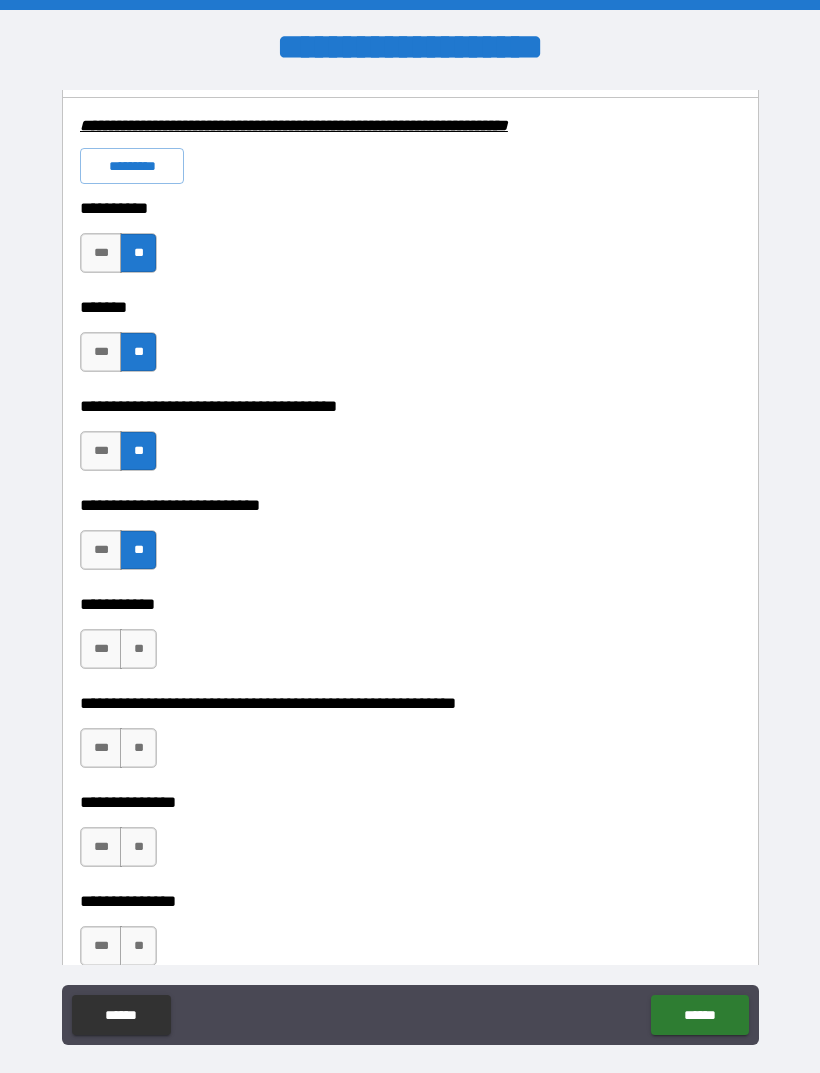 click on "**" at bounding box center [138, 649] 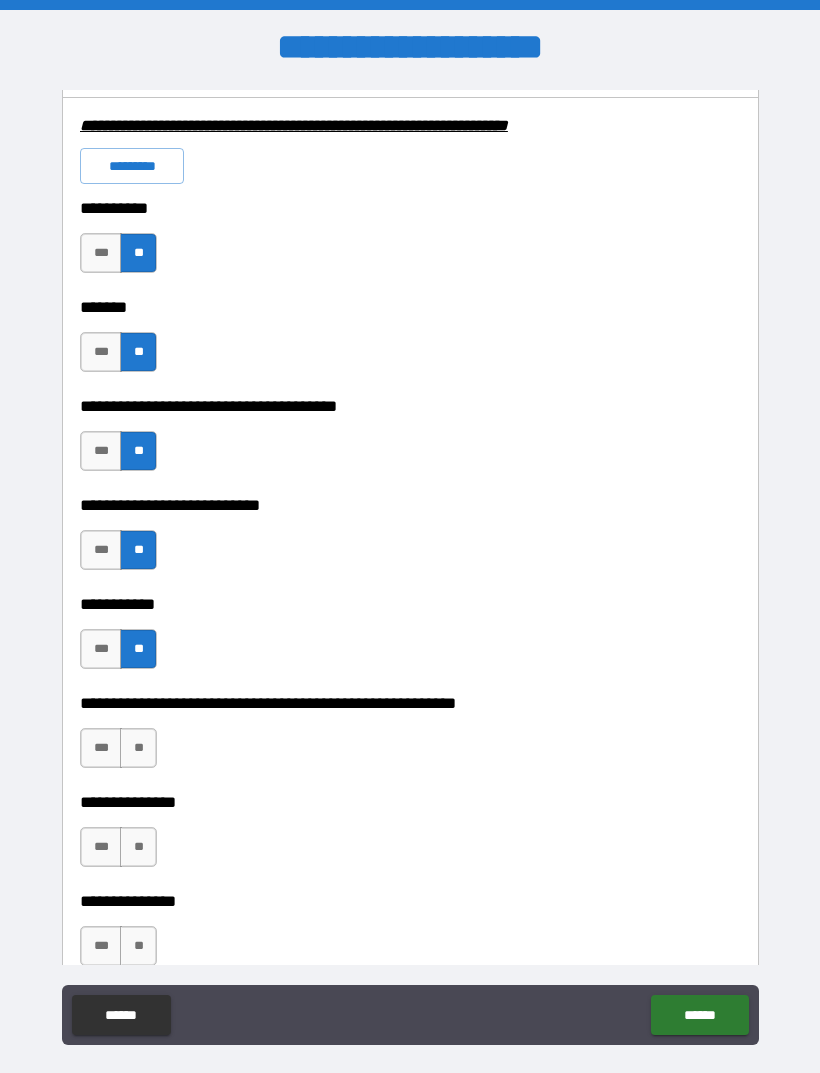 click on "**" at bounding box center [138, 748] 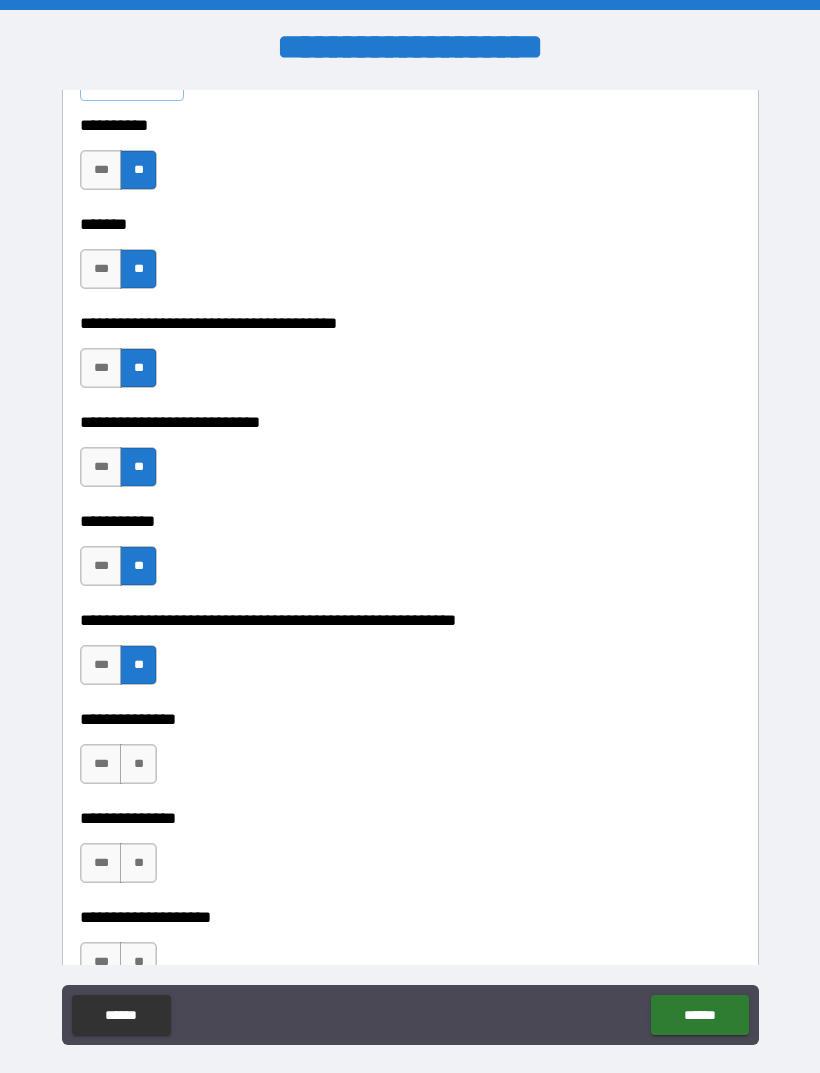 scroll, scrollTop: 3145, scrollLeft: 0, axis: vertical 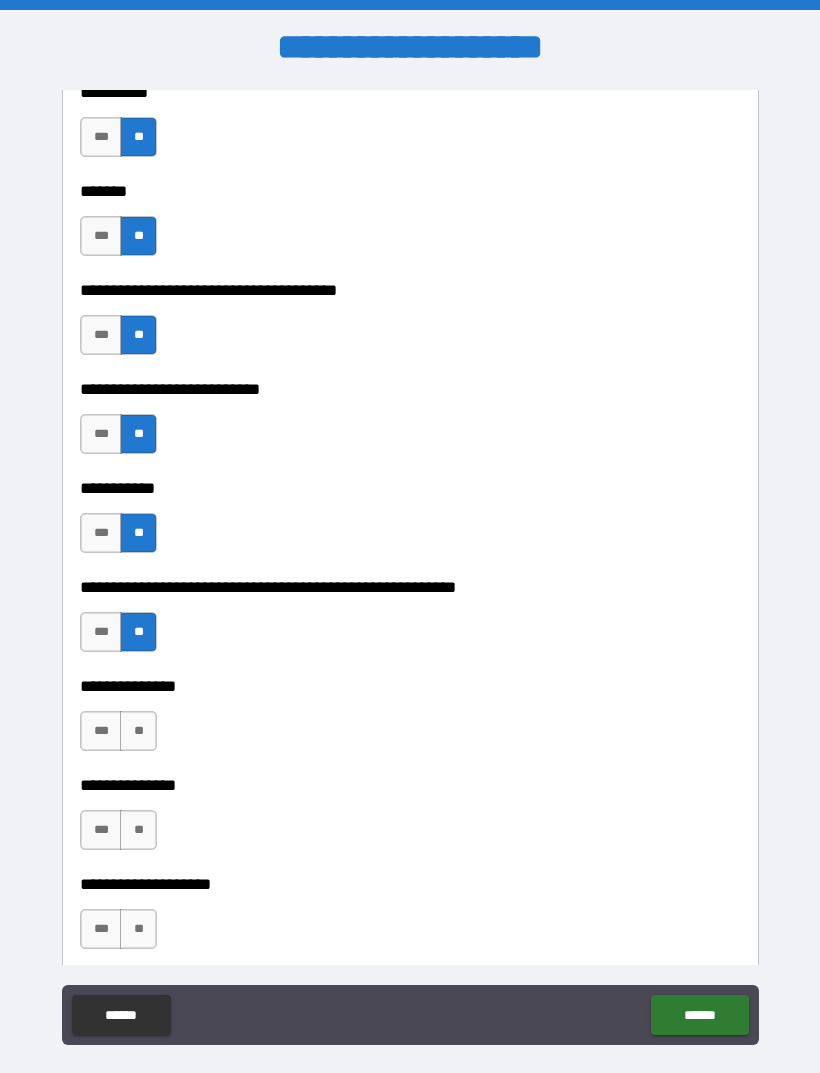 click on "**" at bounding box center (138, 731) 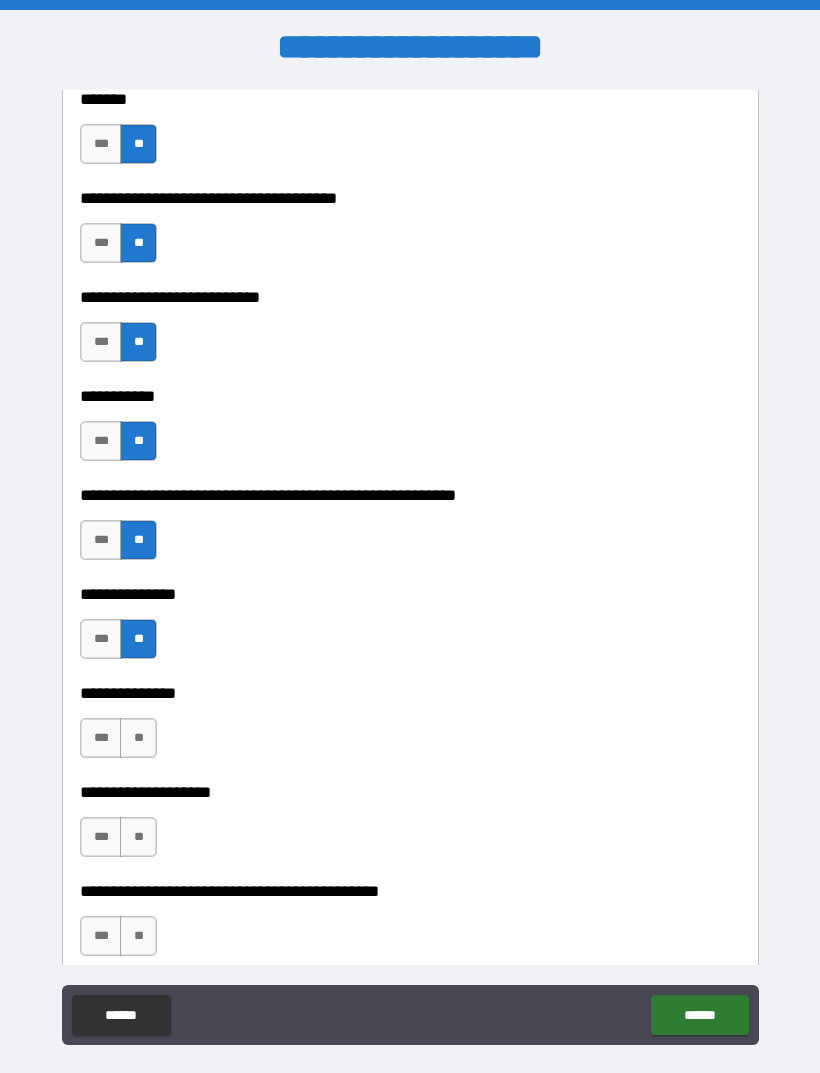 scroll, scrollTop: 3293, scrollLeft: 0, axis: vertical 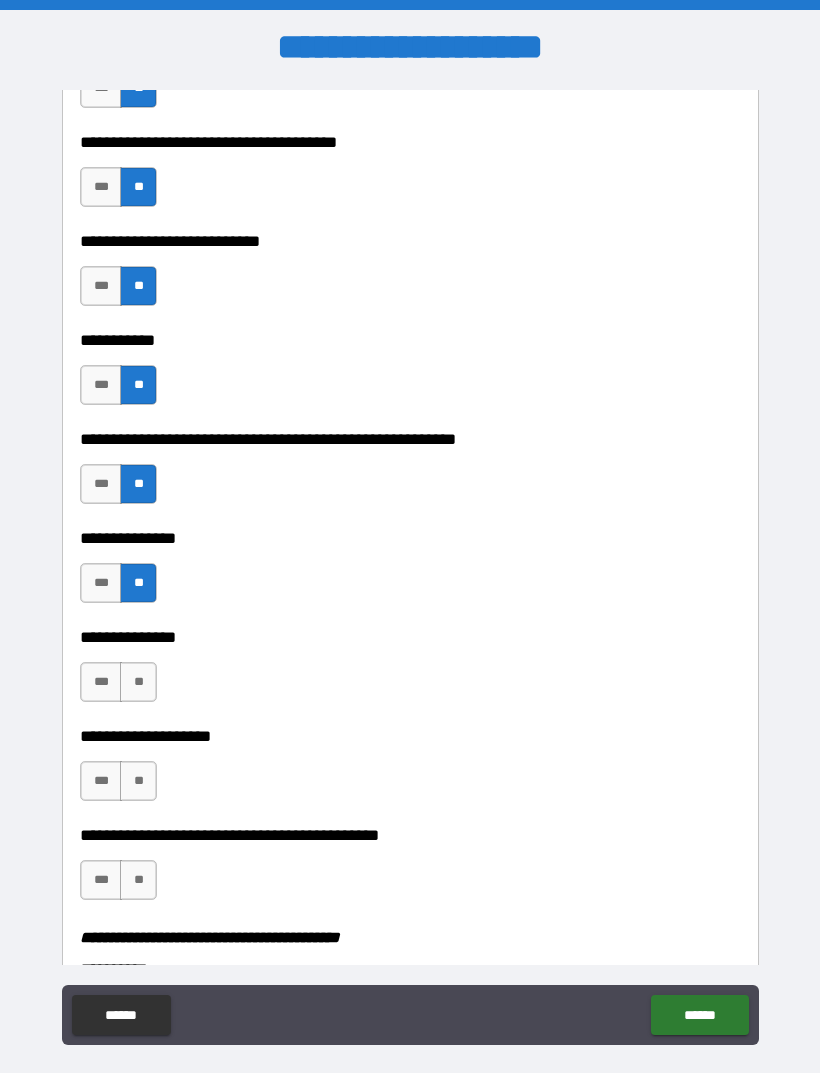click on "**" at bounding box center [138, 682] 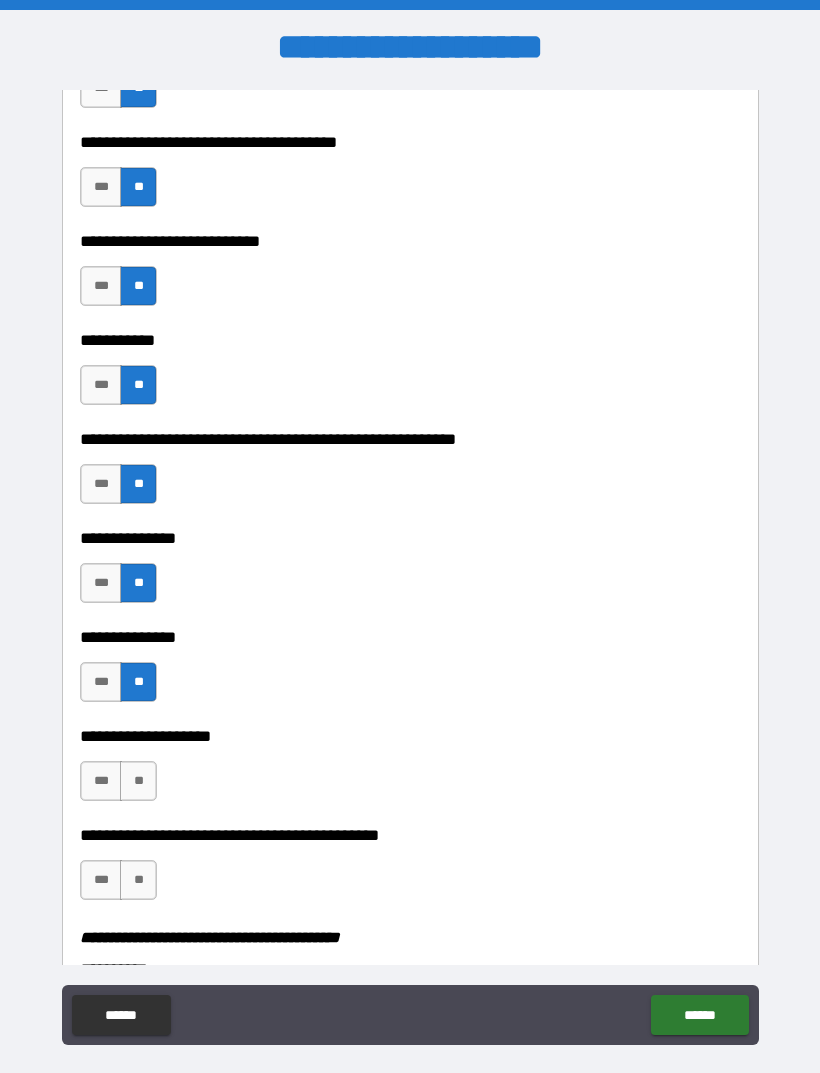 click on "**" at bounding box center (138, 781) 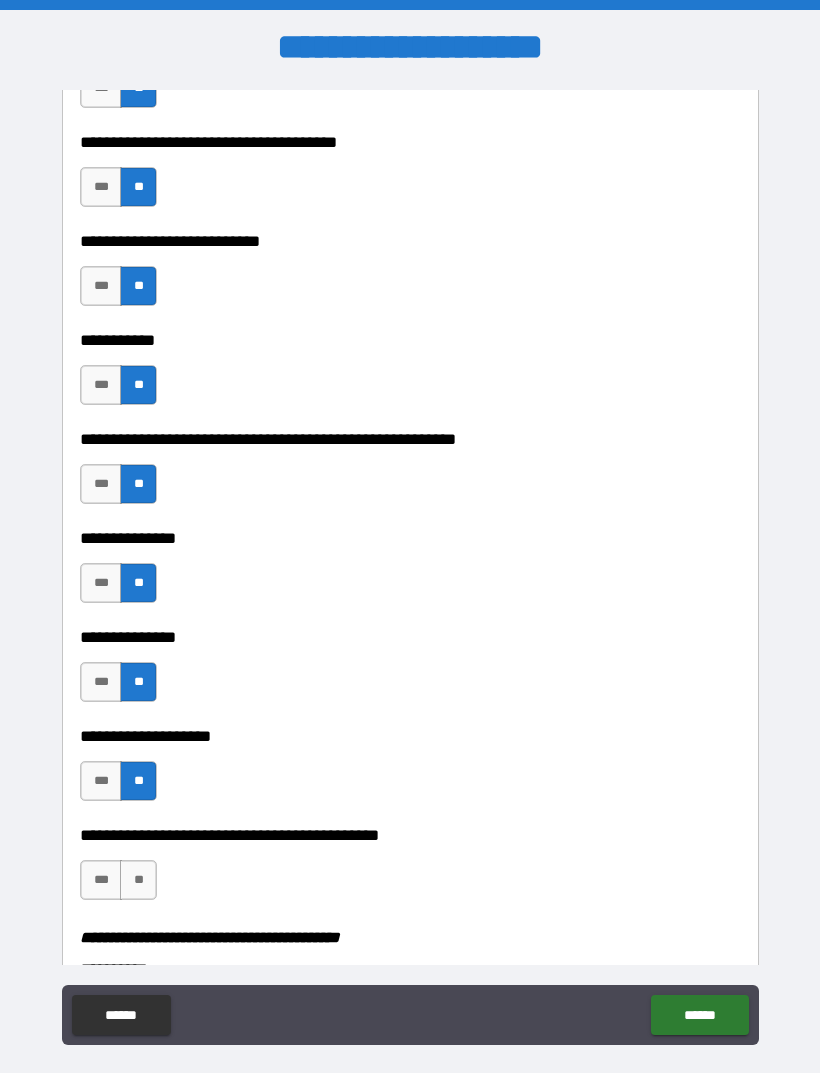 click on "**" at bounding box center (138, 880) 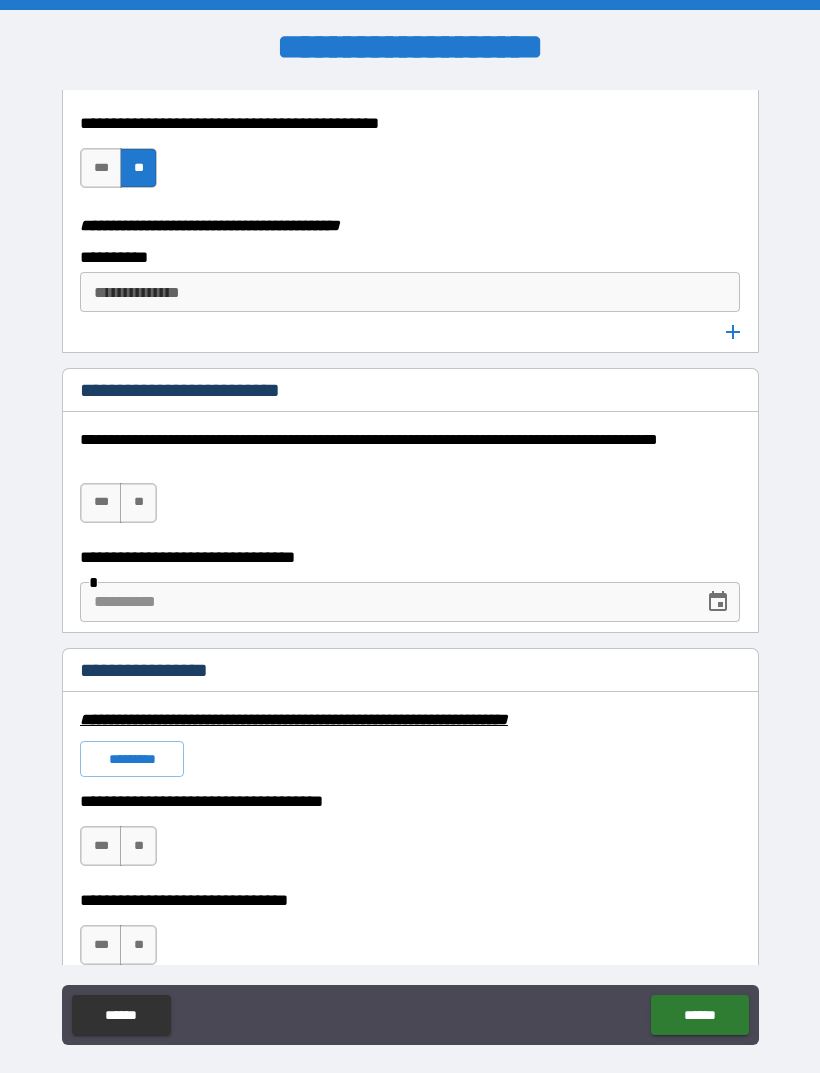 scroll, scrollTop: 4008, scrollLeft: 0, axis: vertical 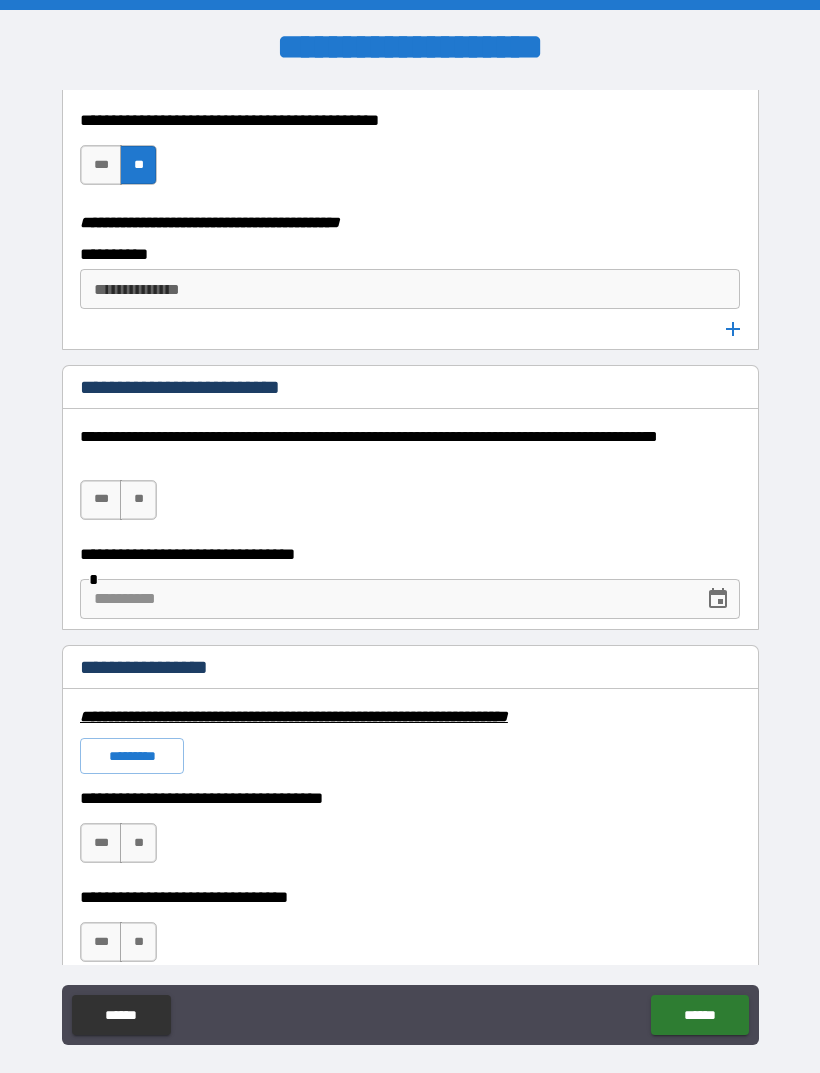 click on "**" at bounding box center [138, 500] 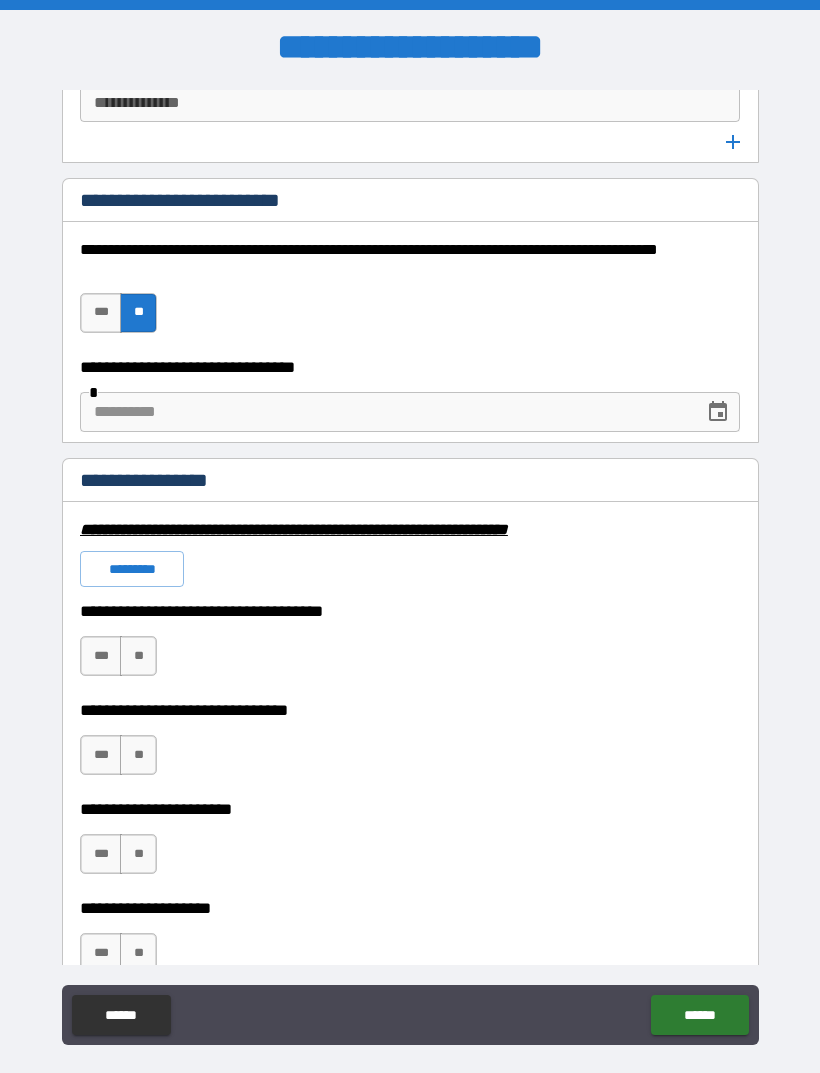 scroll, scrollTop: 4198, scrollLeft: 0, axis: vertical 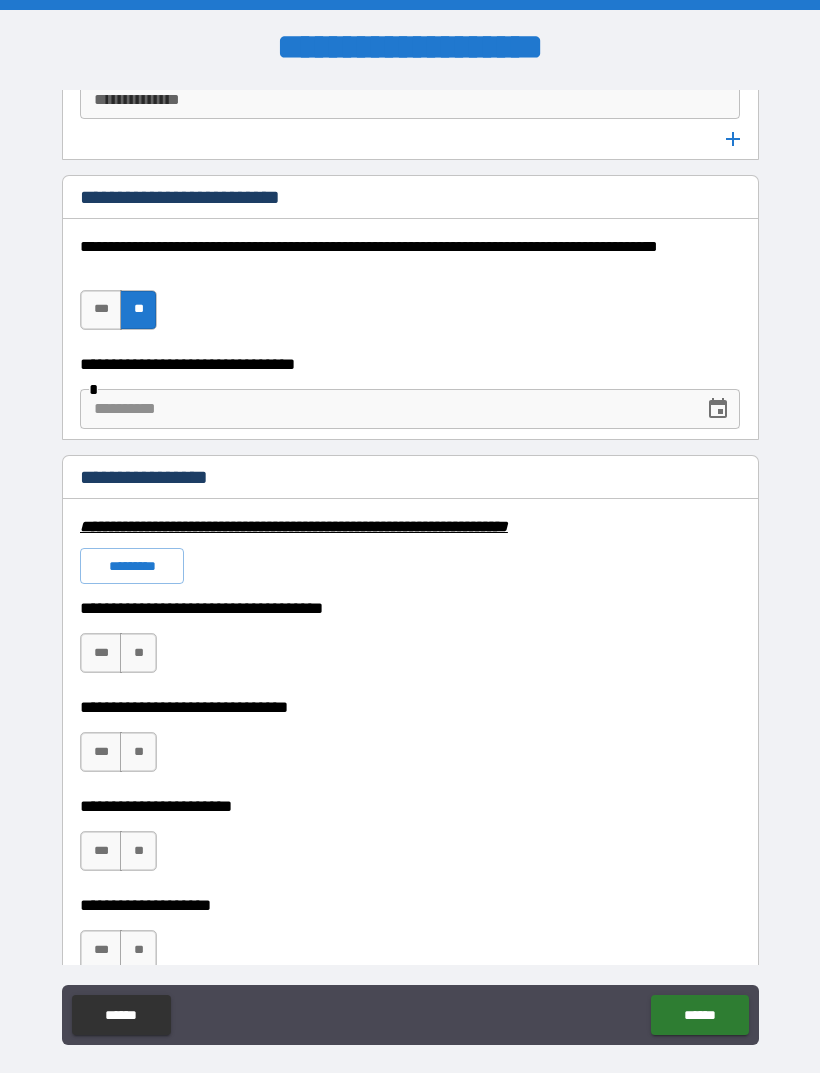 click on "**" at bounding box center [138, 653] 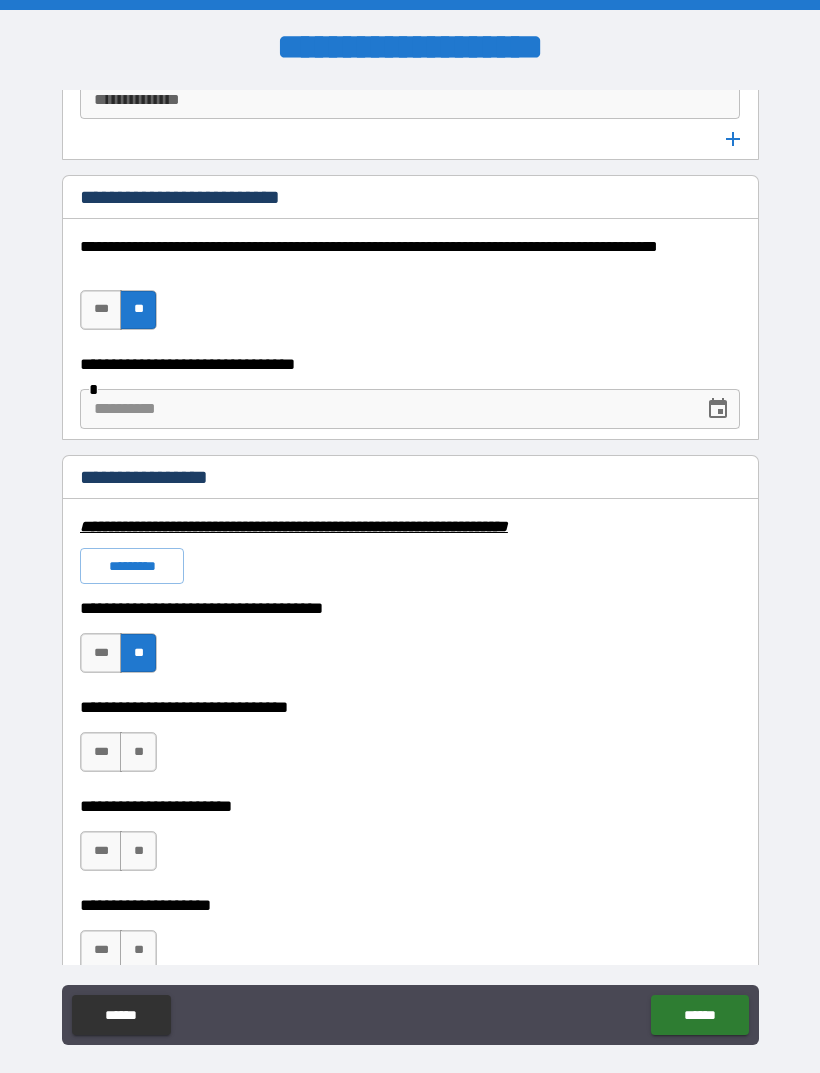 click on "**" at bounding box center (138, 752) 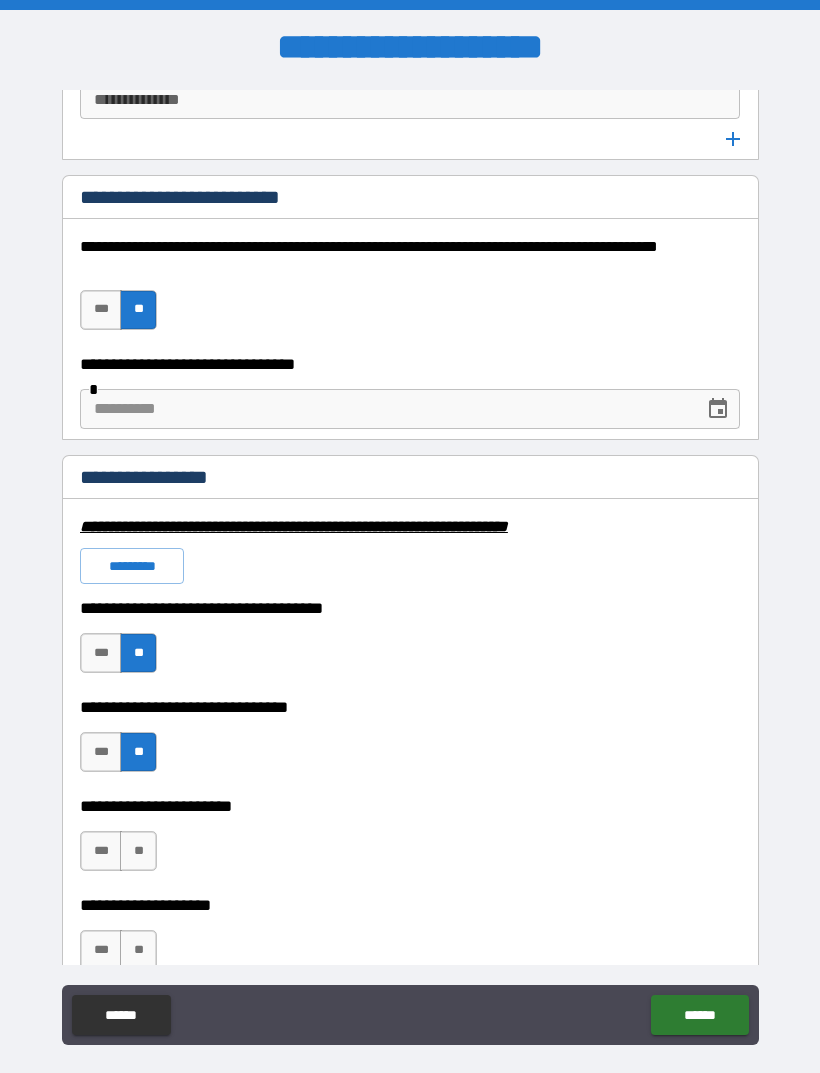 click on "**" at bounding box center [138, 851] 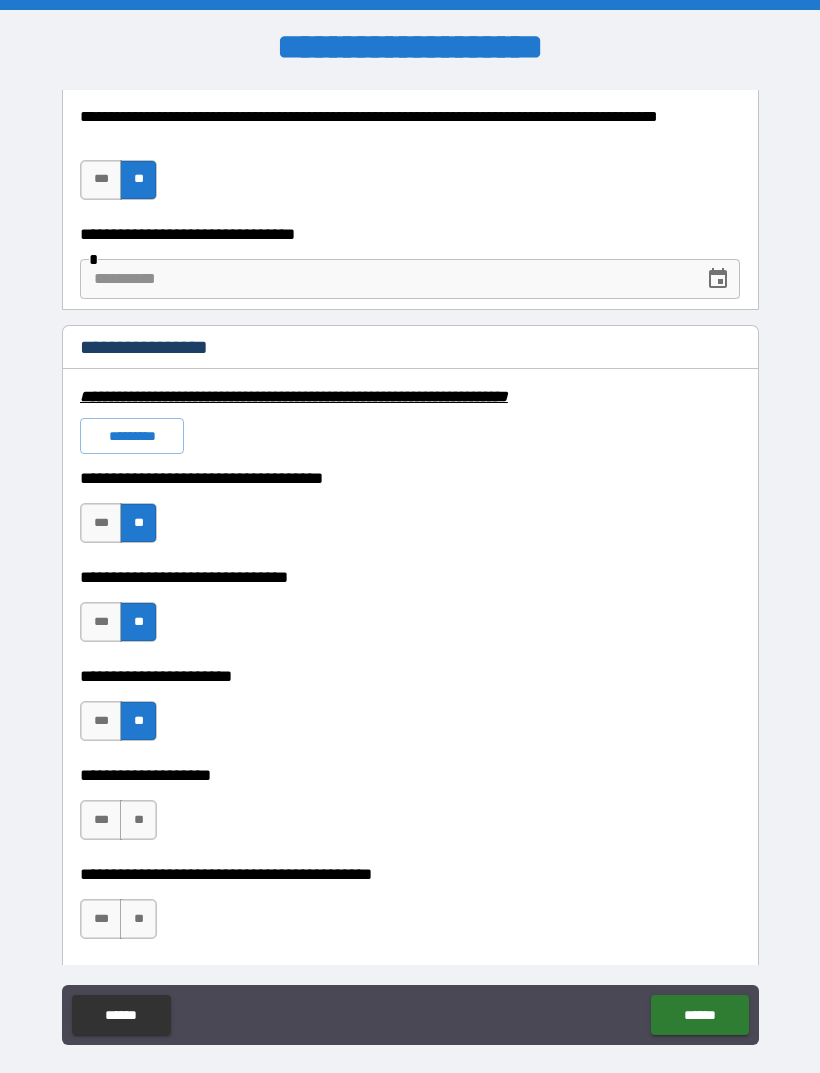 scroll, scrollTop: 4463, scrollLeft: 0, axis: vertical 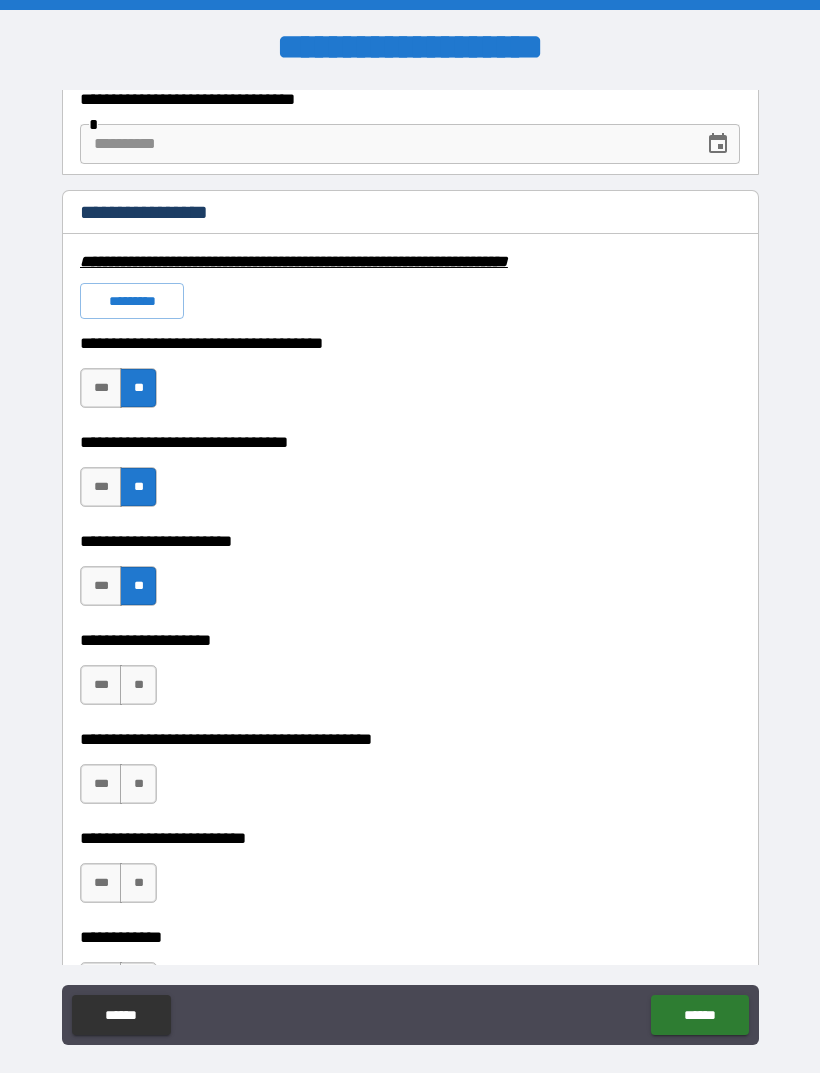 click on "**" at bounding box center (138, 685) 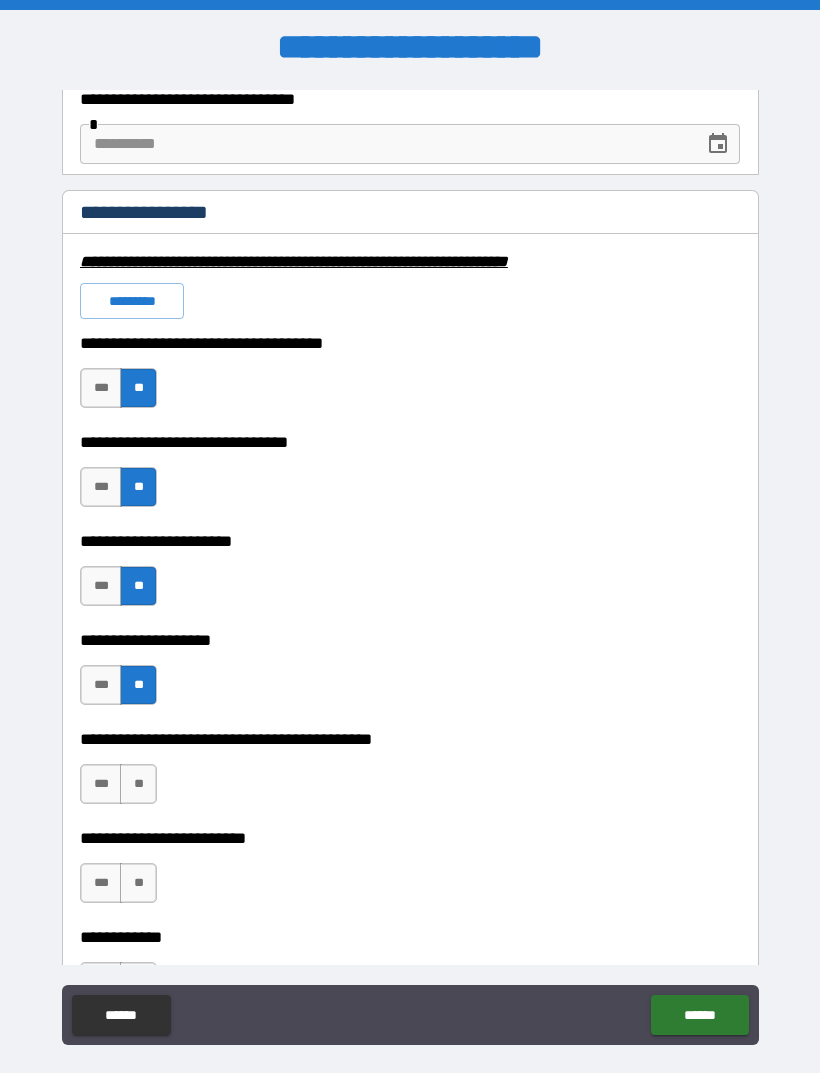 click on "**" at bounding box center (138, 784) 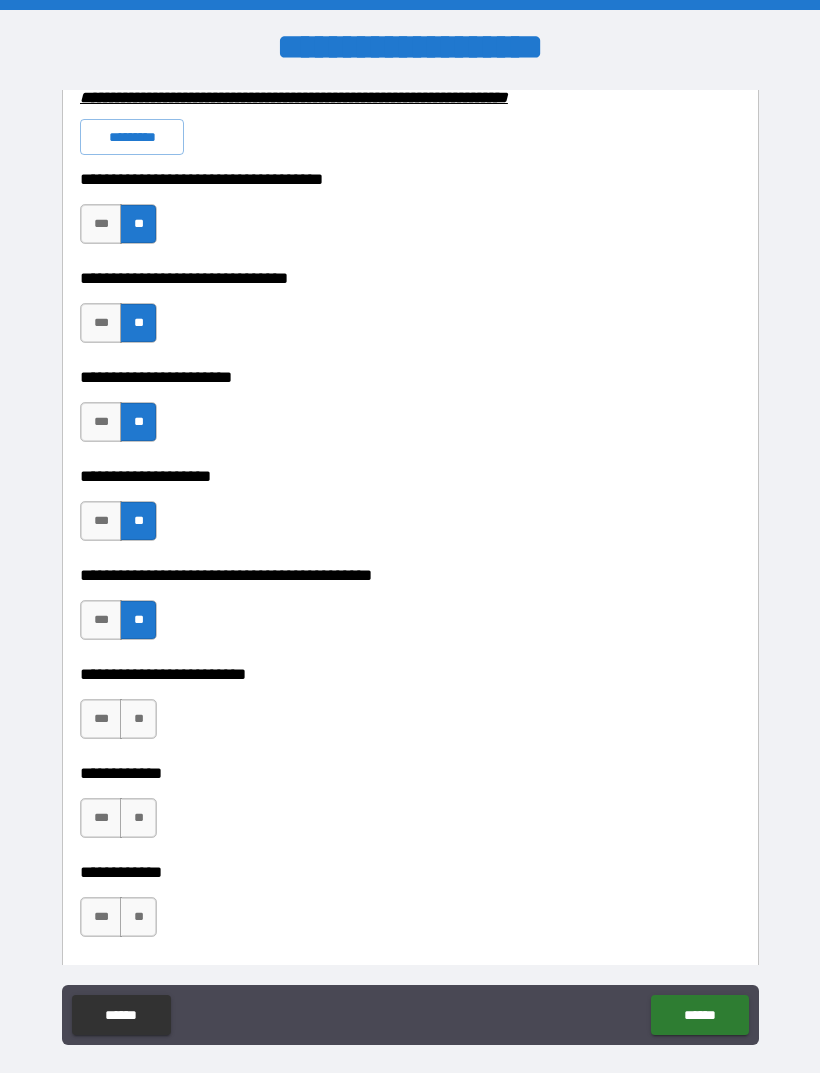 scroll, scrollTop: 4643, scrollLeft: 0, axis: vertical 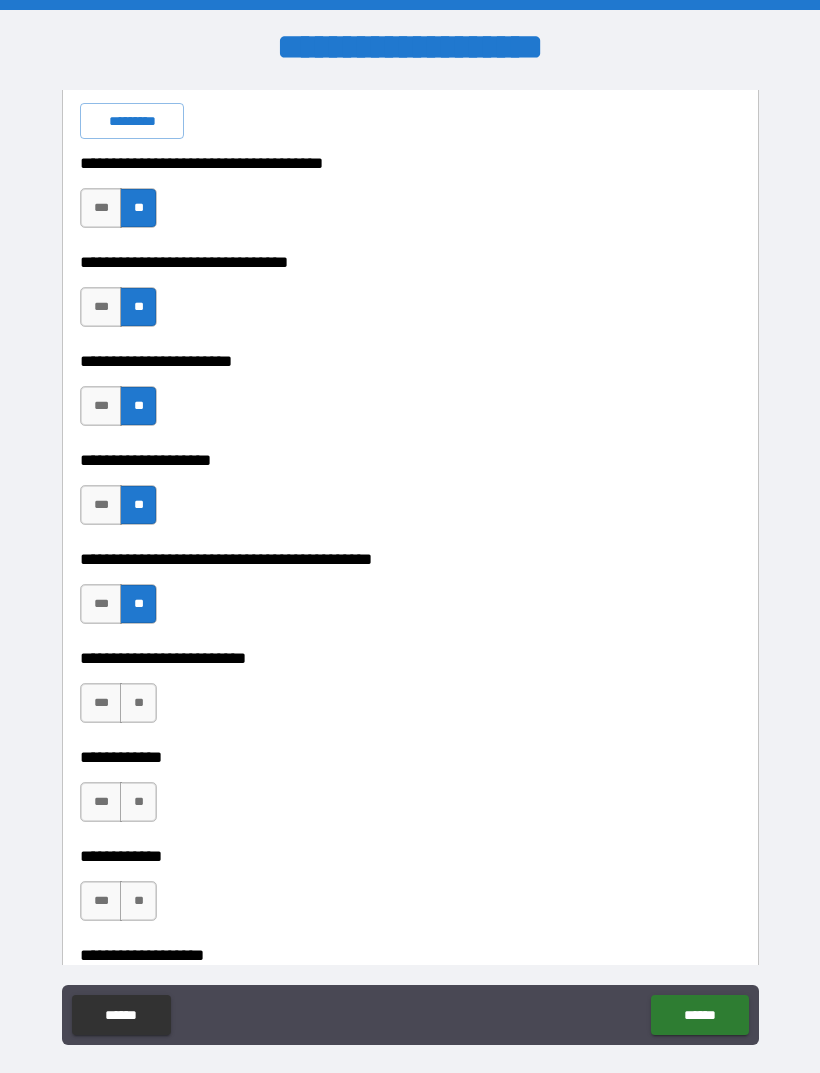 click on "**" at bounding box center [138, 703] 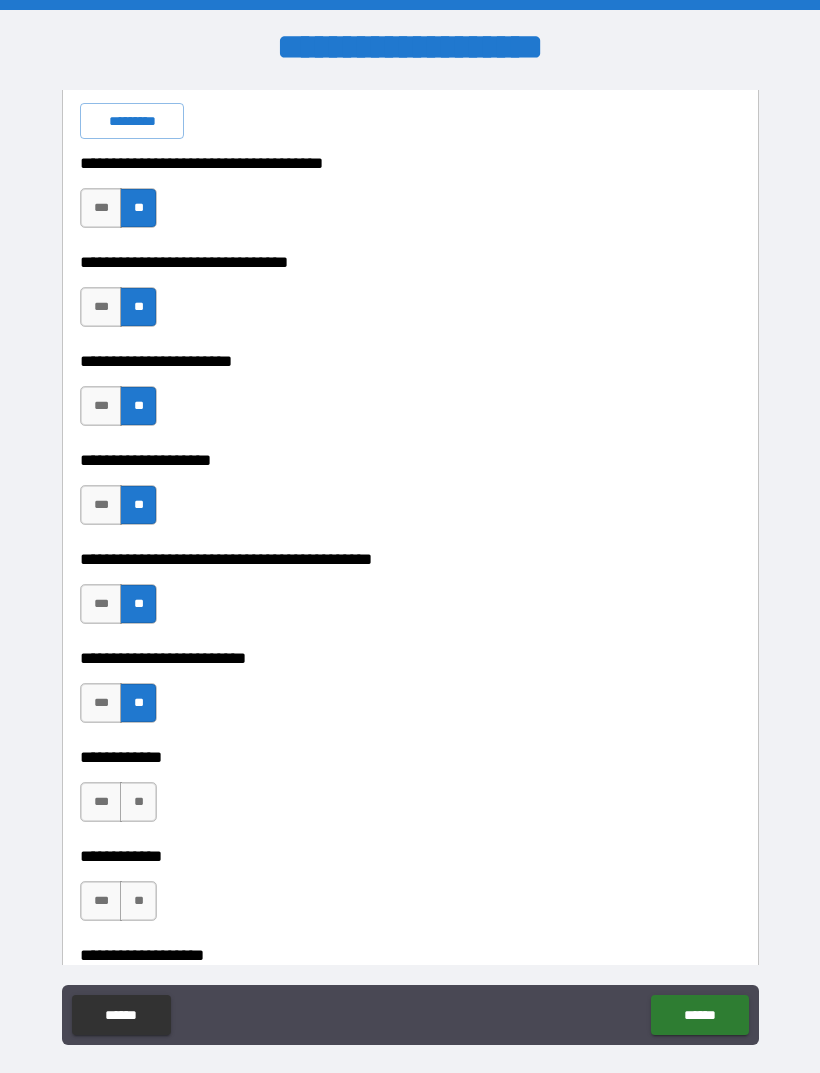 click on "**" at bounding box center (138, 802) 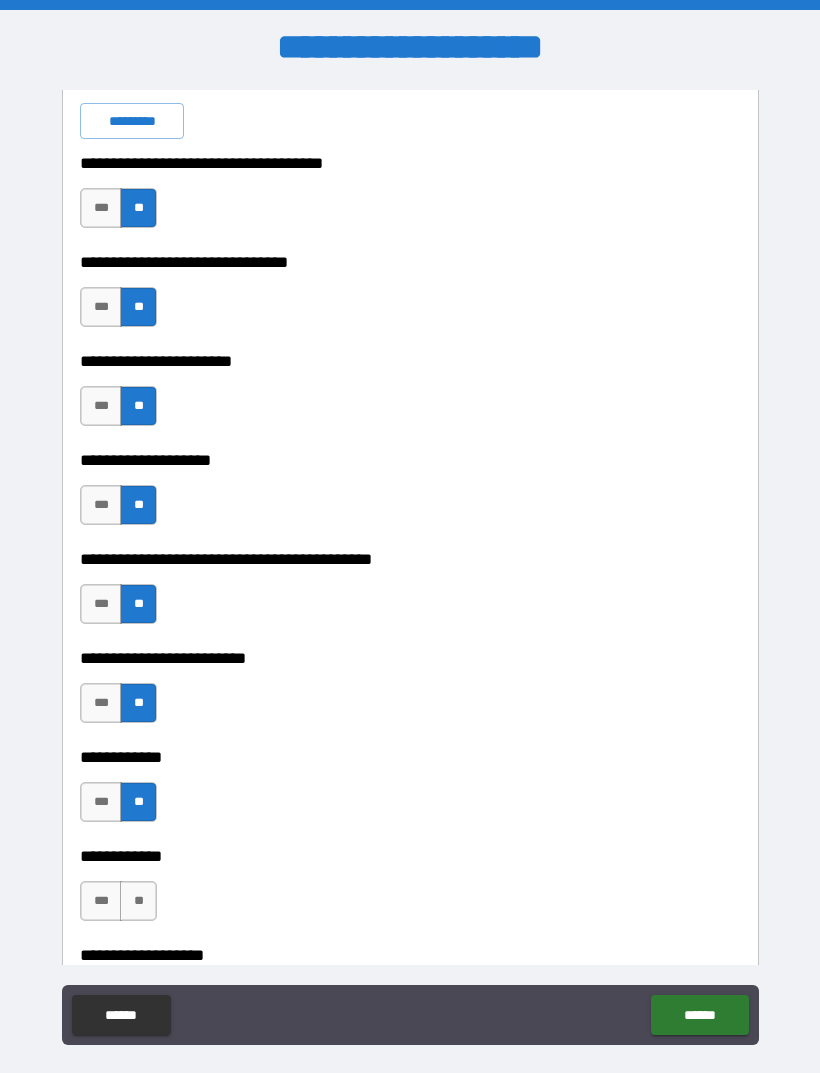 click on "**" at bounding box center [138, 901] 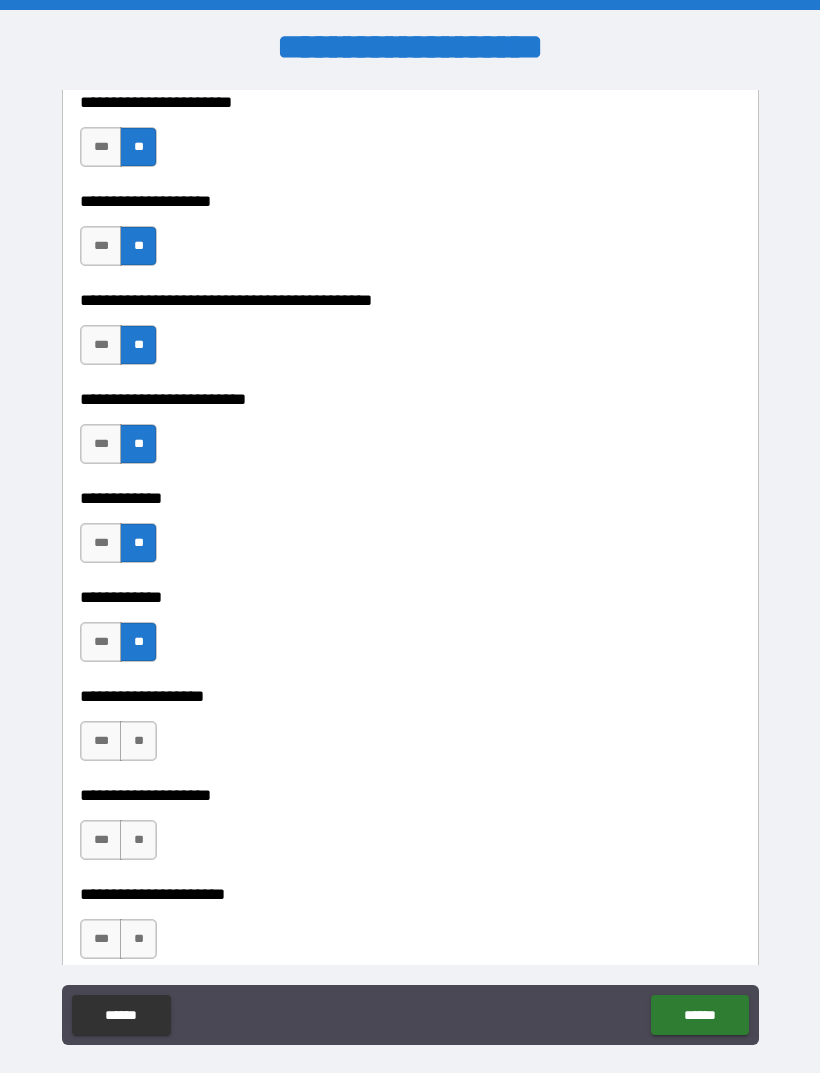 scroll, scrollTop: 4925, scrollLeft: 0, axis: vertical 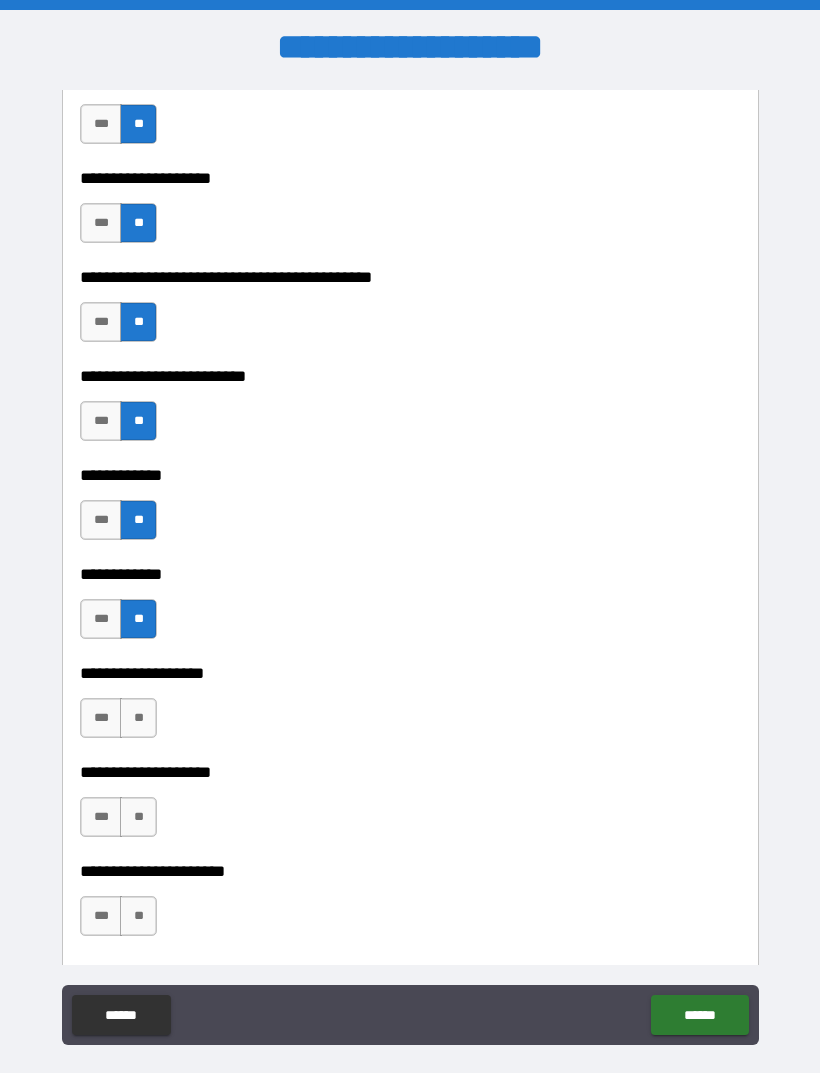 click on "**" at bounding box center [138, 718] 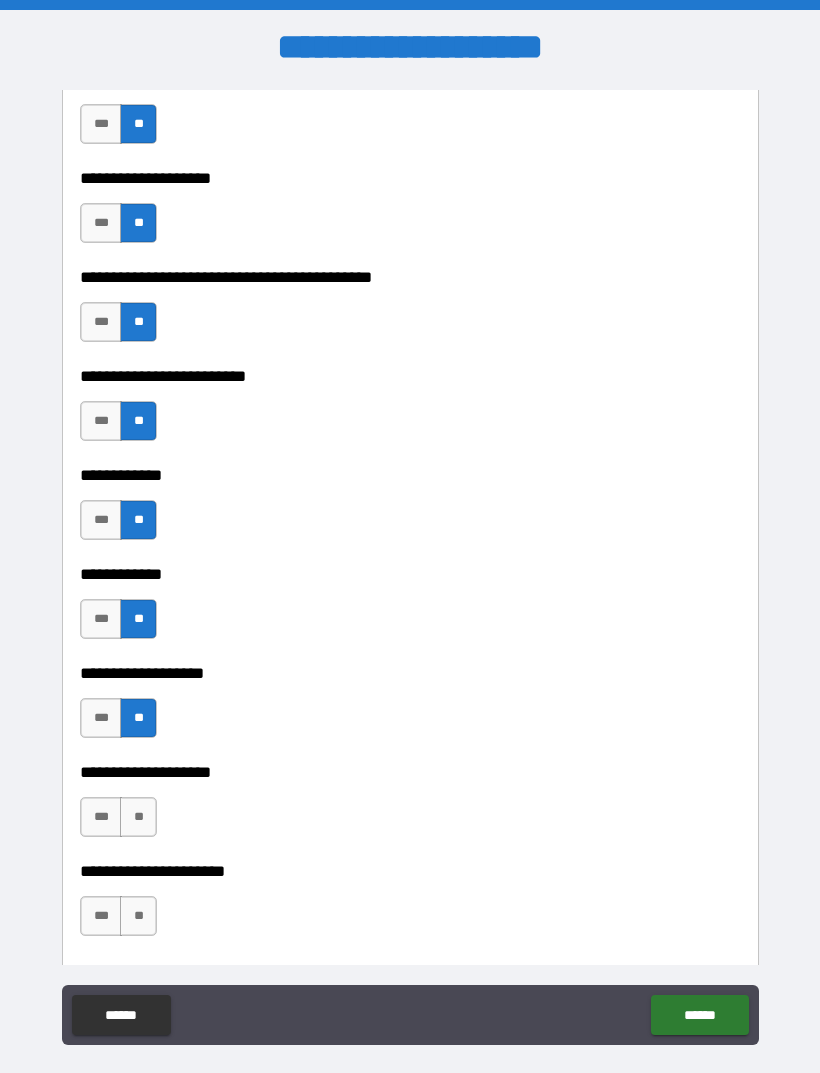 click on "**" at bounding box center [138, 817] 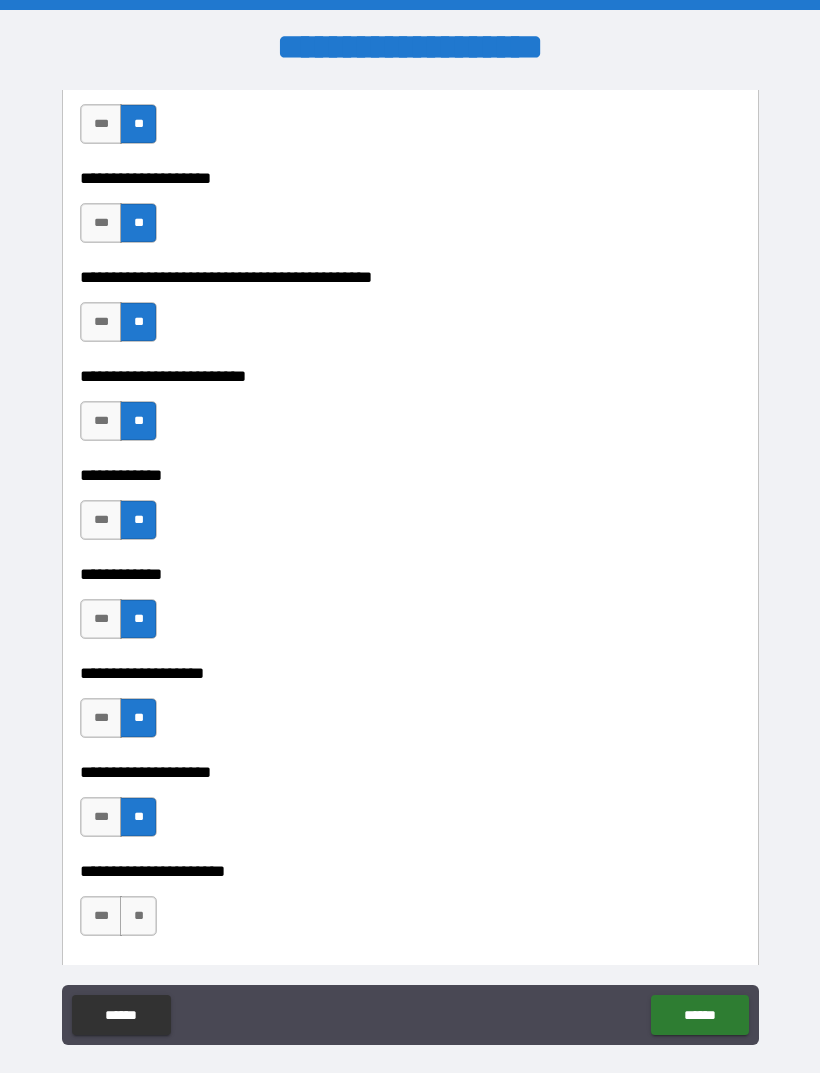 click on "**" at bounding box center (138, 916) 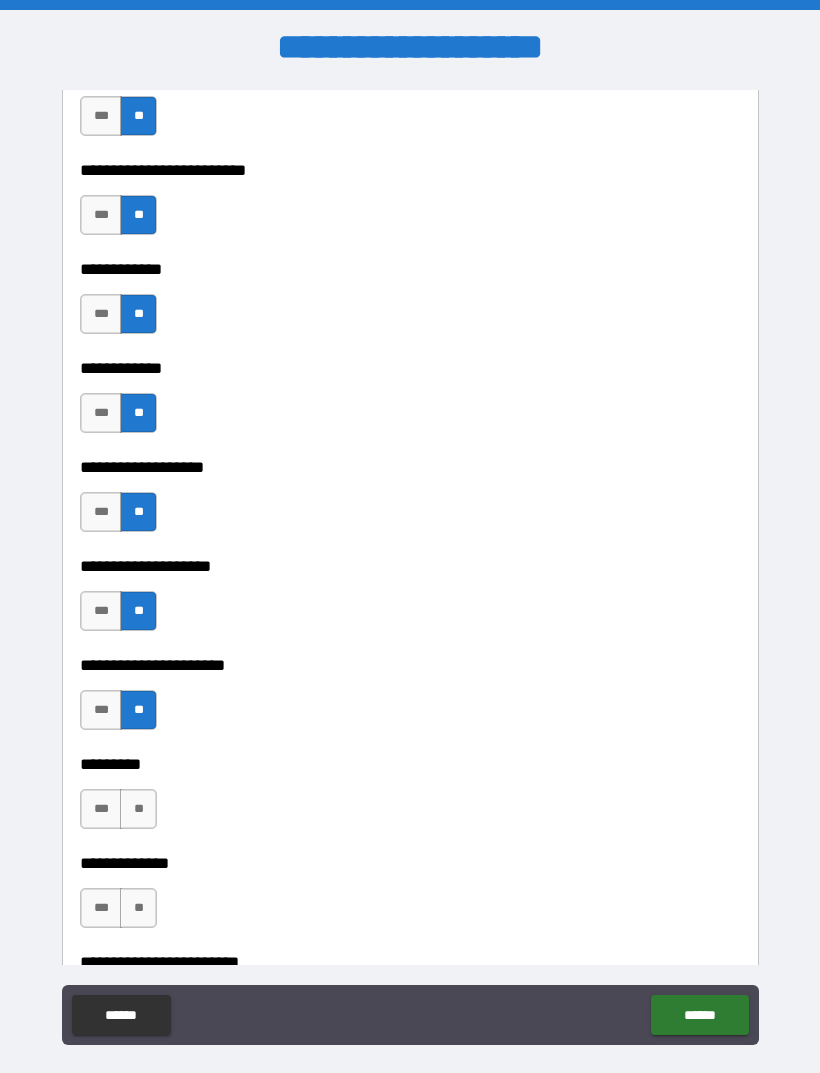 scroll, scrollTop: 5146, scrollLeft: 0, axis: vertical 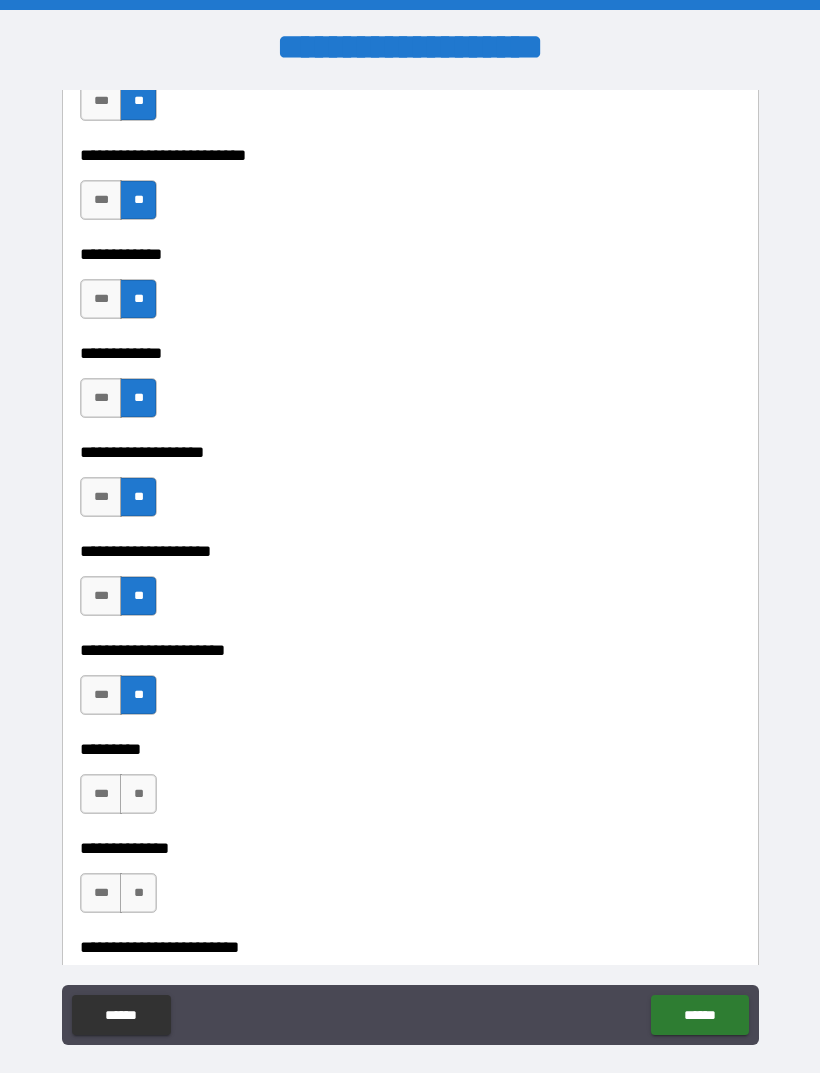 click on "**" at bounding box center [138, 794] 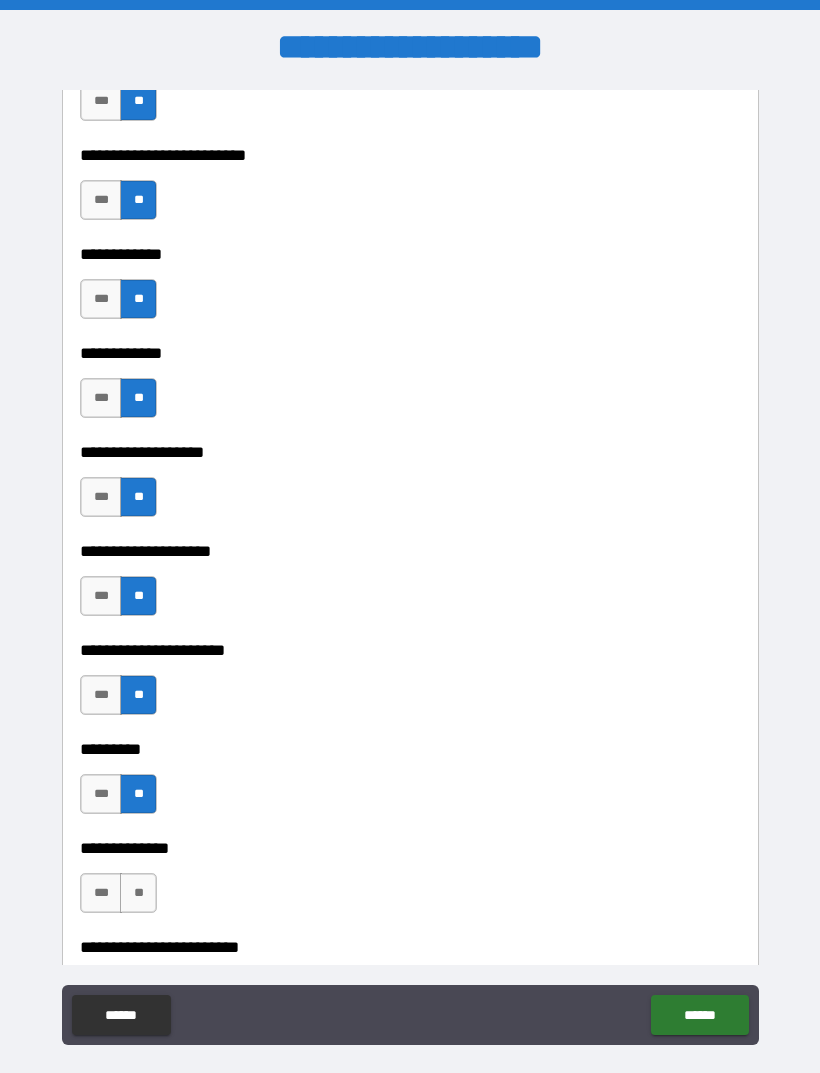 click on "**" at bounding box center (138, 893) 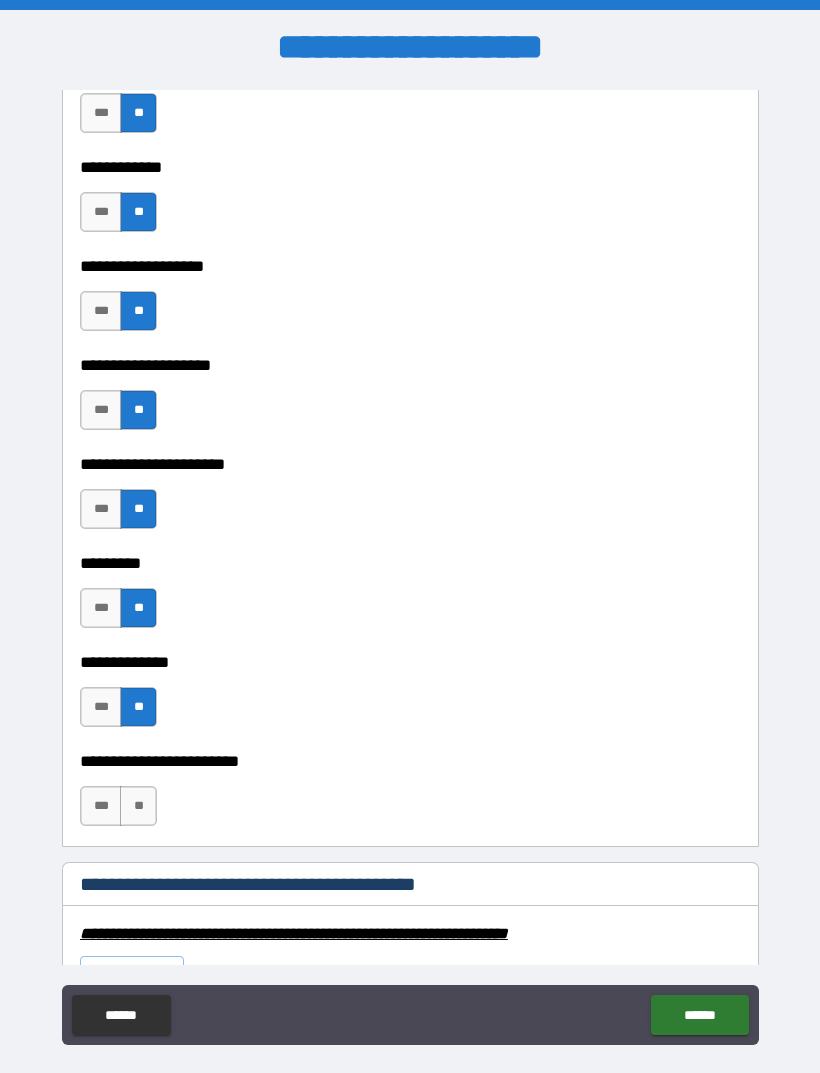 scroll, scrollTop: 5360, scrollLeft: 0, axis: vertical 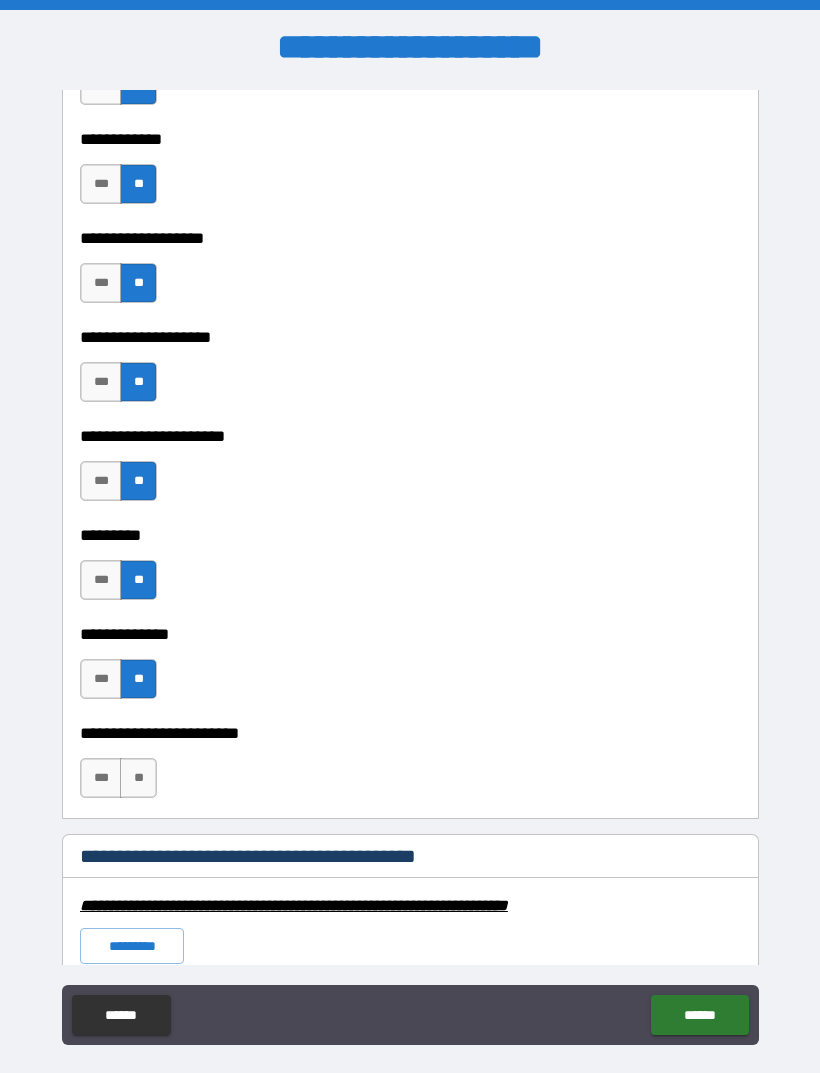 click on "**" at bounding box center (138, 778) 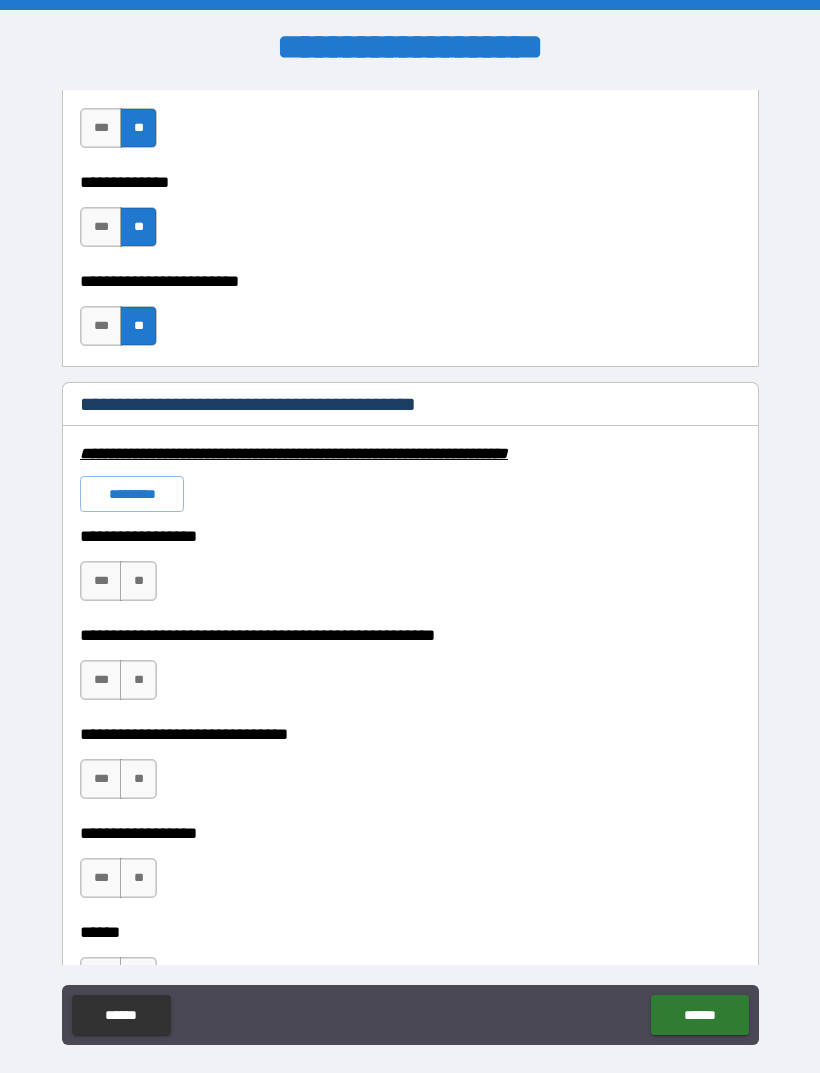 scroll, scrollTop: 5814, scrollLeft: 0, axis: vertical 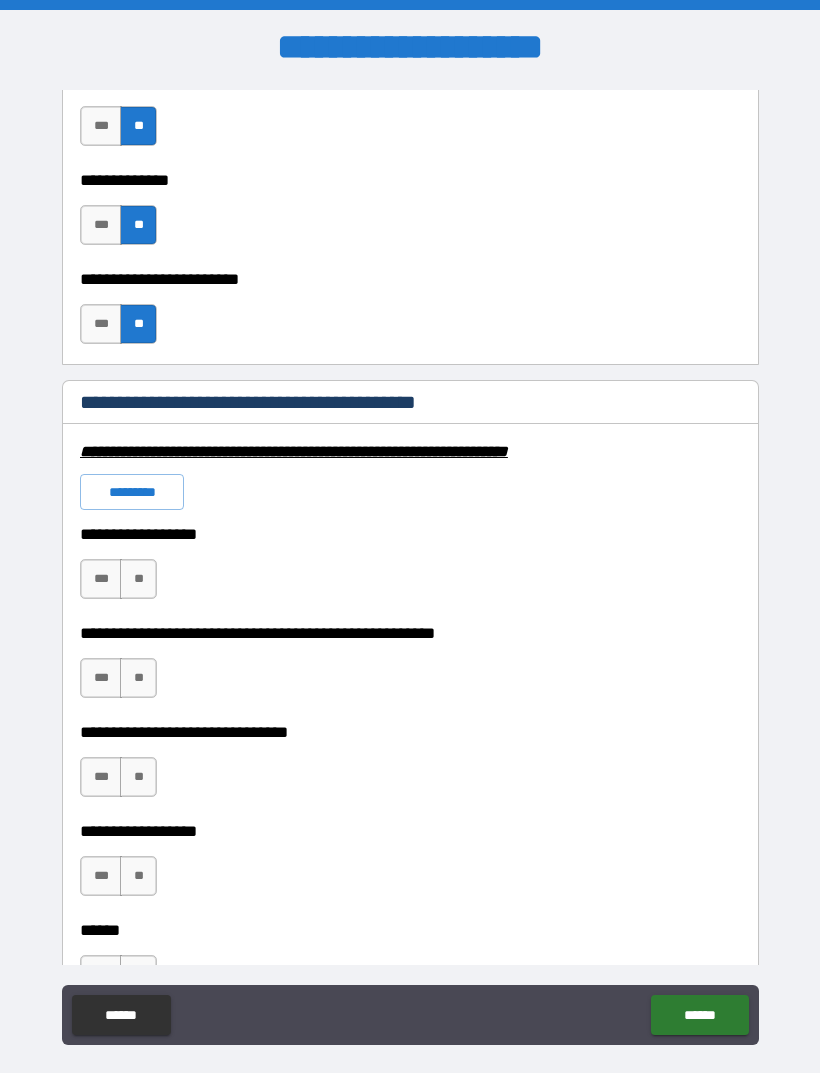 click on "**" at bounding box center [138, 579] 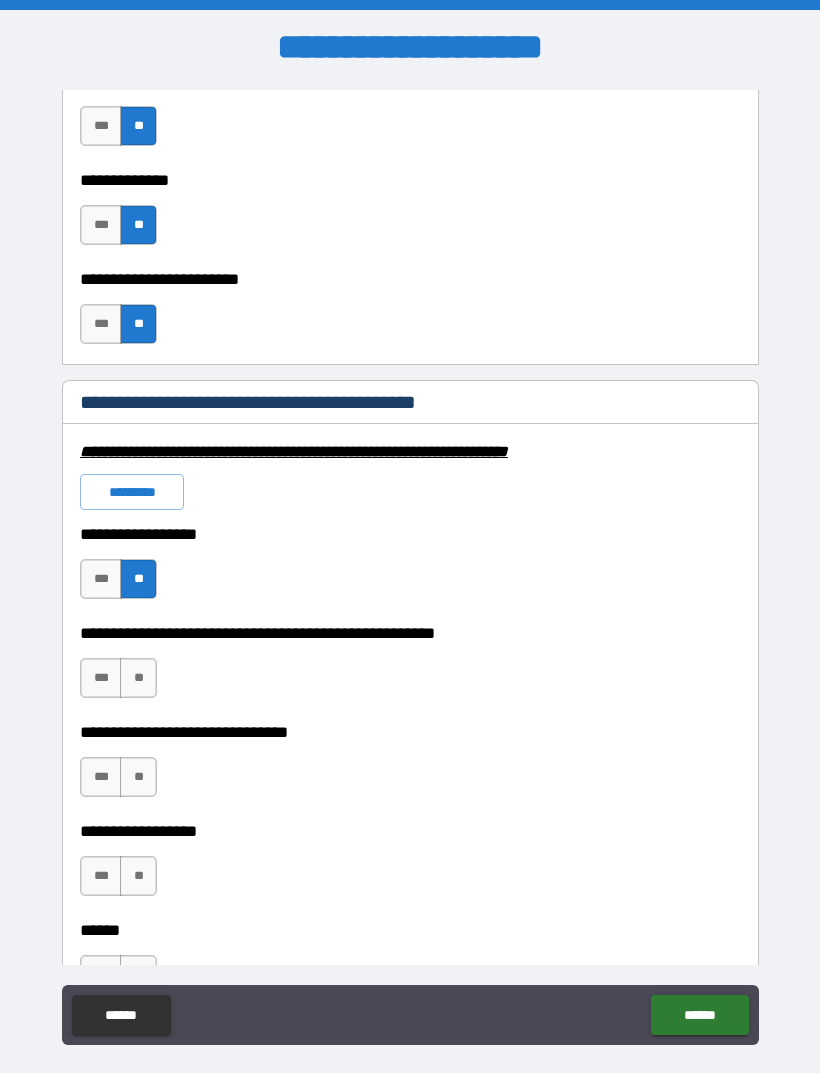 click on "**" at bounding box center (138, 678) 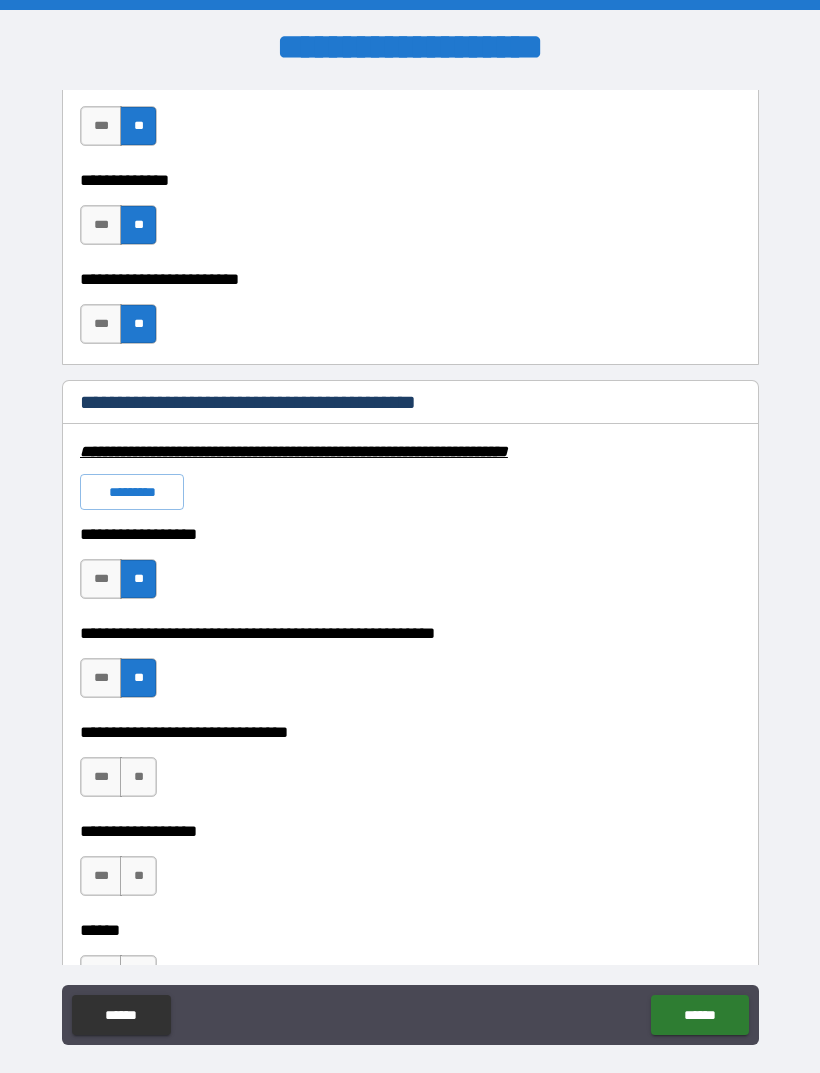 click on "**" at bounding box center [138, 777] 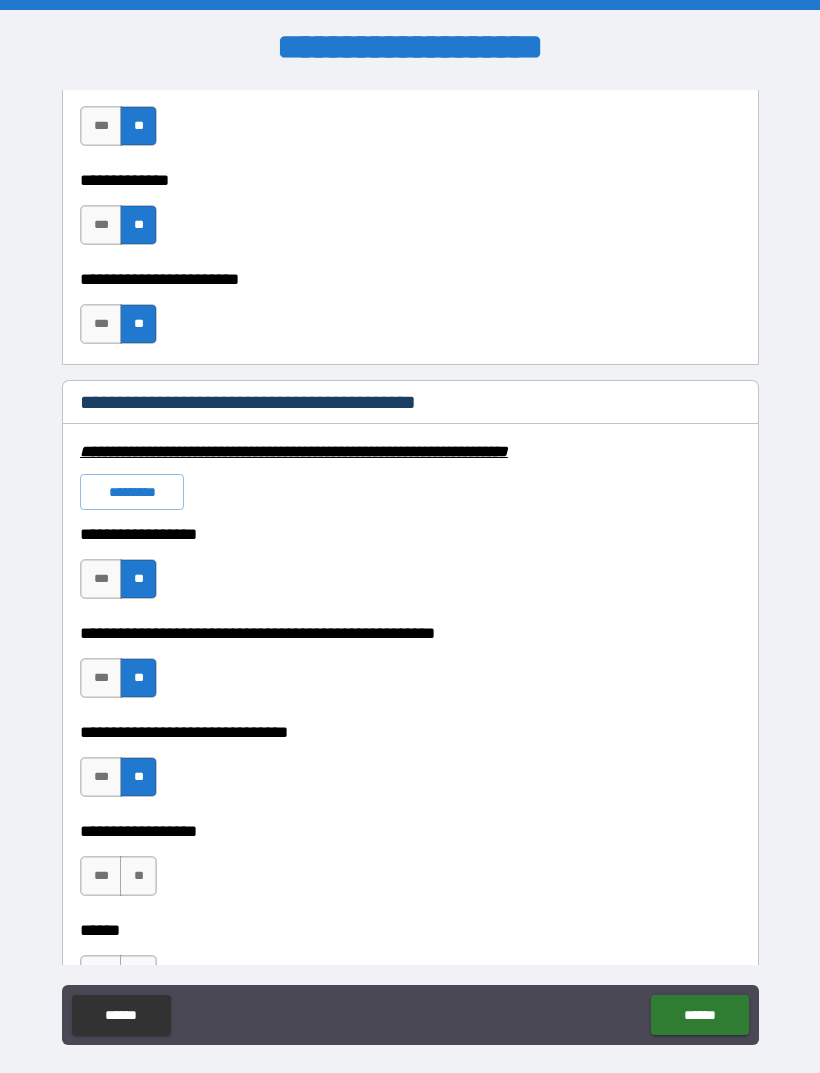 click on "**" at bounding box center (138, 876) 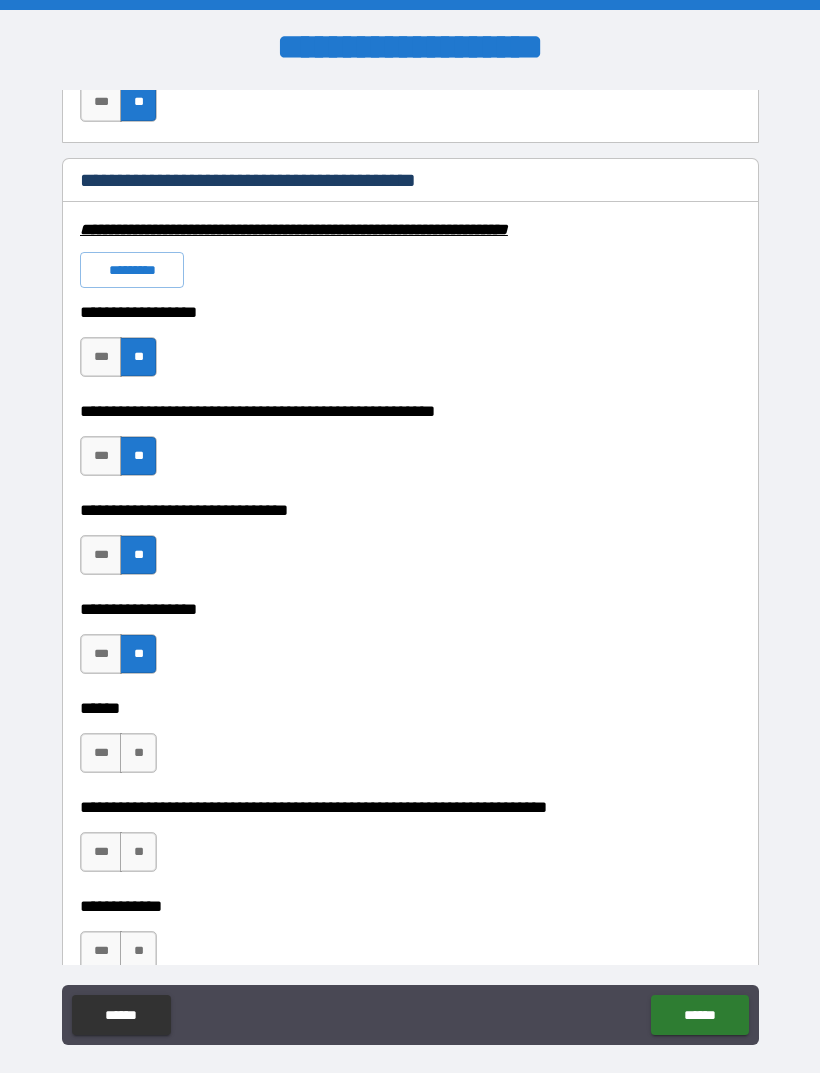 scroll, scrollTop: 6054, scrollLeft: 0, axis: vertical 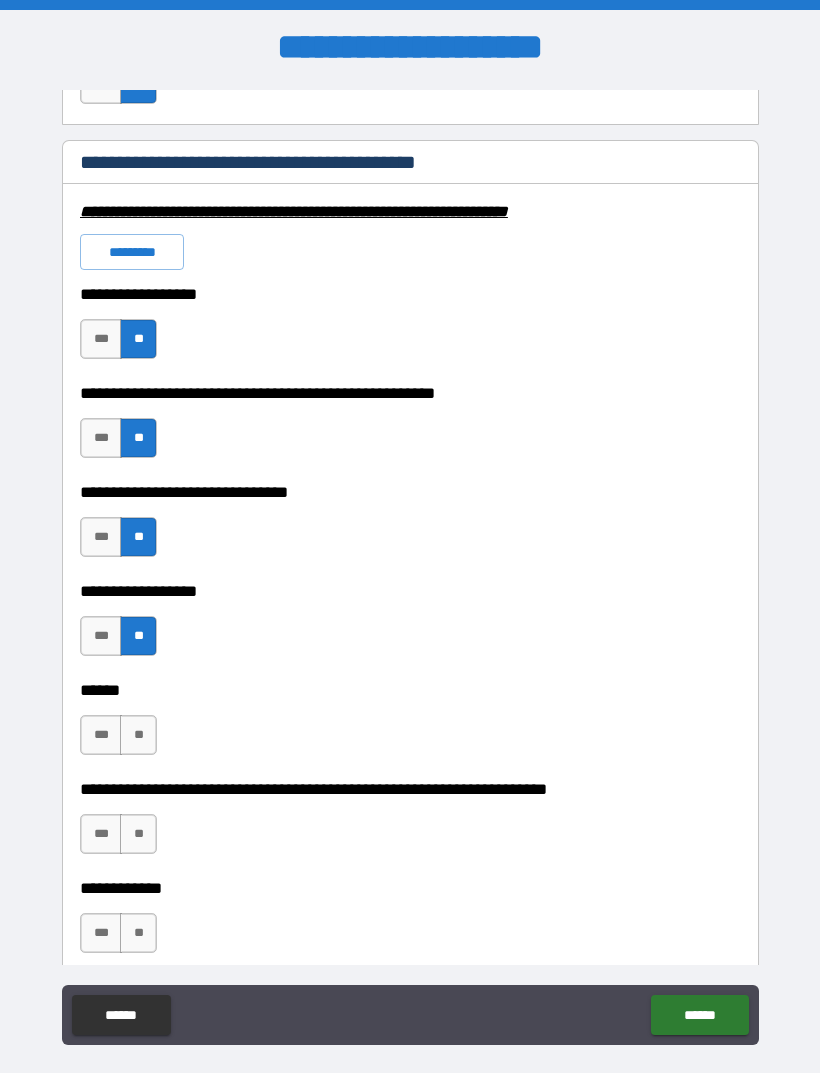 click on "**" at bounding box center [138, 735] 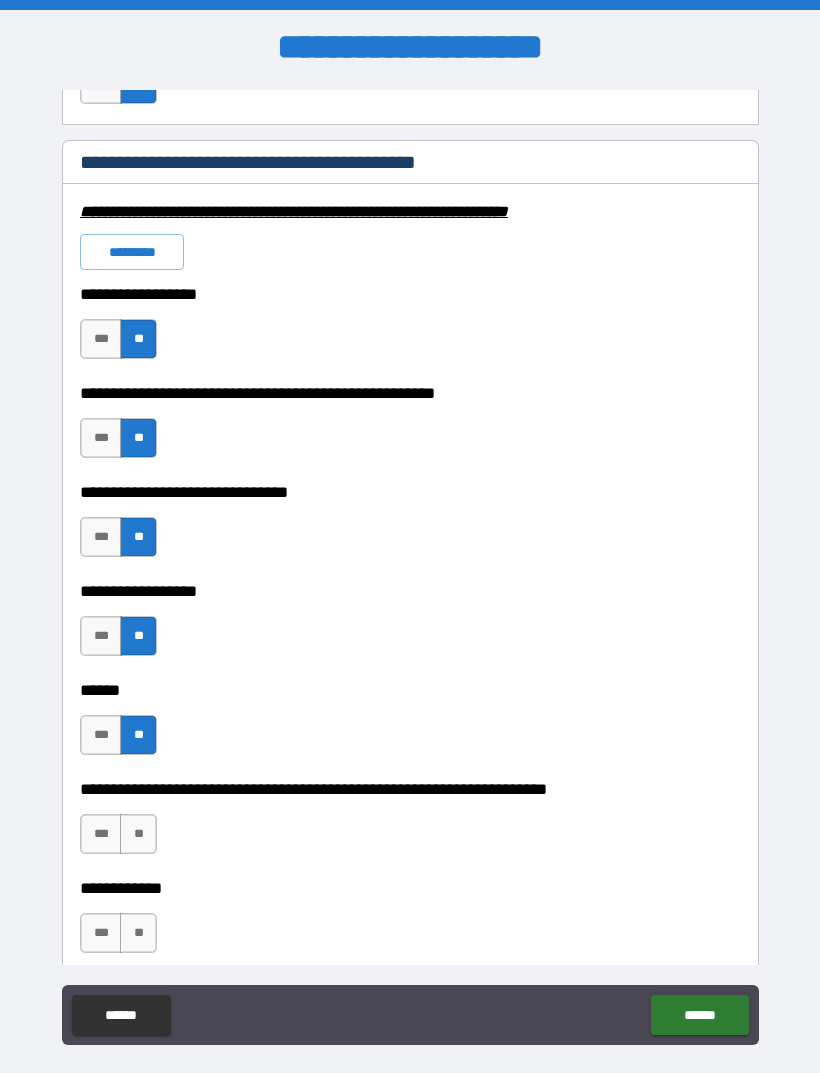 click on "**" at bounding box center (138, 834) 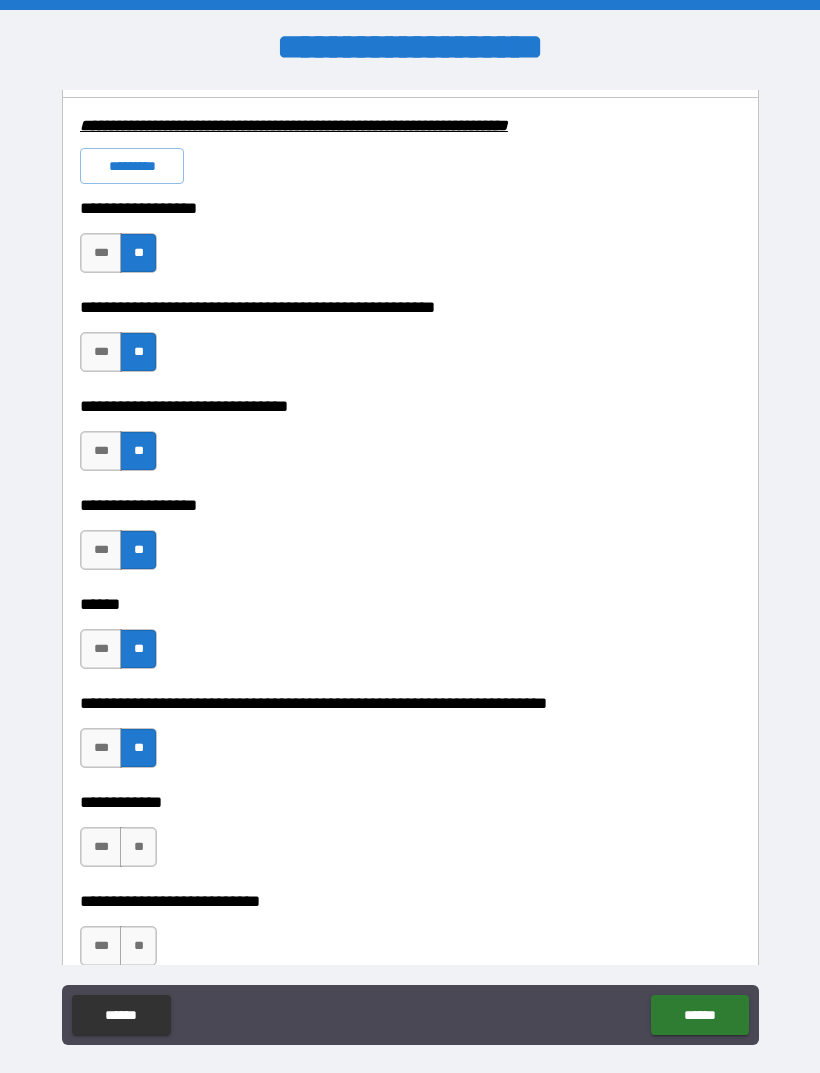 scroll, scrollTop: 6226, scrollLeft: 0, axis: vertical 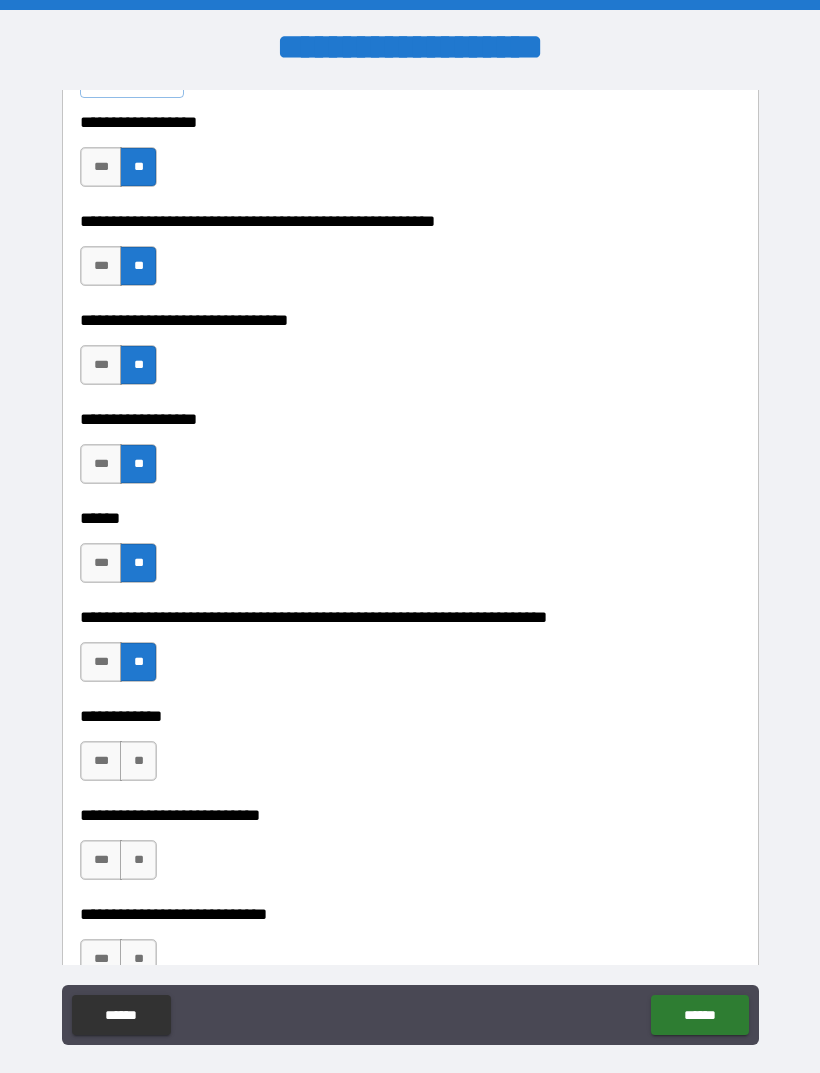 click on "**" at bounding box center [138, 761] 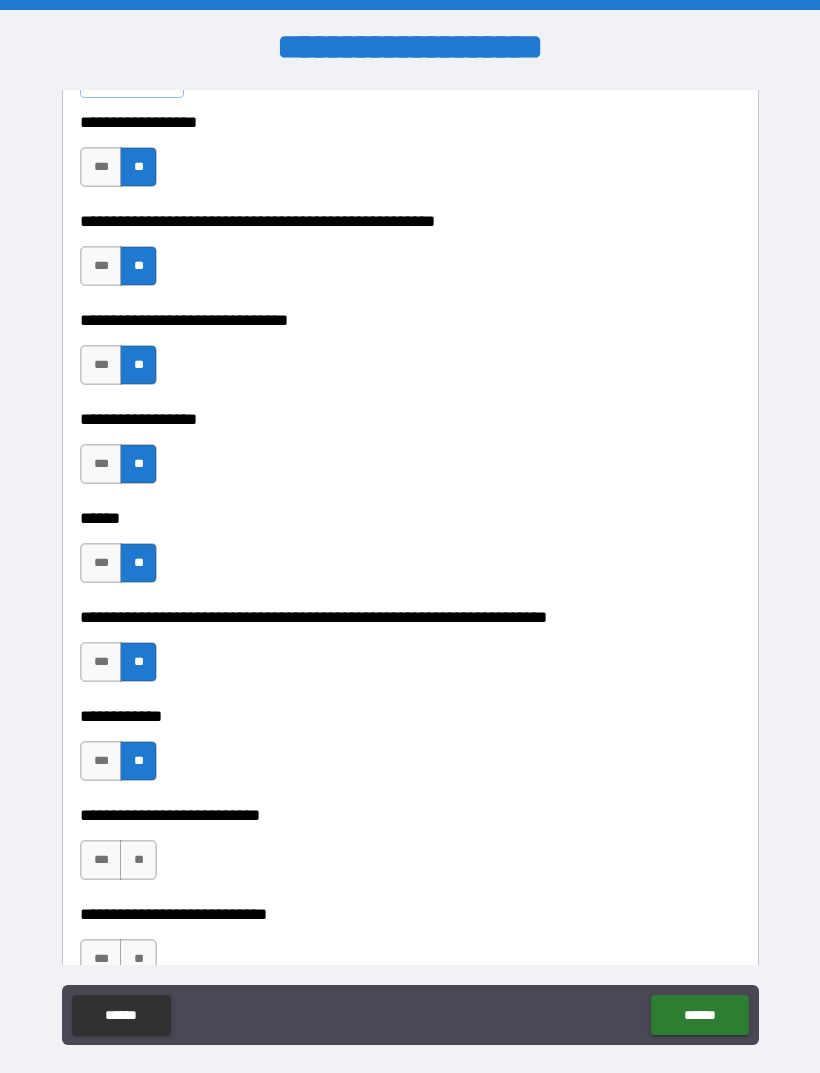 click on "**" at bounding box center [138, 860] 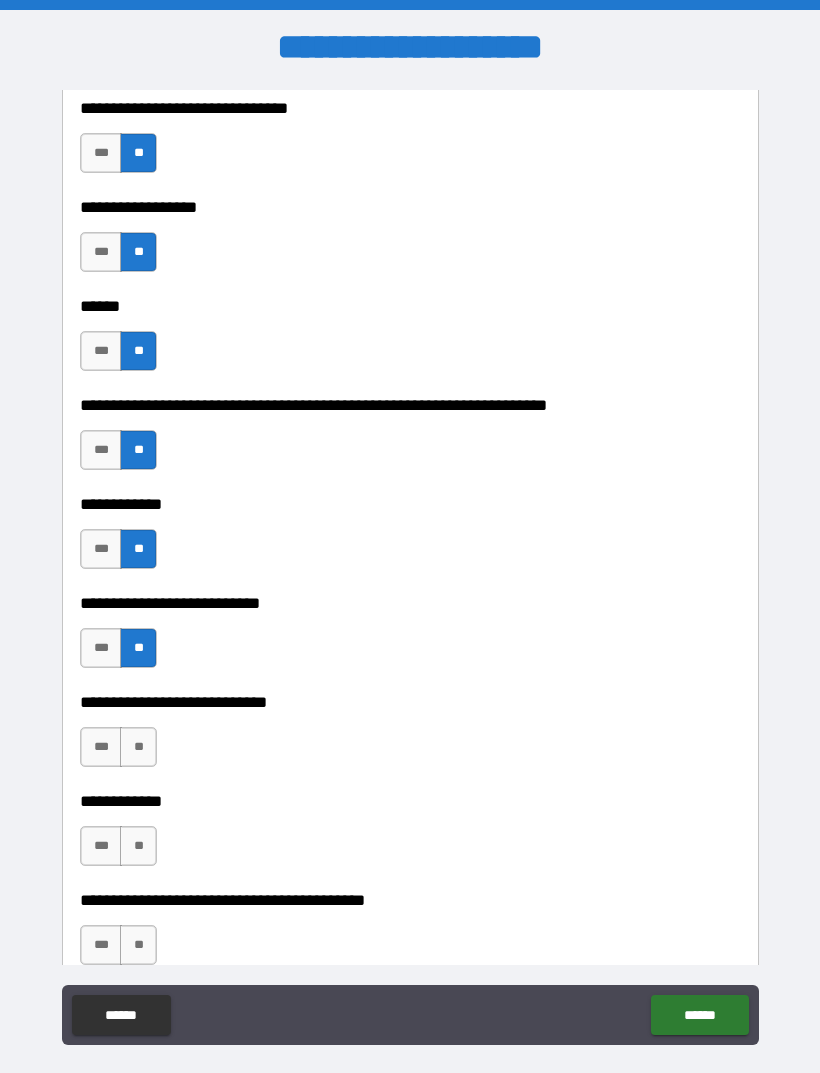 scroll, scrollTop: 6439, scrollLeft: 0, axis: vertical 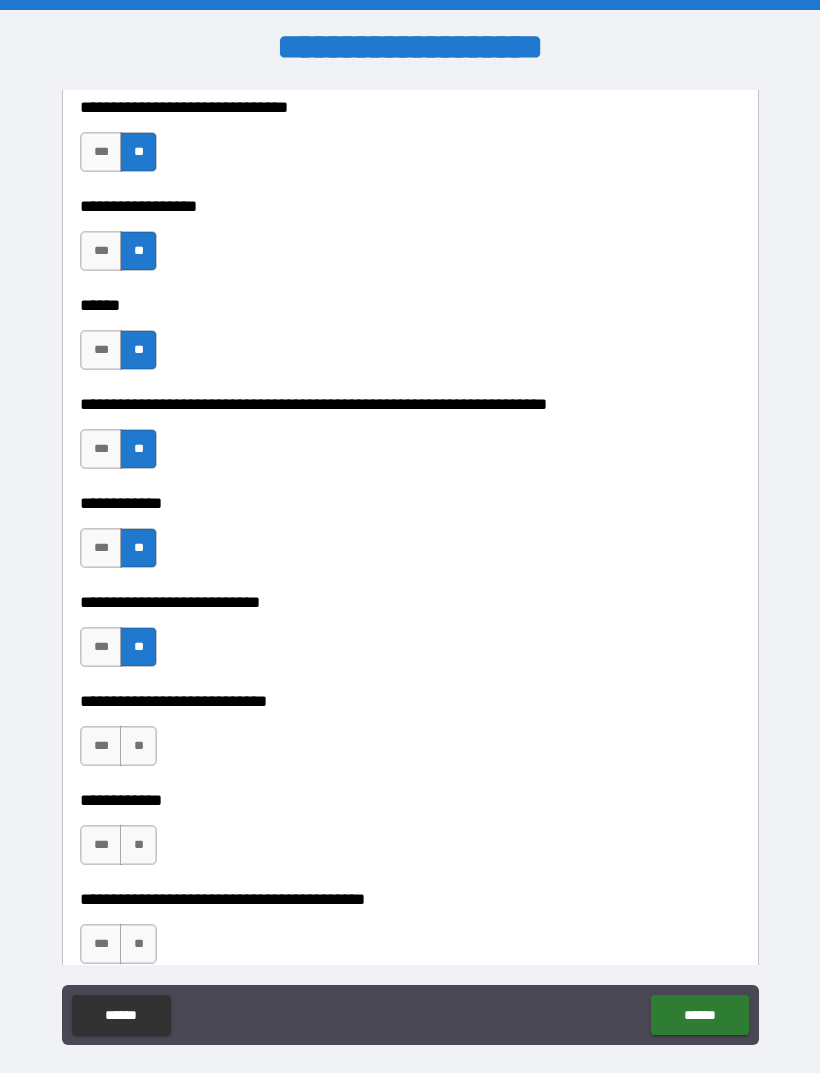 click on "**" at bounding box center [138, 746] 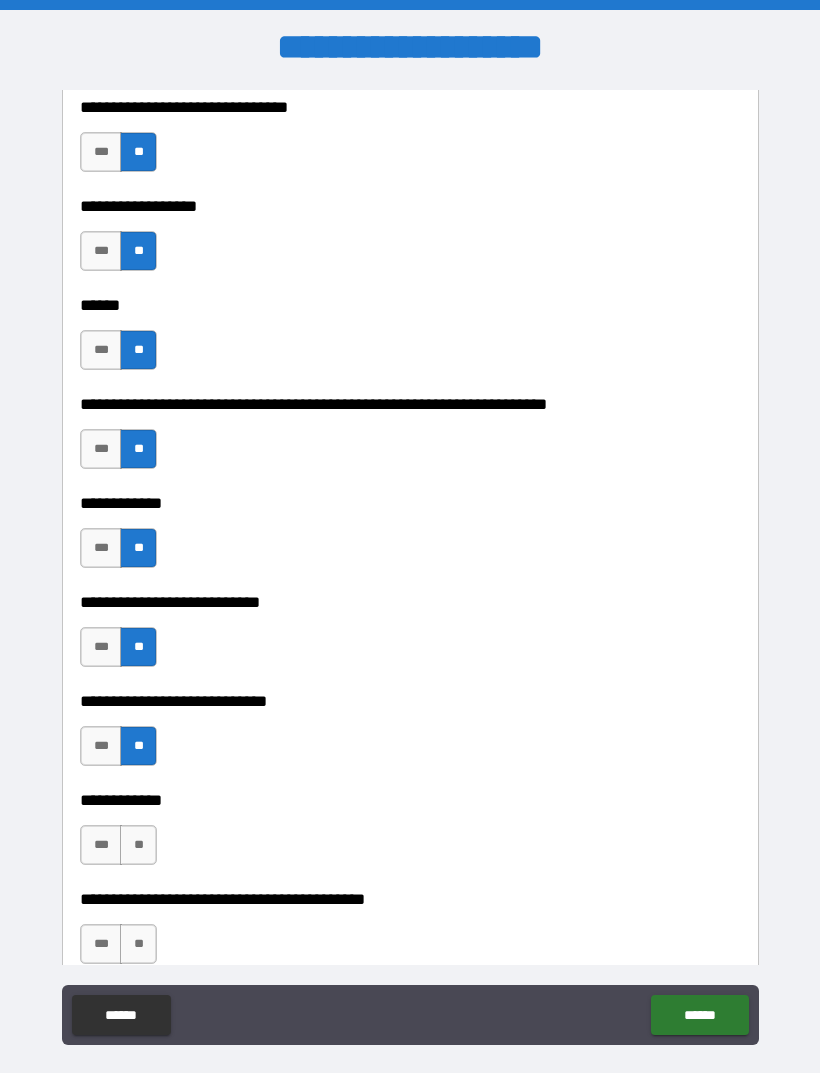 click on "**" at bounding box center (138, 845) 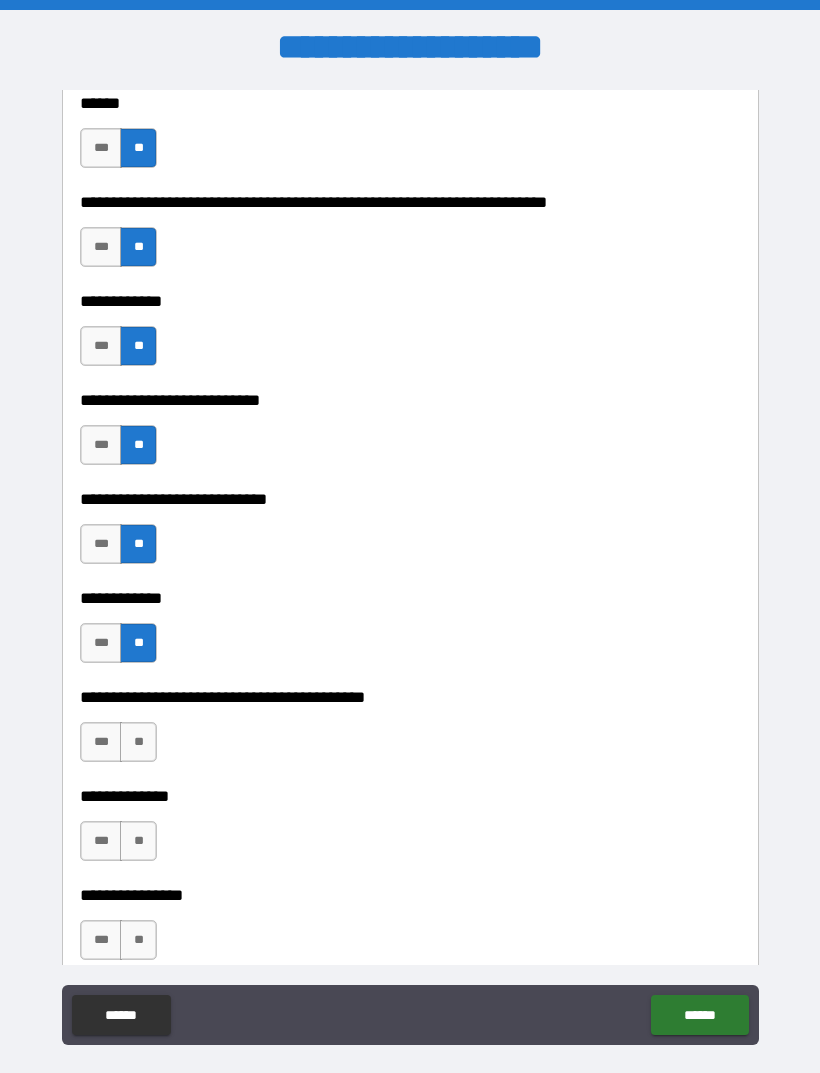 scroll, scrollTop: 6661, scrollLeft: 0, axis: vertical 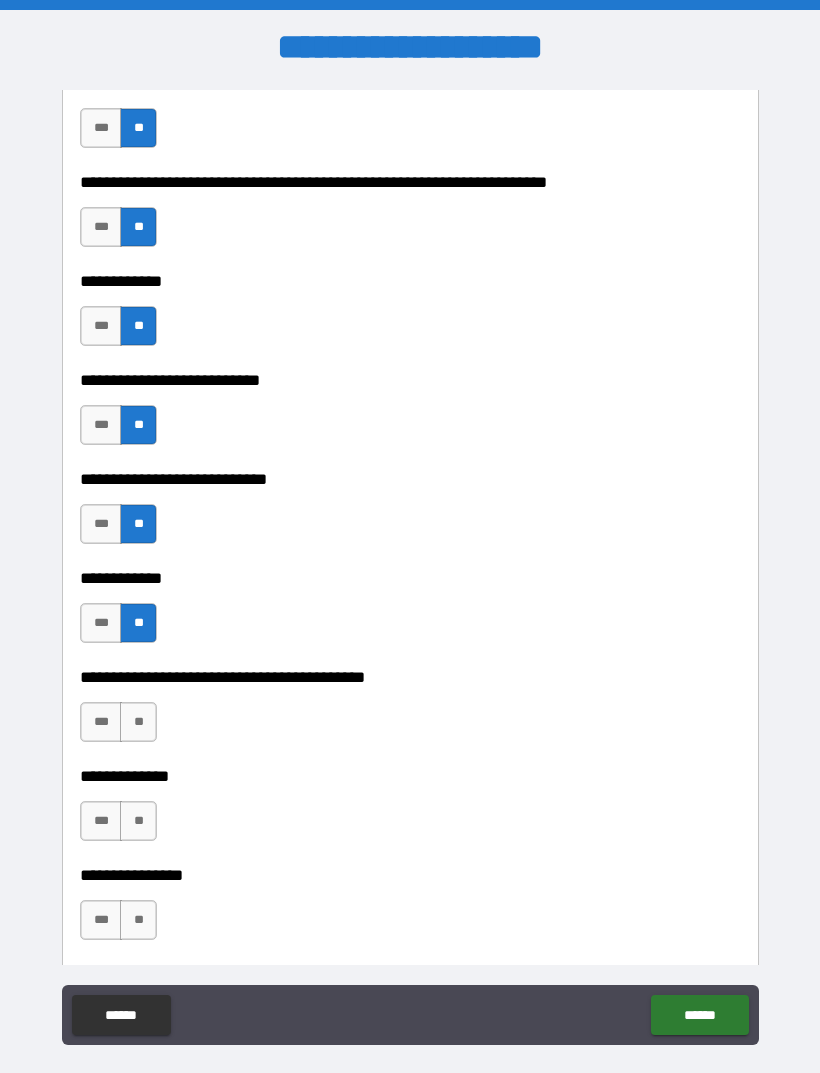 click on "**" at bounding box center (138, 722) 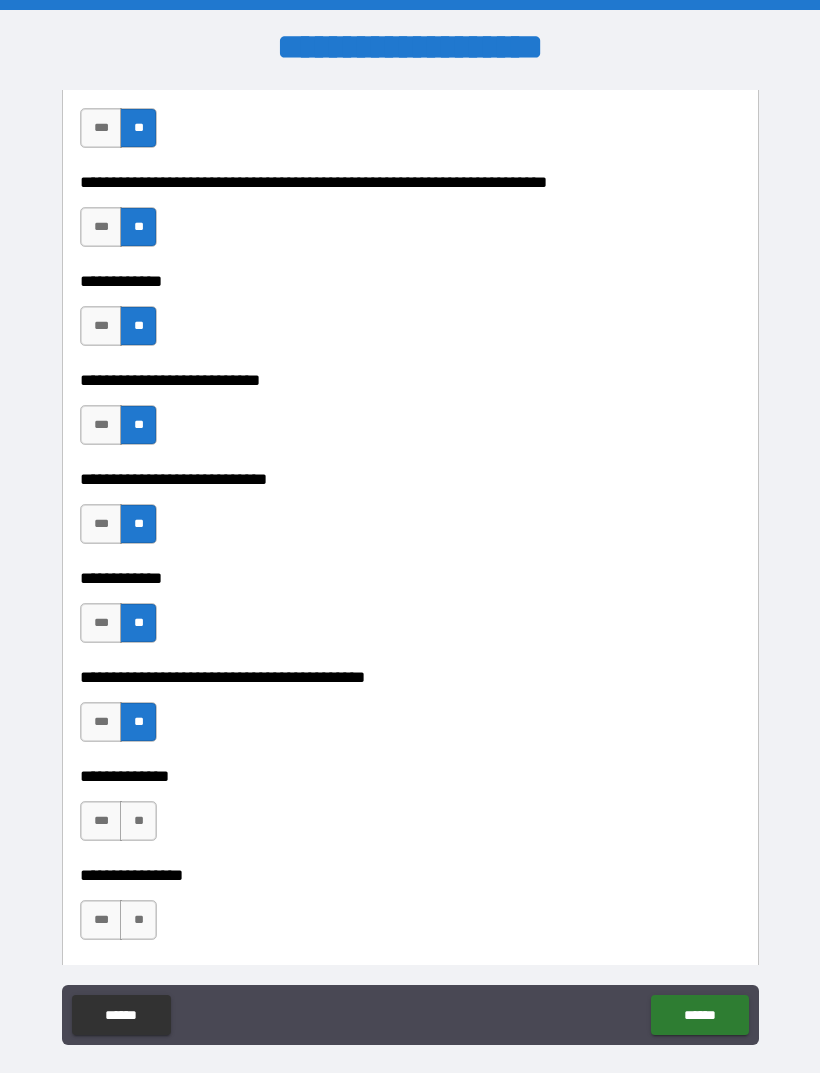 click on "**" at bounding box center [138, 821] 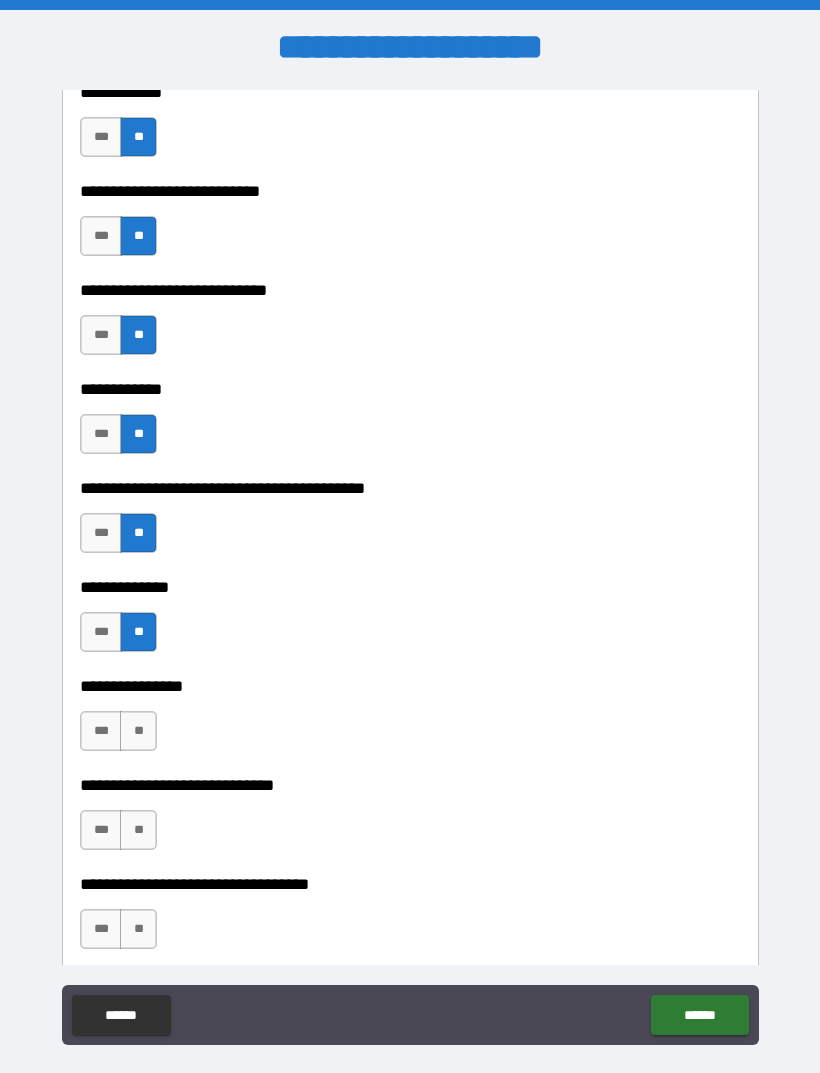 scroll, scrollTop: 6851, scrollLeft: 0, axis: vertical 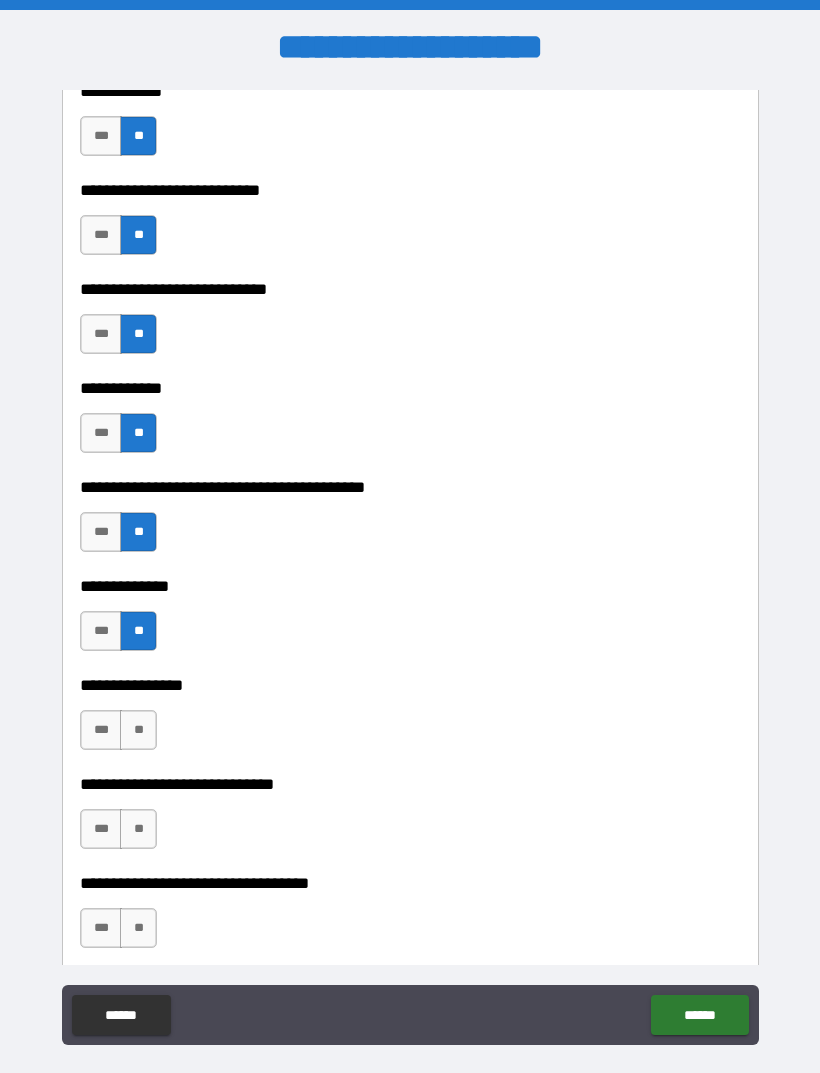 click on "**" at bounding box center (138, 730) 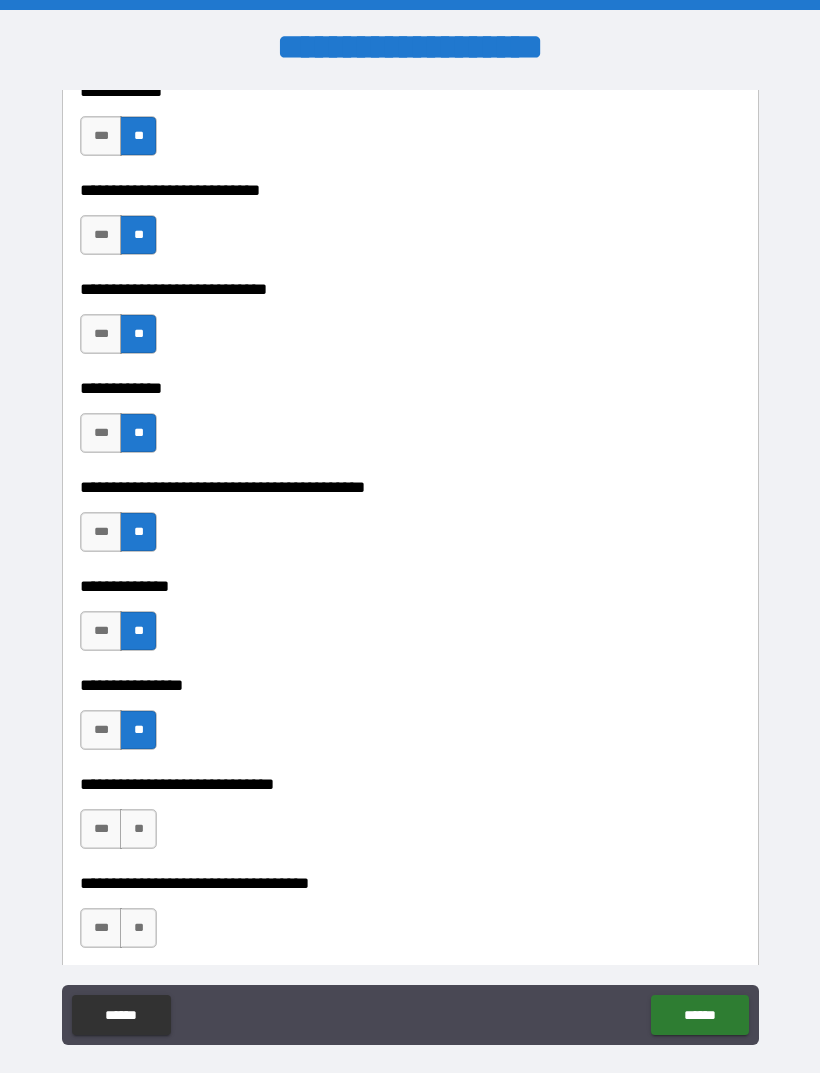 click on "**" at bounding box center [138, 829] 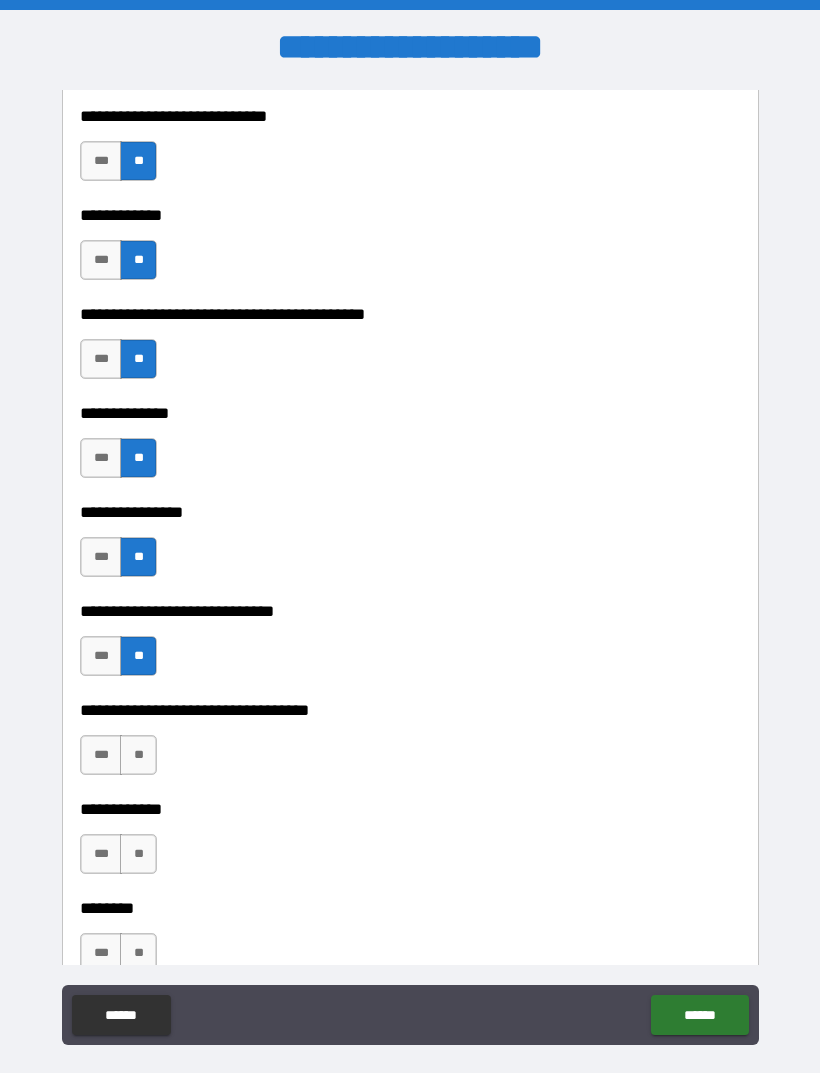 scroll, scrollTop: 7036, scrollLeft: 0, axis: vertical 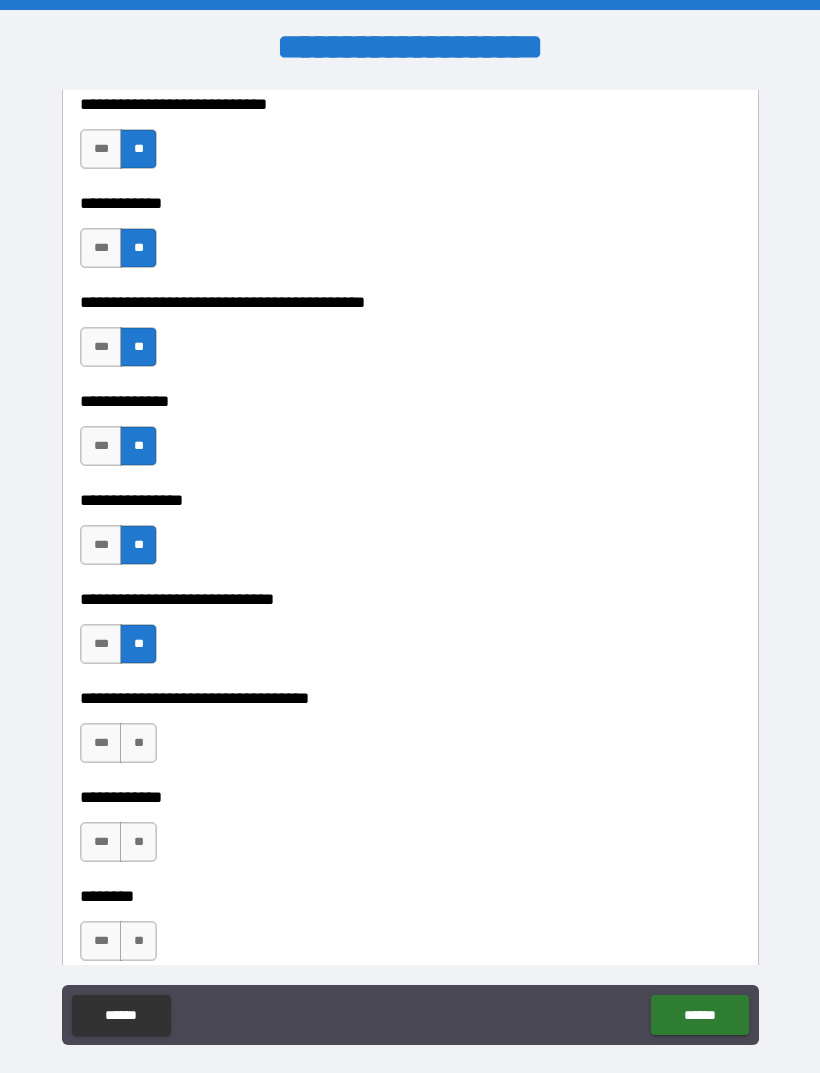 click on "**" at bounding box center (138, 743) 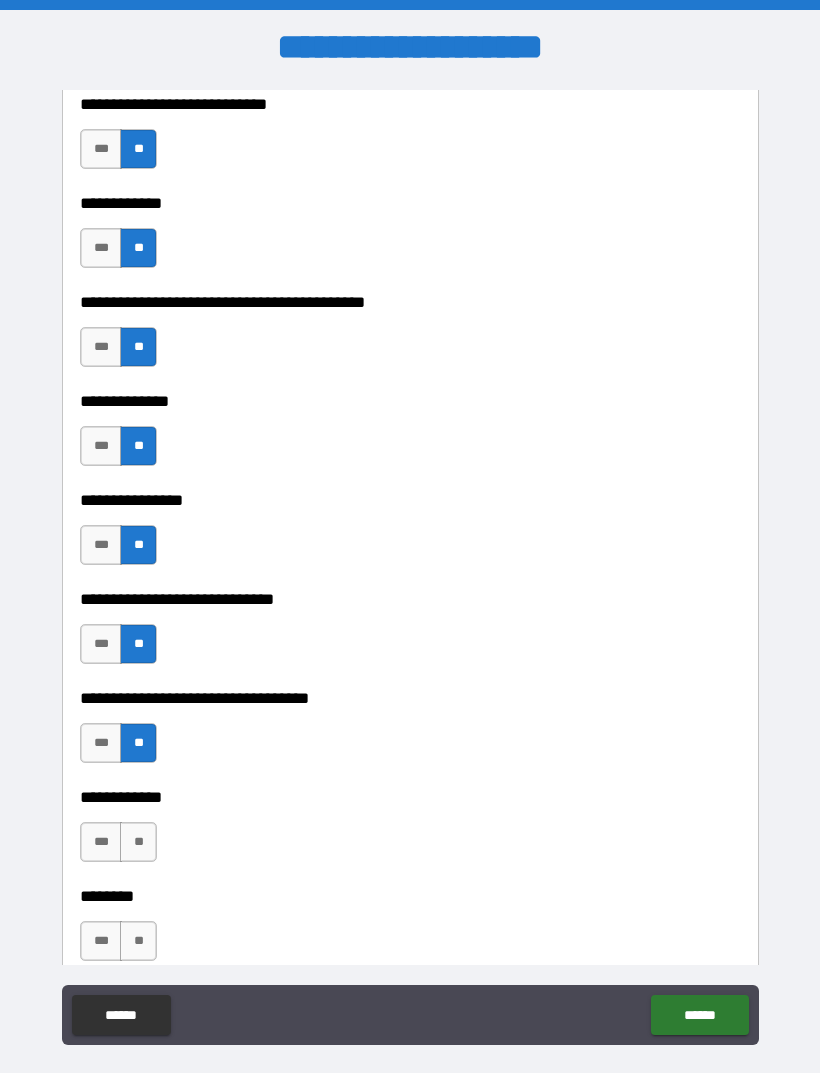 click on "**" at bounding box center [138, 842] 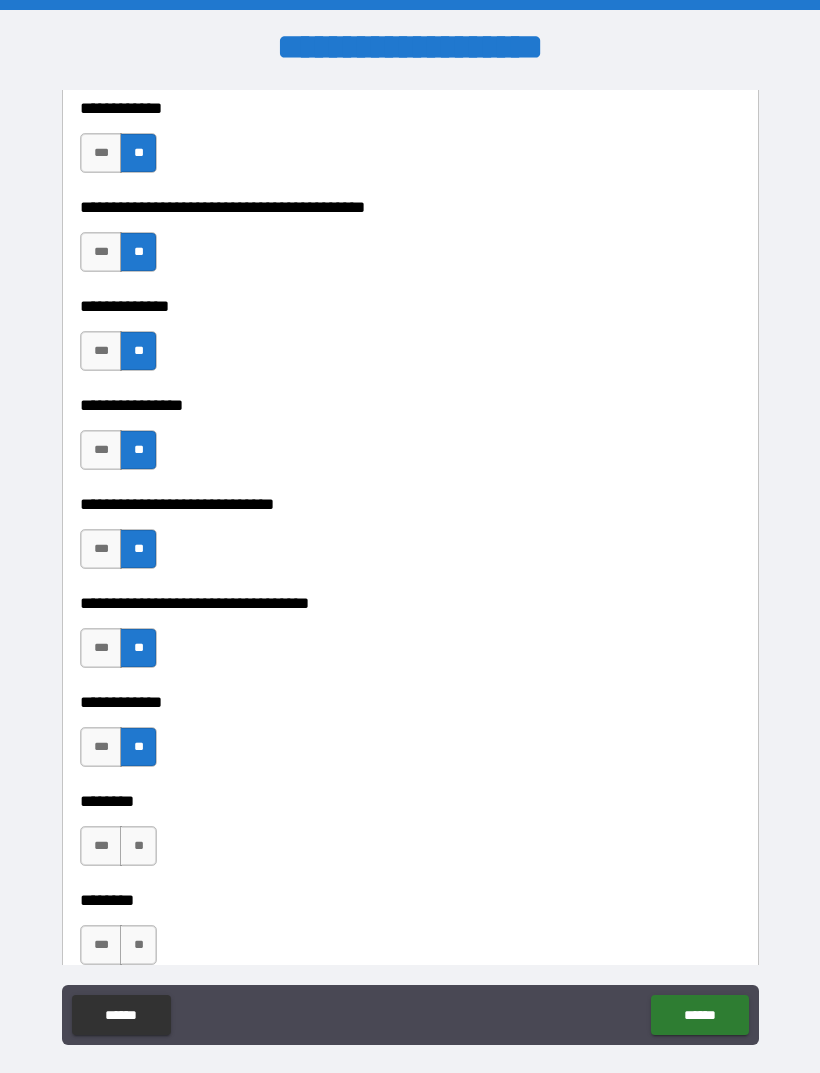 scroll, scrollTop: 7242, scrollLeft: 0, axis: vertical 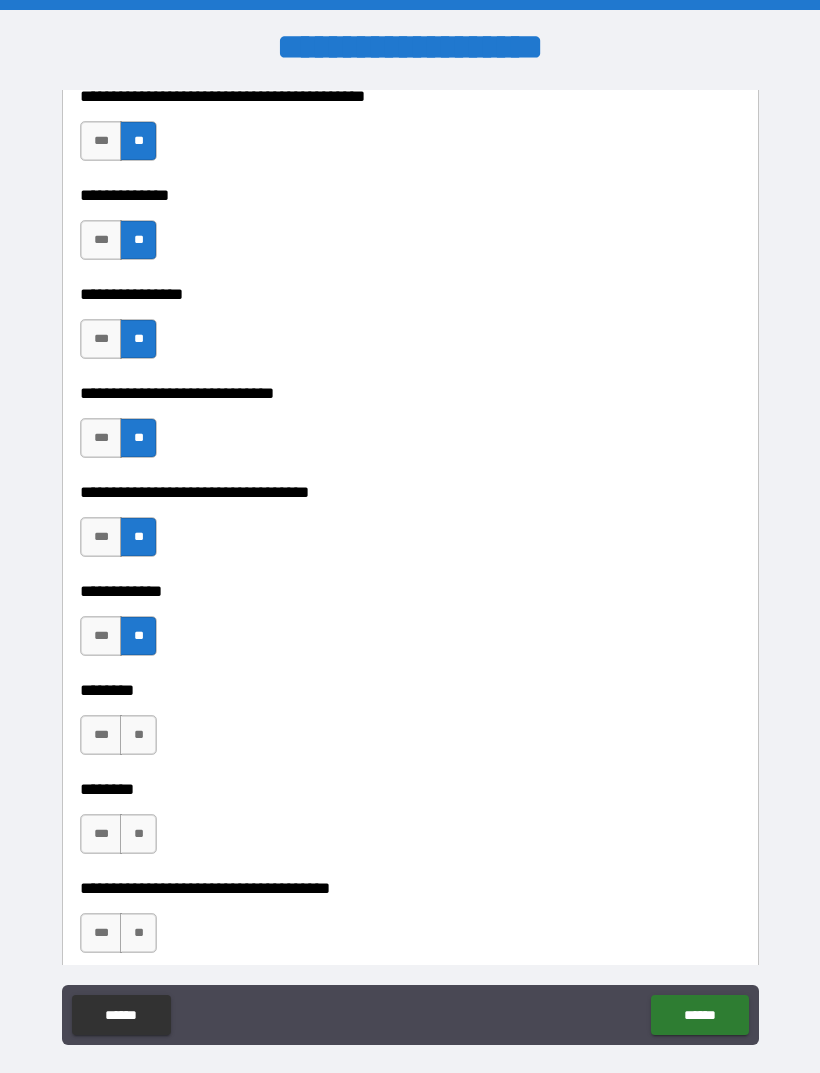 click on "**" at bounding box center [138, 735] 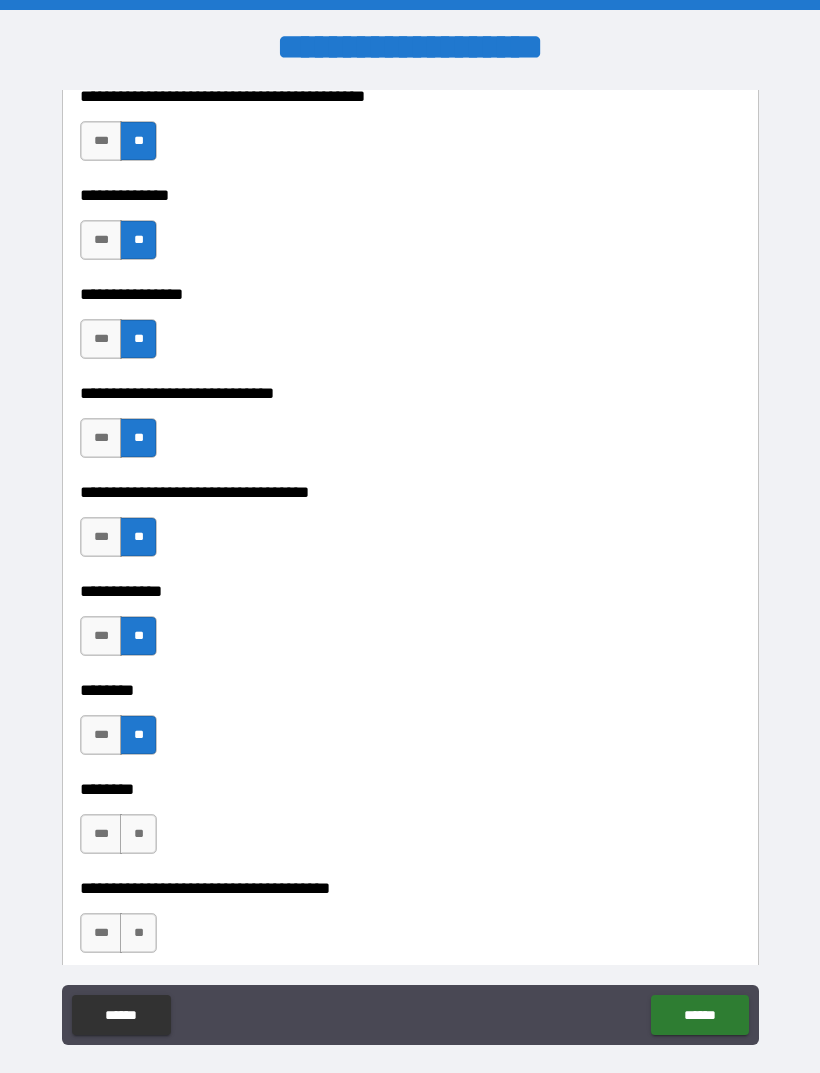 click on "**" at bounding box center (138, 834) 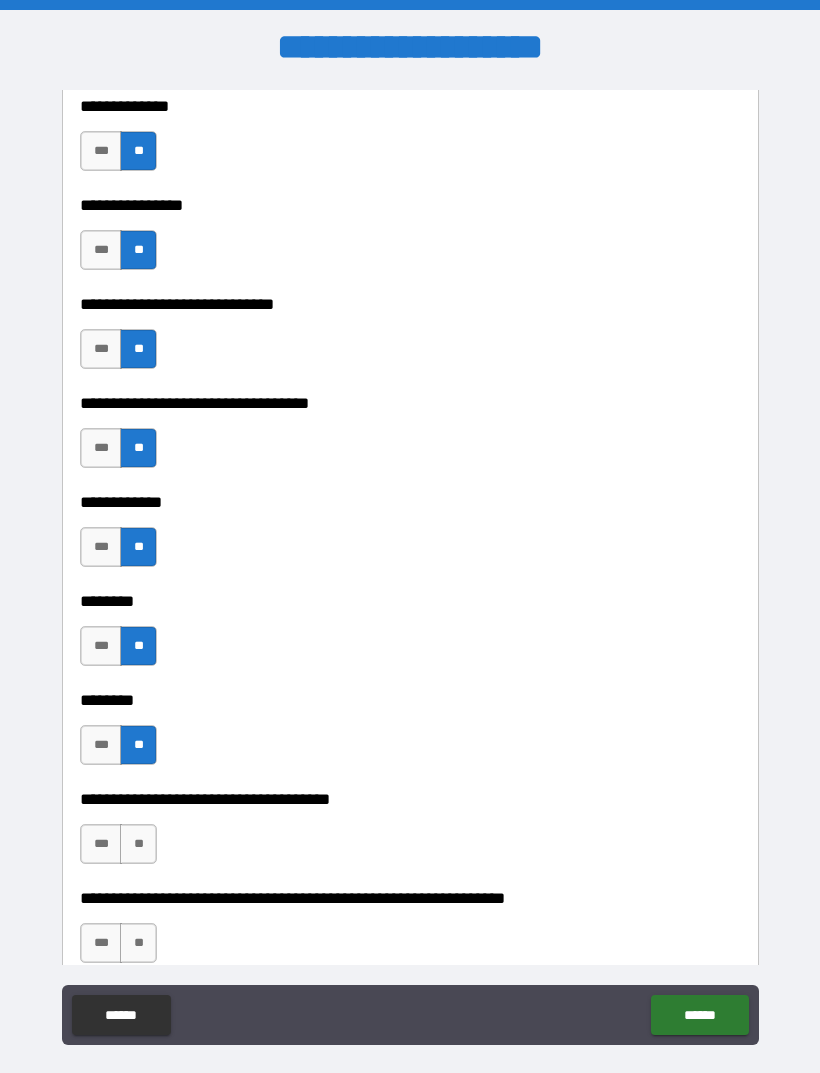 scroll, scrollTop: 7436, scrollLeft: 0, axis: vertical 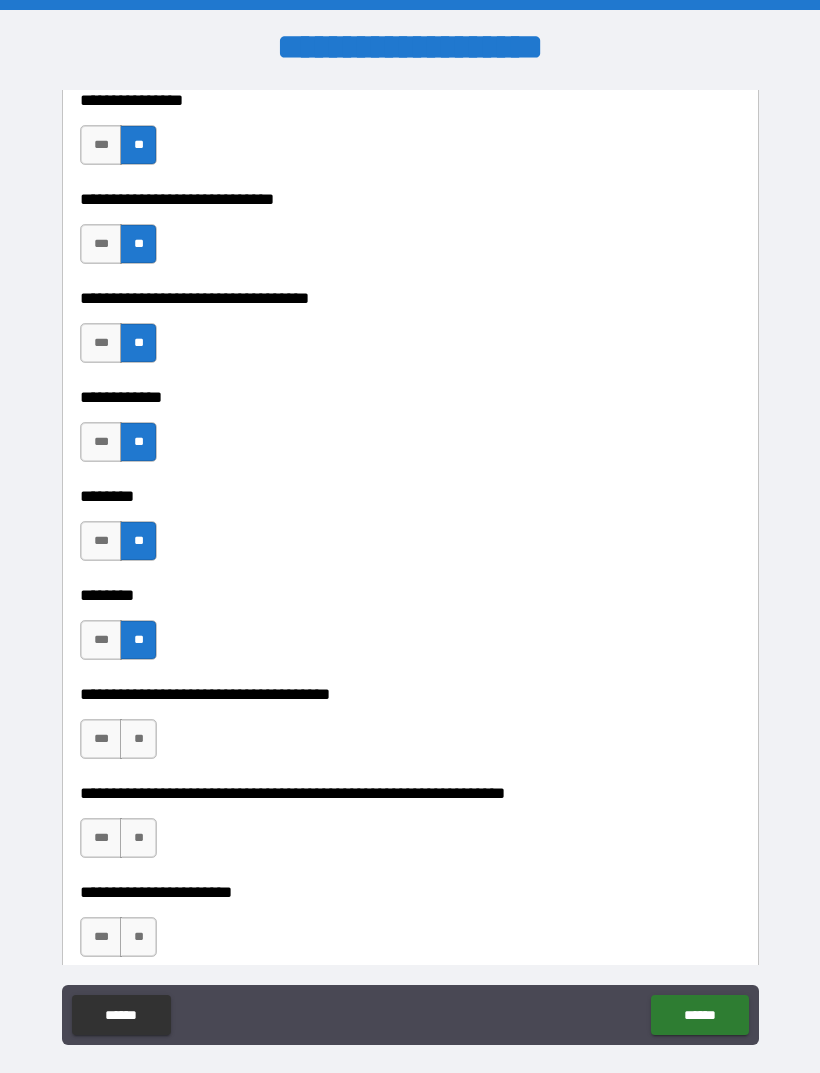 click on "**" at bounding box center [138, 739] 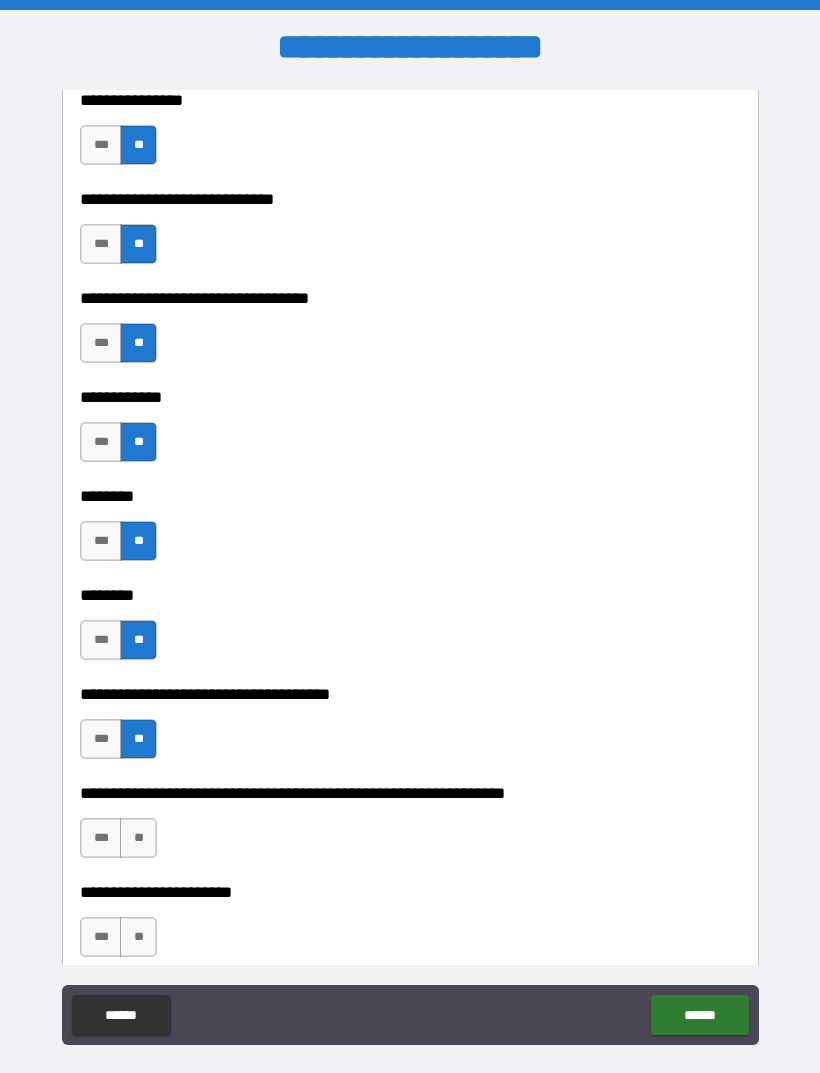 click on "**" at bounding box center (138, 838) 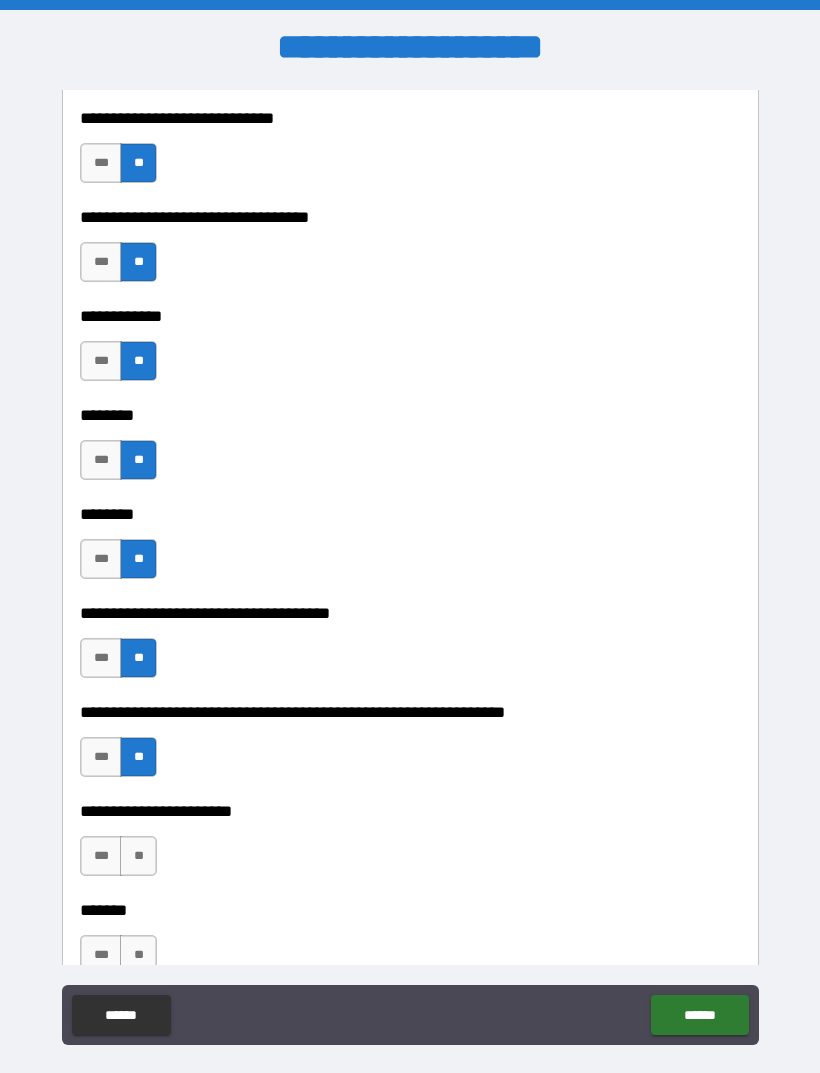 scroll, scrollTop: 7628, scrollLeft: 0, axis: vertical 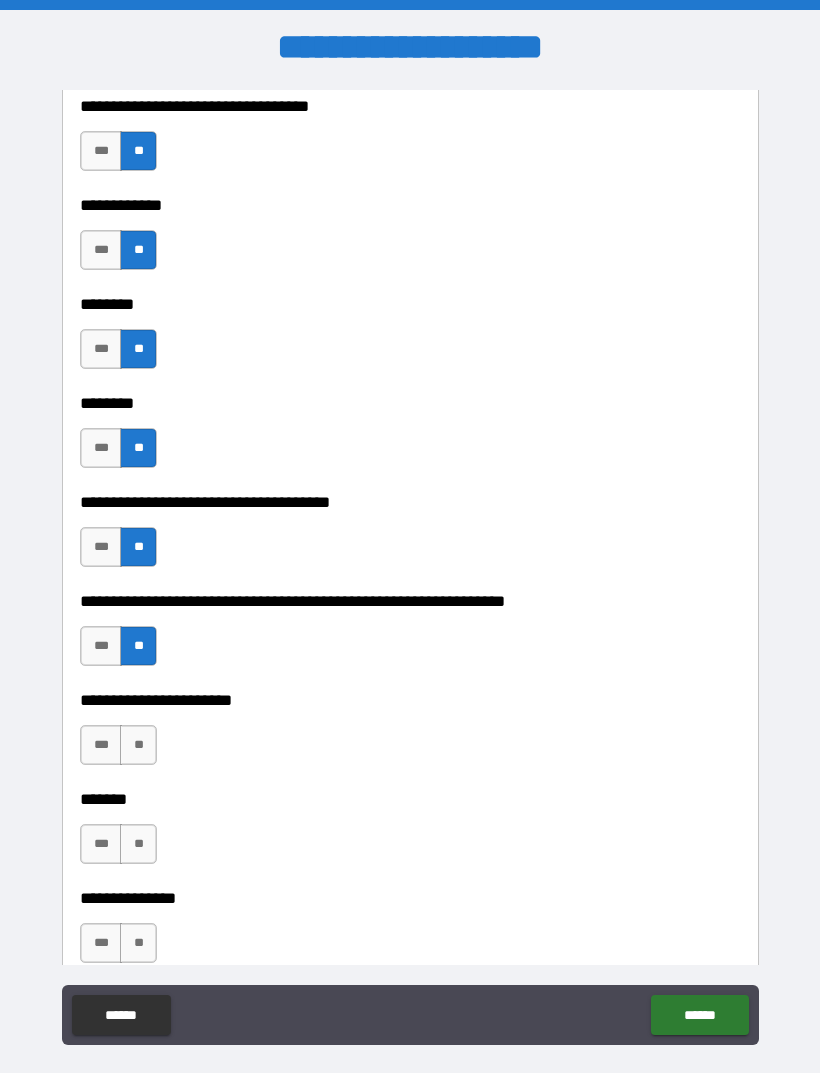 click on "**" at bounding box center (138, 745) 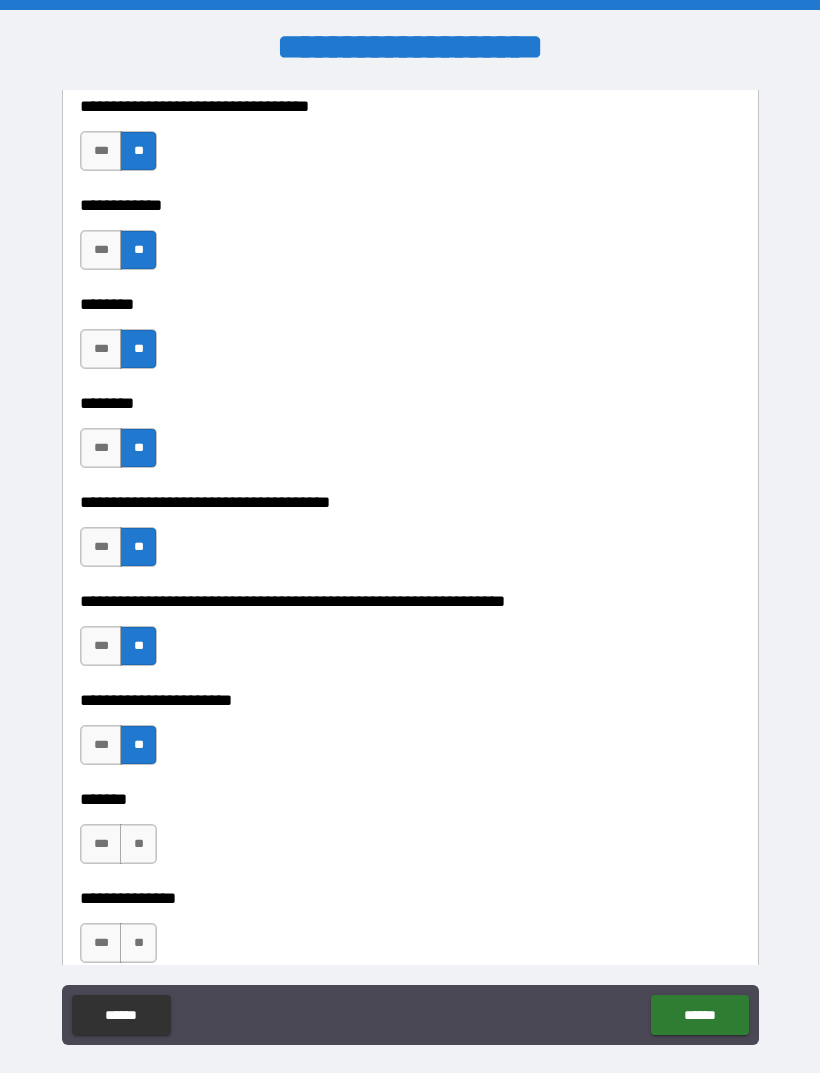 click on "**" at bounding box center (138, 844) 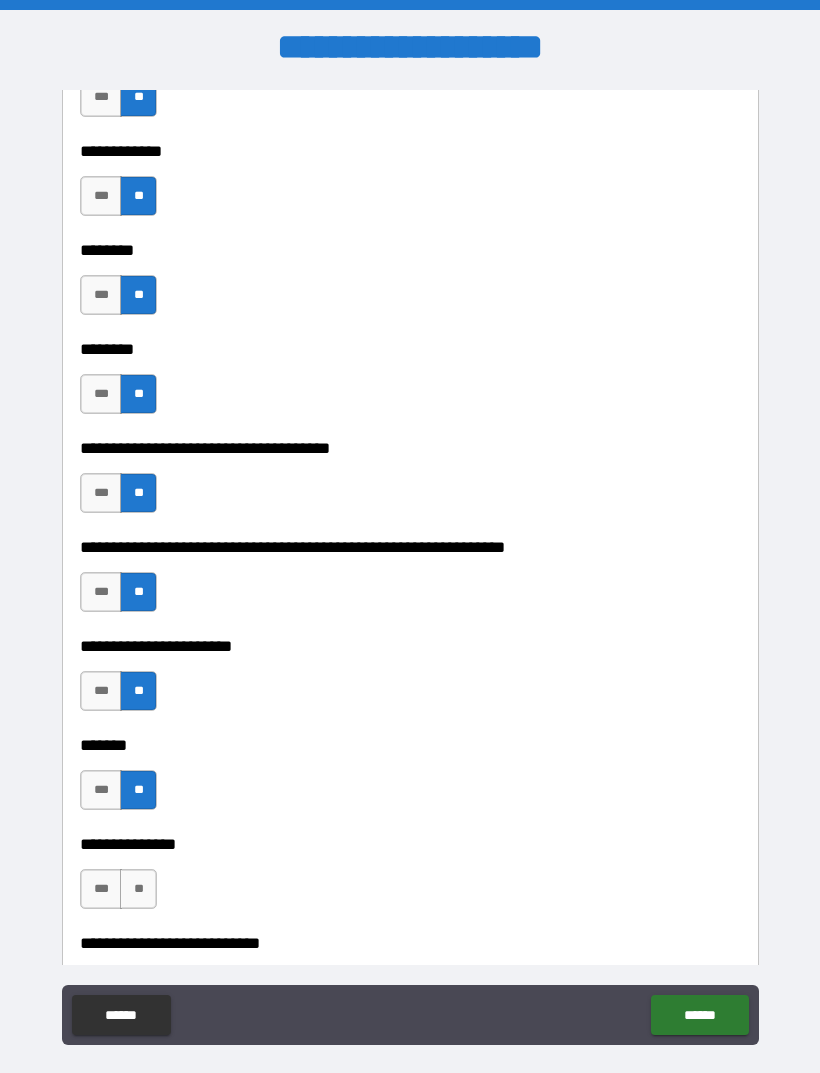 scroll, scrollTop: 7706, scrollLeft: 0, axis: vertical 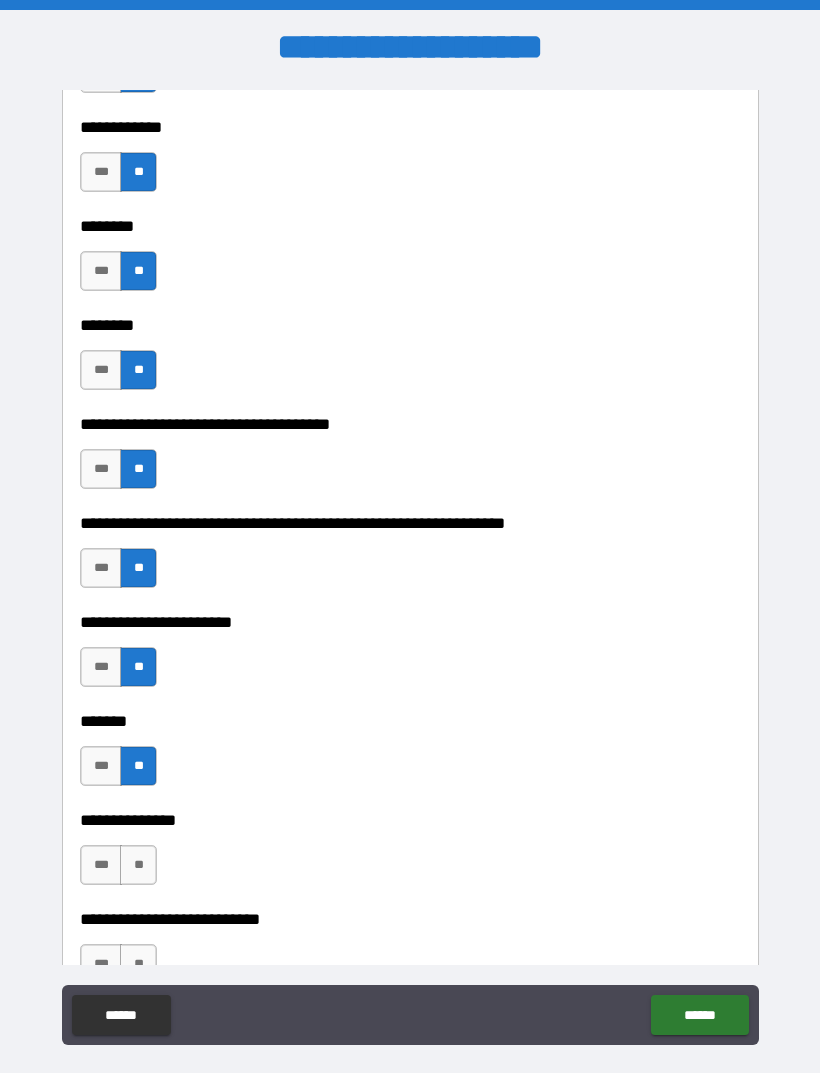 click on "***" at bounding box center (101, 766) 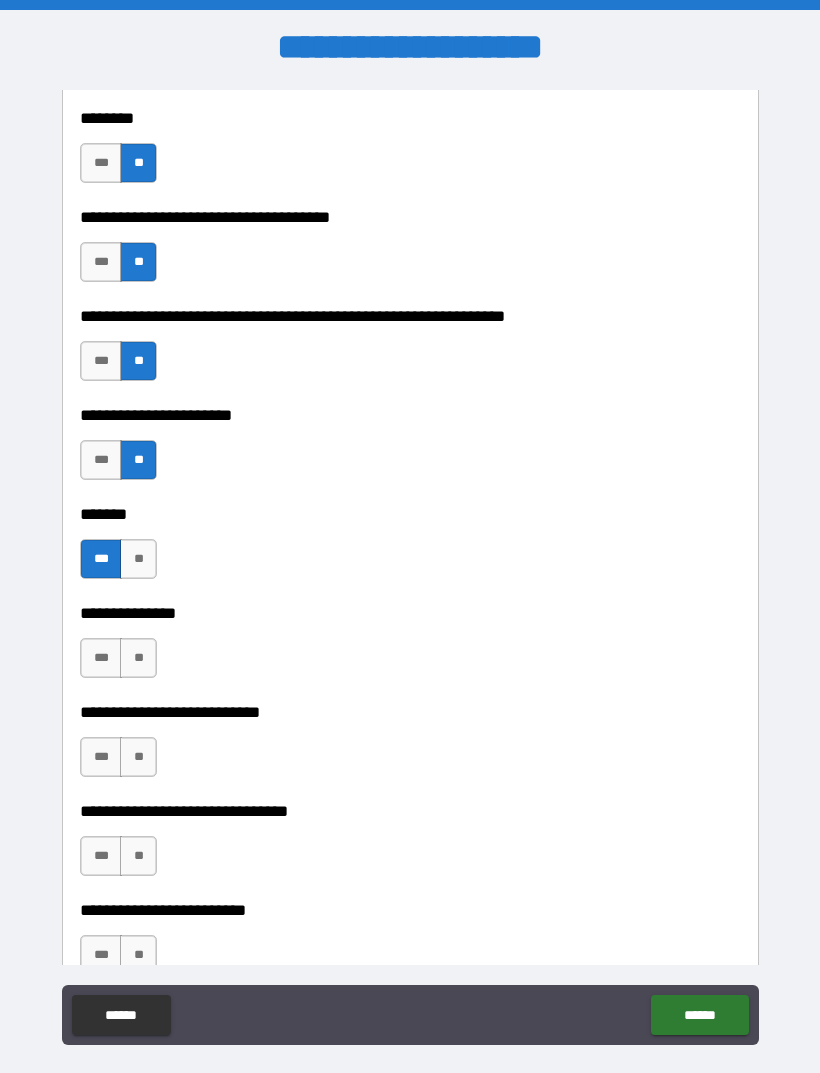 scroll, scrollTop: 7912, scrollLeft: 0, axis: vertical 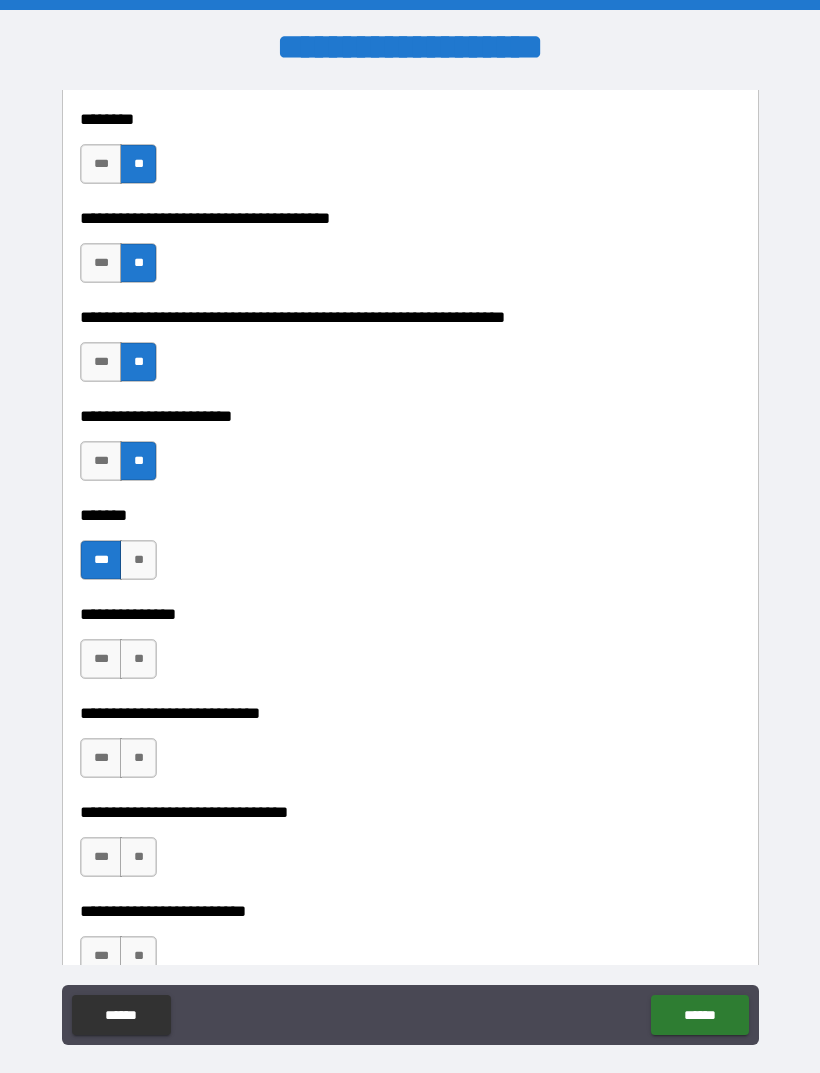 click on "**" at bounding box center (138, 659) 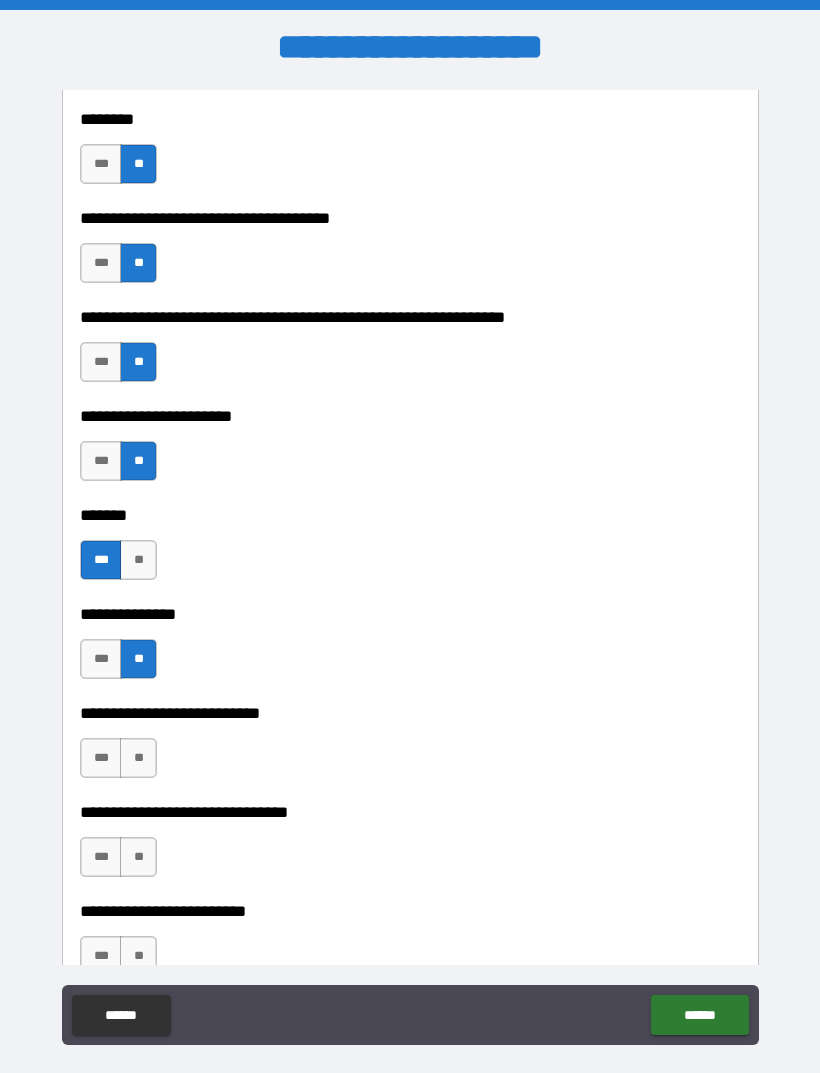 click on "**" at bounding box center [138, 758] 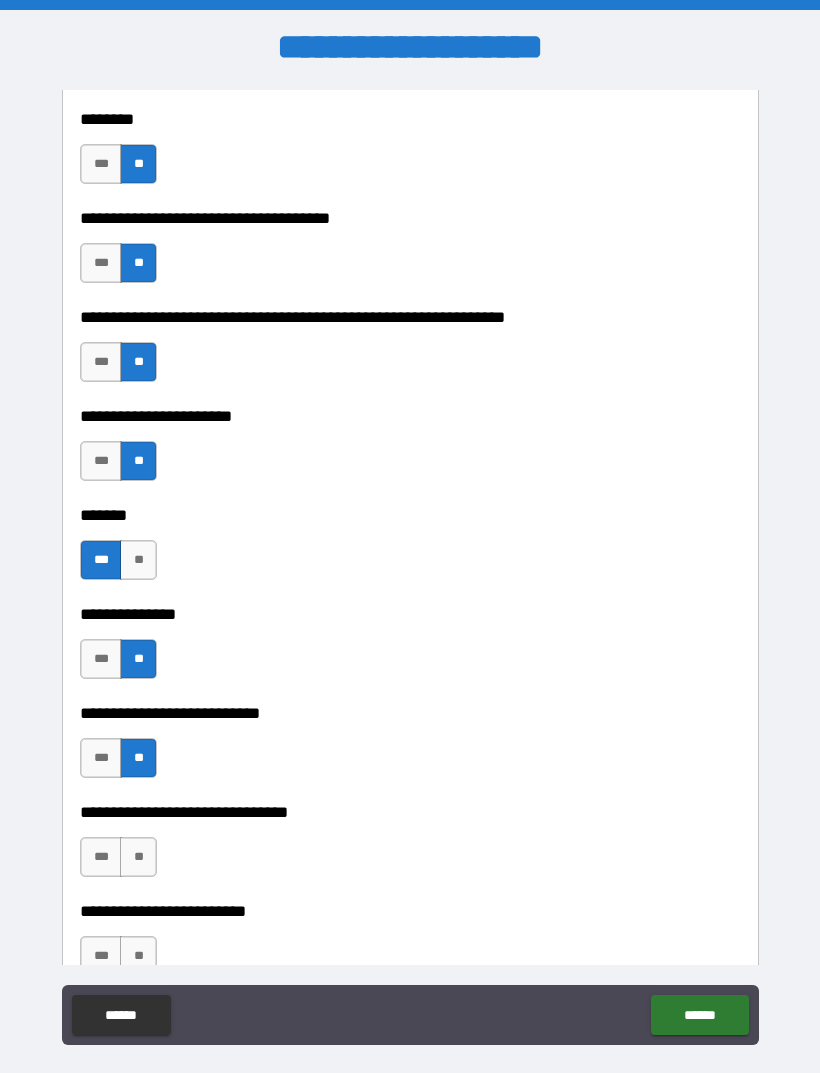 click on "**" at bounding box center [138, 857] 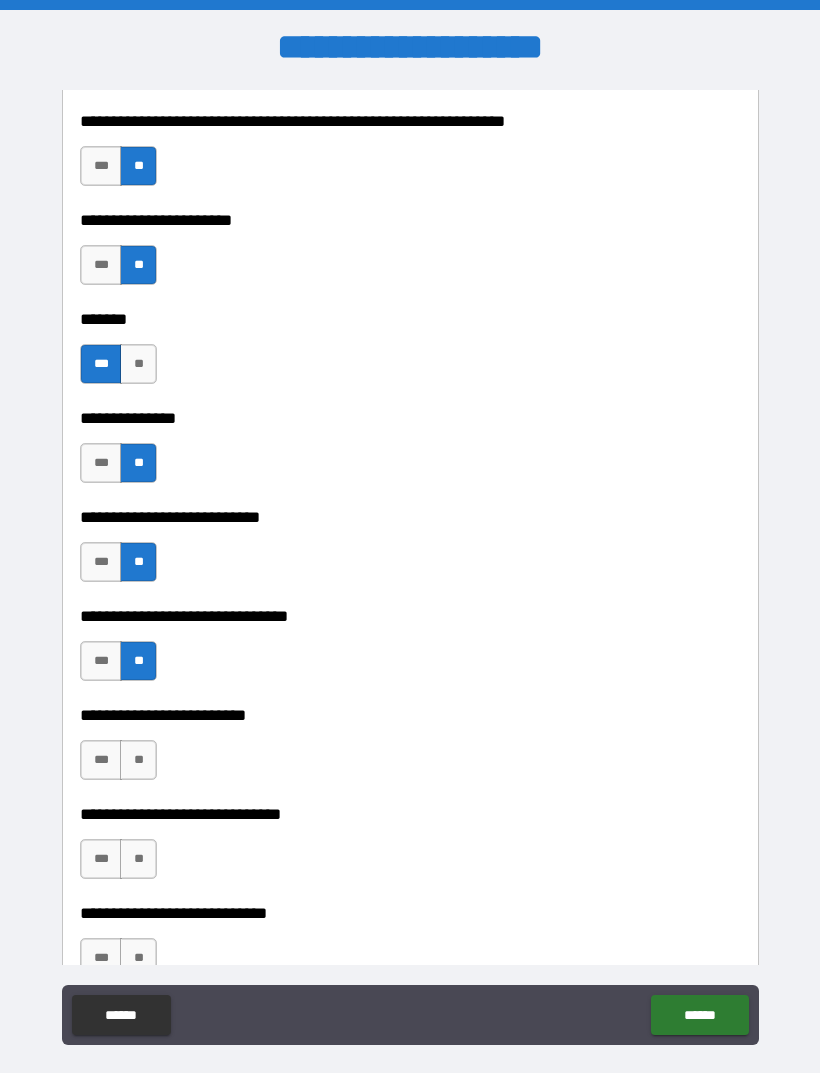 scroll, scrollTop: 8113, scrollLeft: 0, axis: vertical 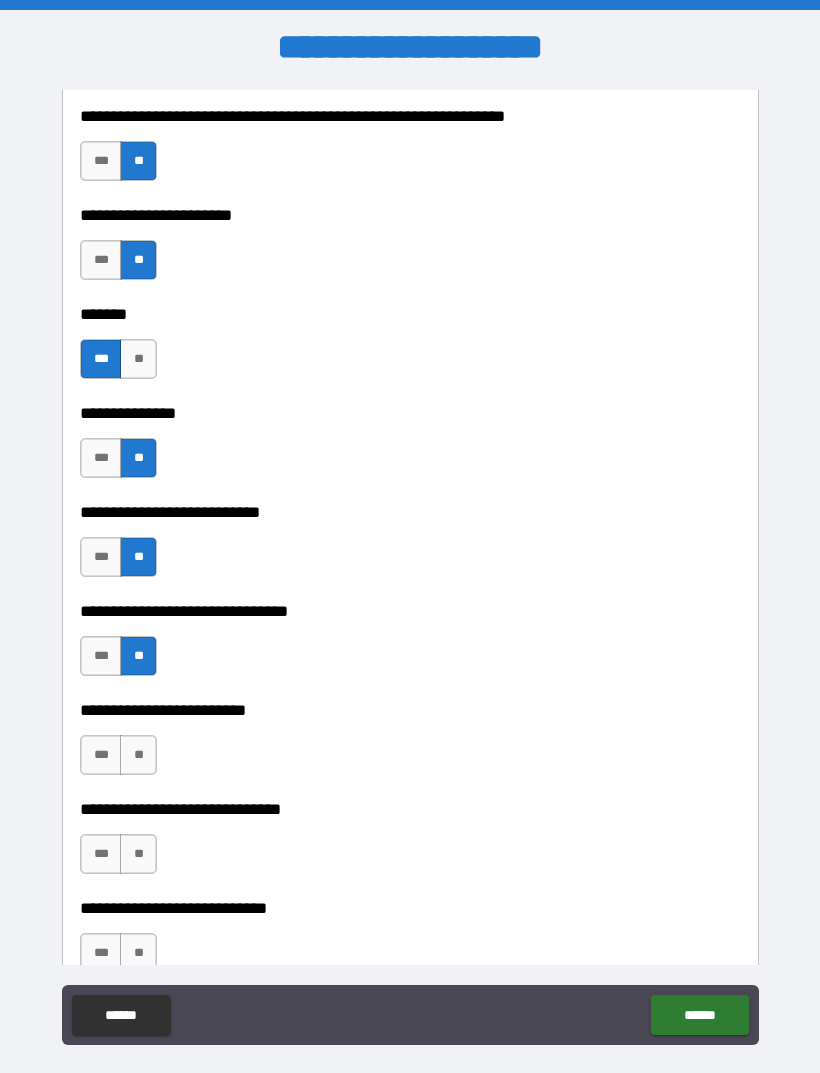 click on "**" at bounding box center [138, 755] 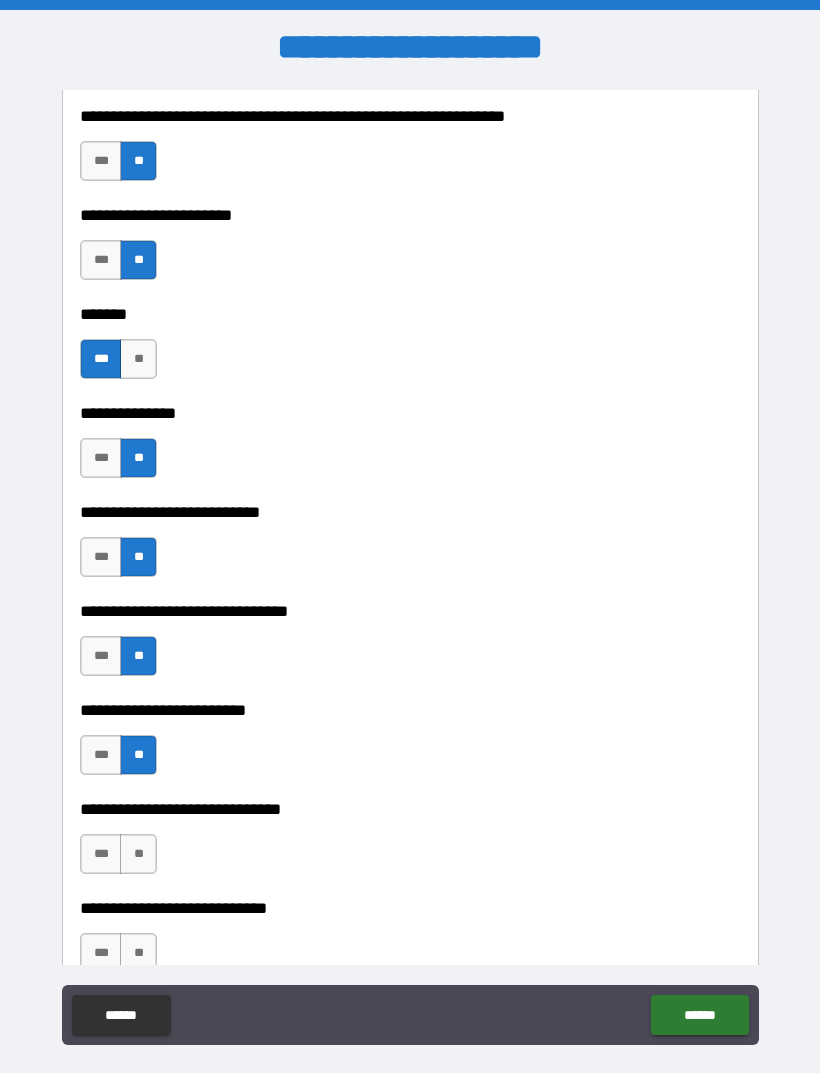 click on "**" at bounding box center (138, 854) 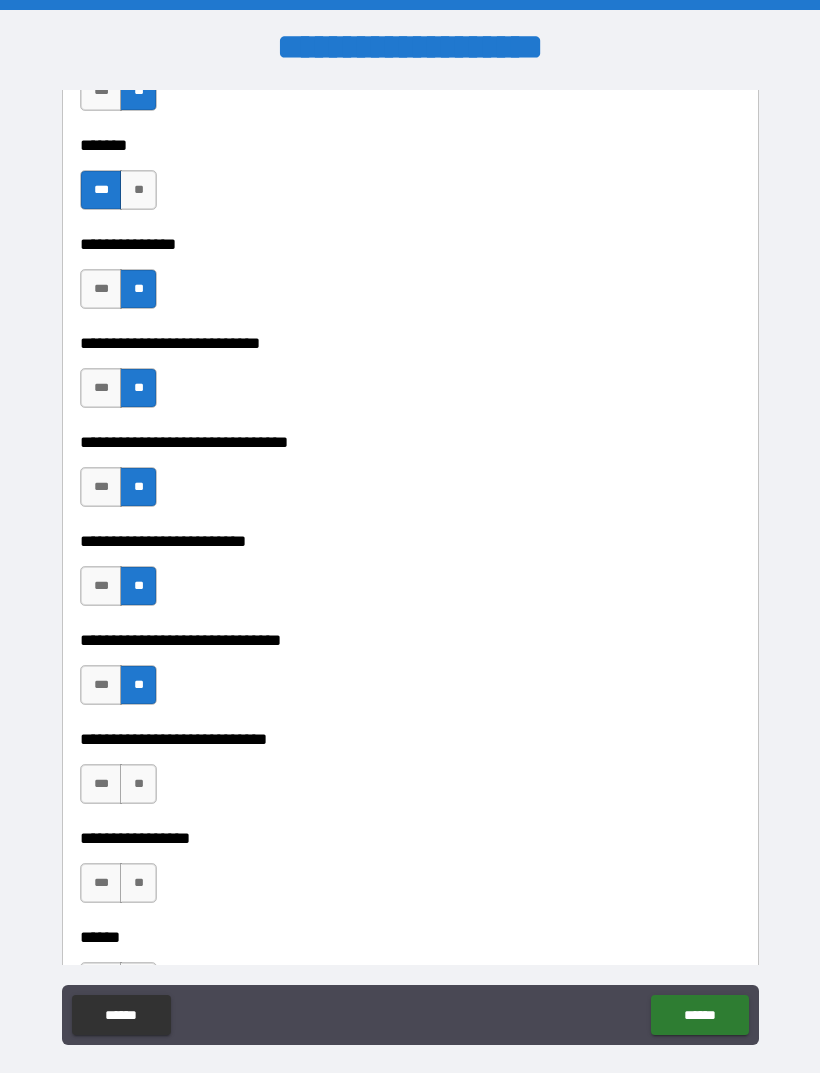 scroll, scrollTop: 8294, scrollLeft: 0, axis: vertical 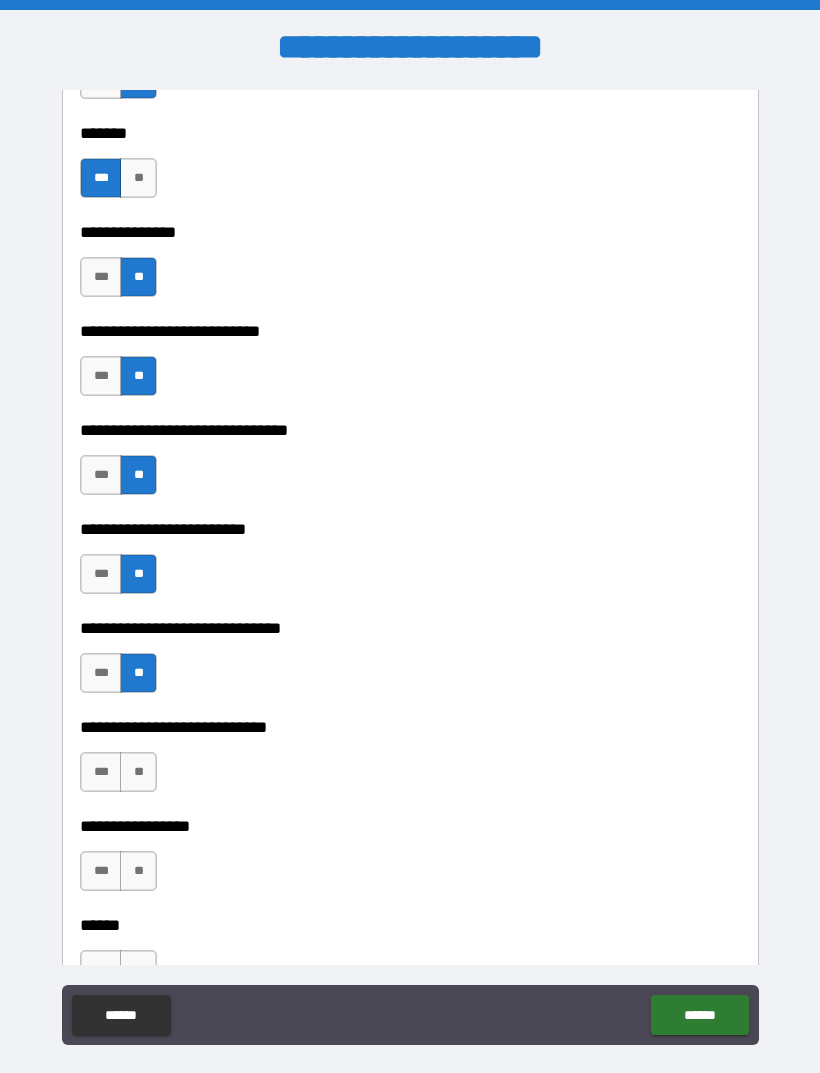 click on "**" at bounding box center (138, 772) 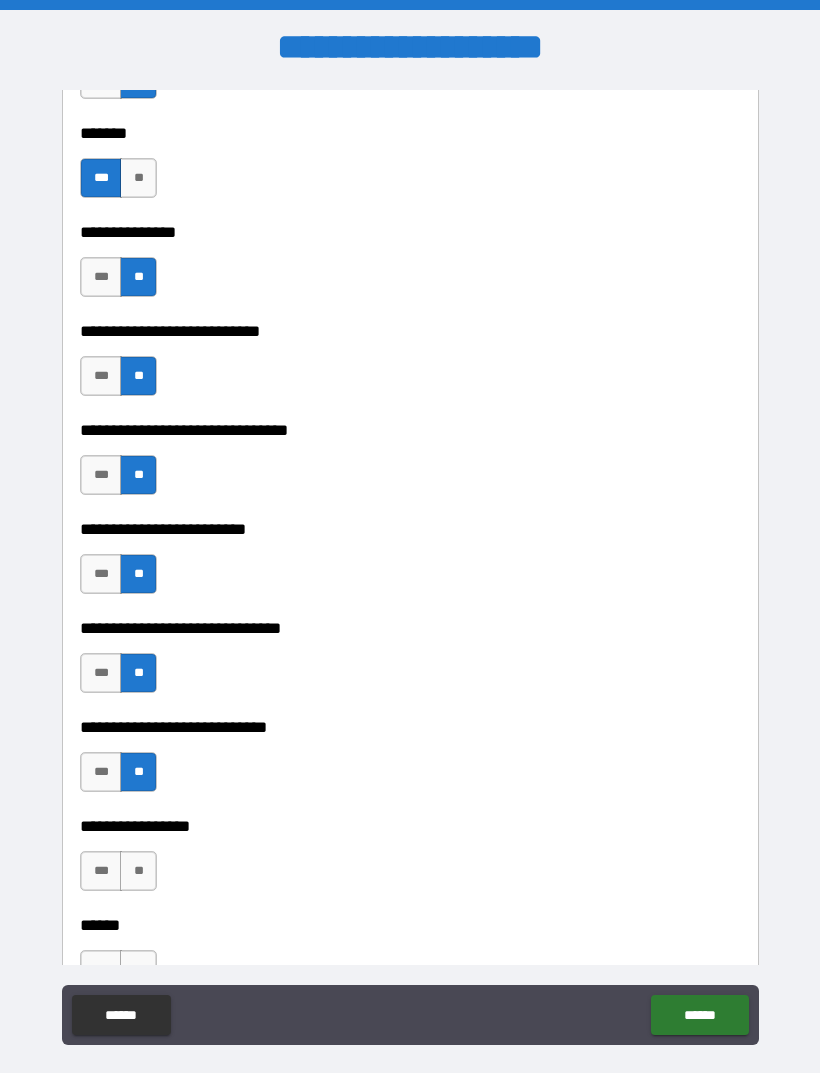 click on "**" at bounding box center (138, 871) 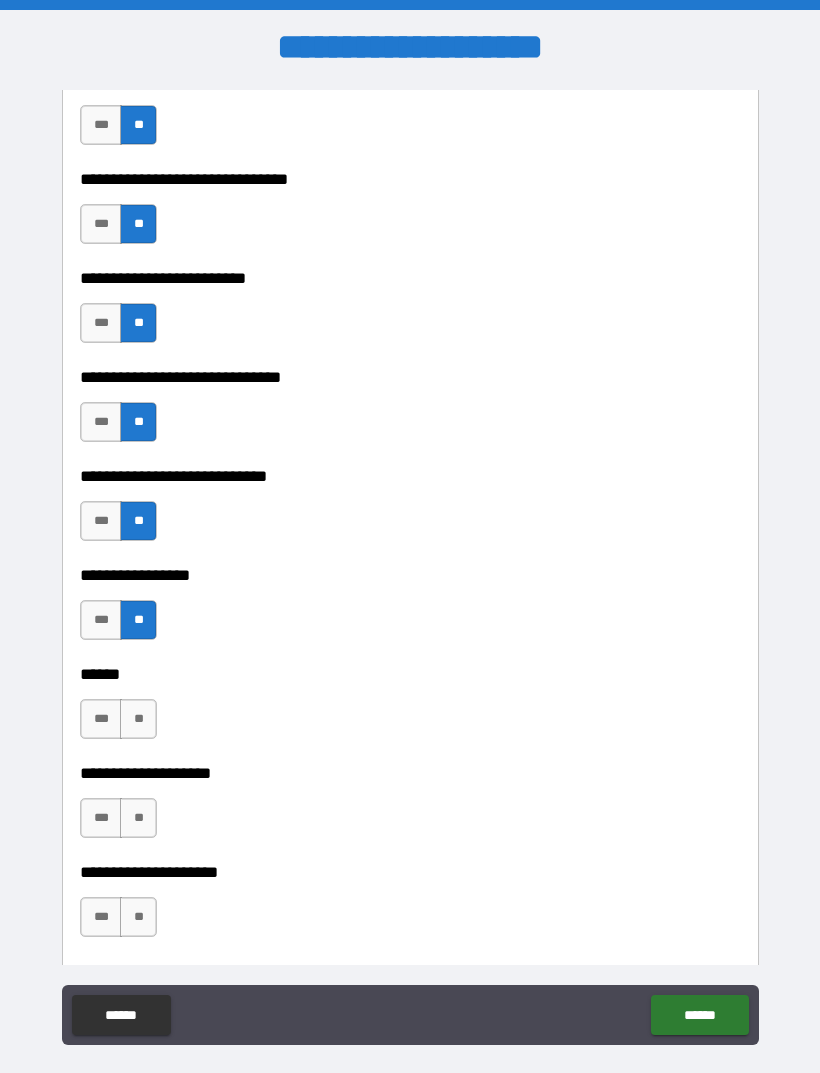 scroll, scrollTop: 8546, scrollLeft: 0, axis: vertical 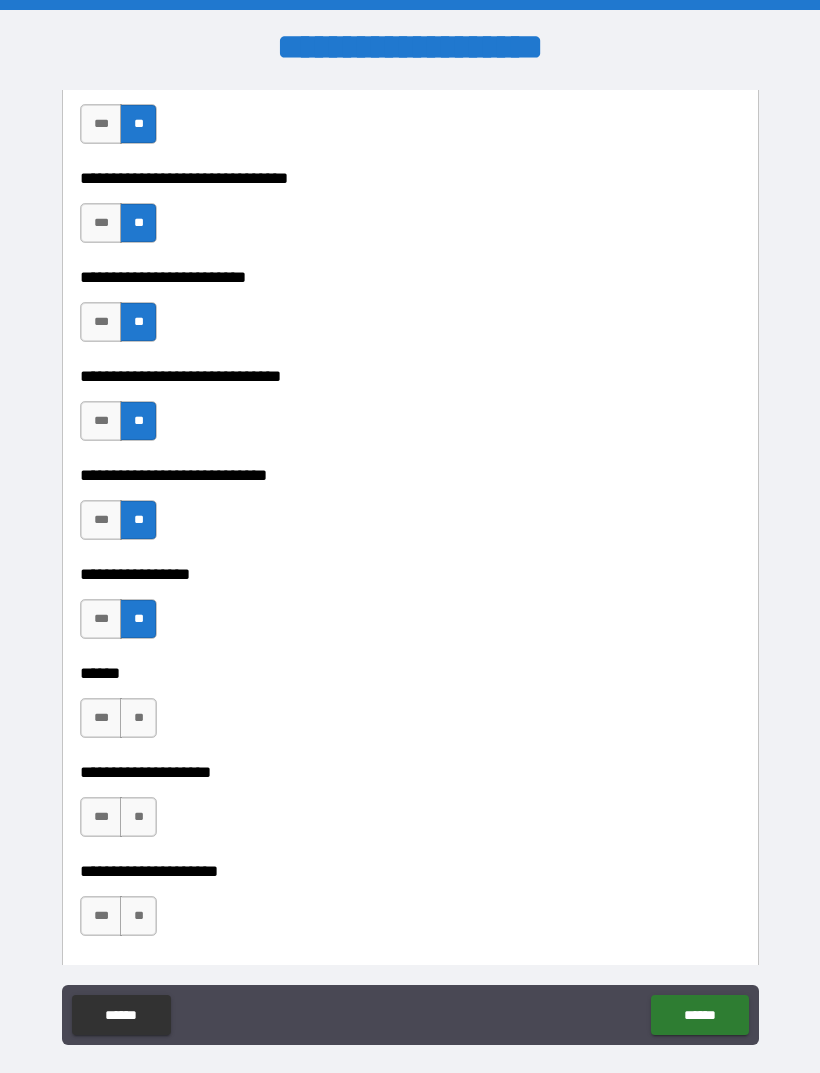 click on "**" at bounding box center [138, 718] 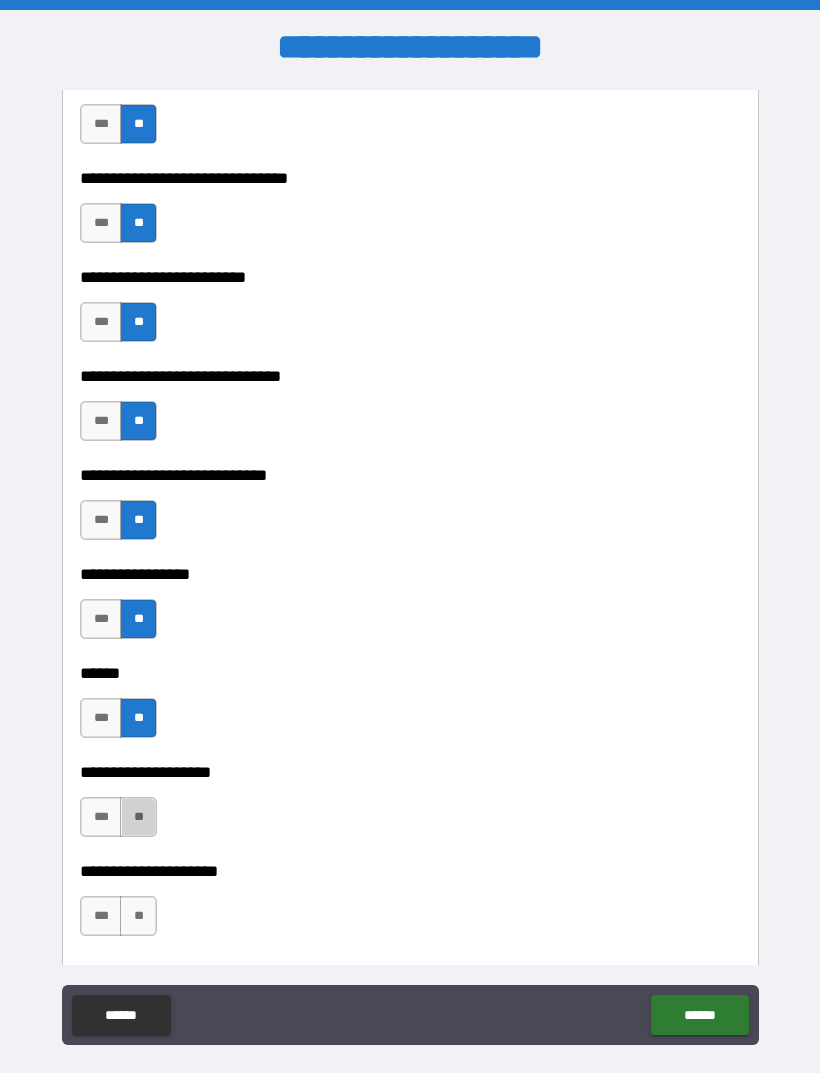 click on "**" at bounding box center [138, 817] 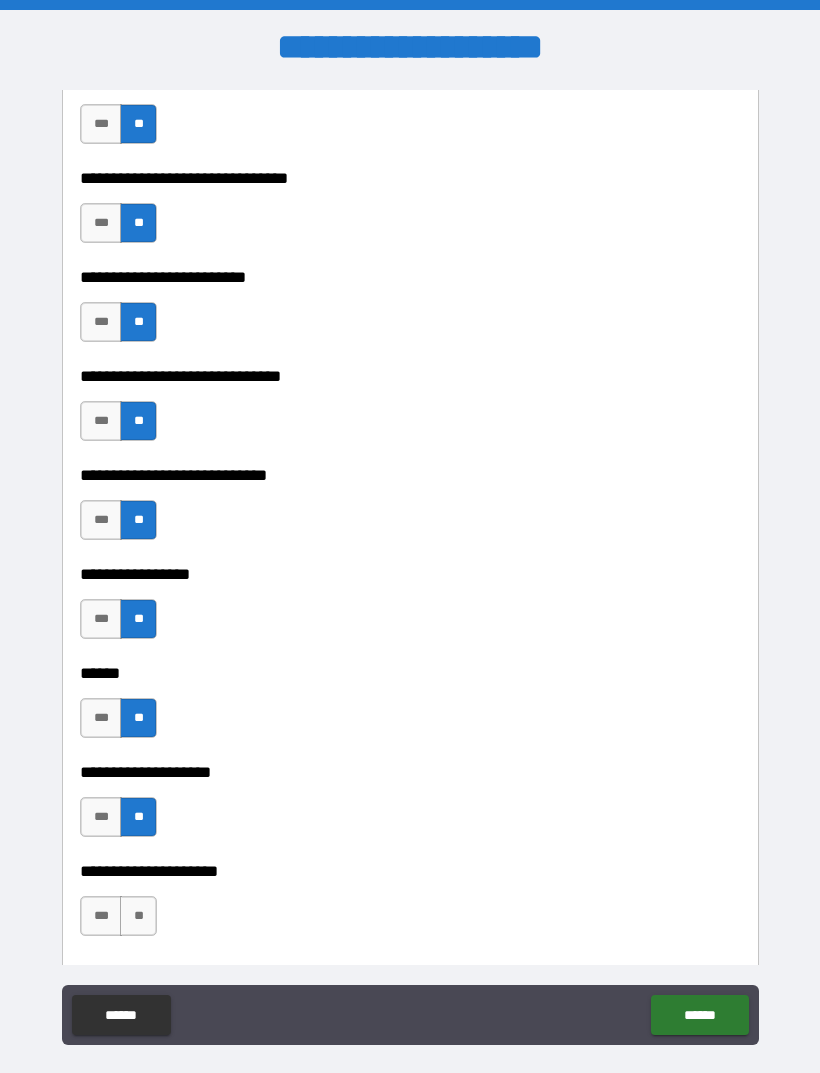 click on "**" at bounding box center [138, 916] 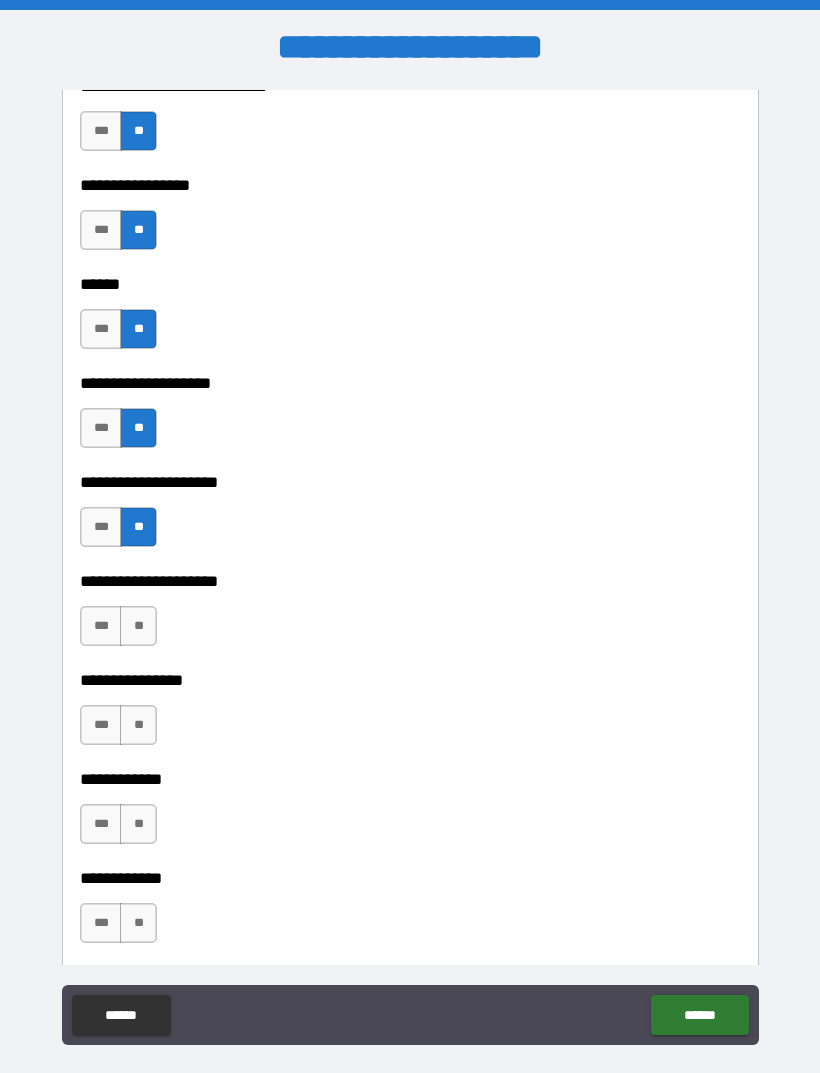 scroll, scrollTop: 8943, scrollLeft: 0, axis: vertical 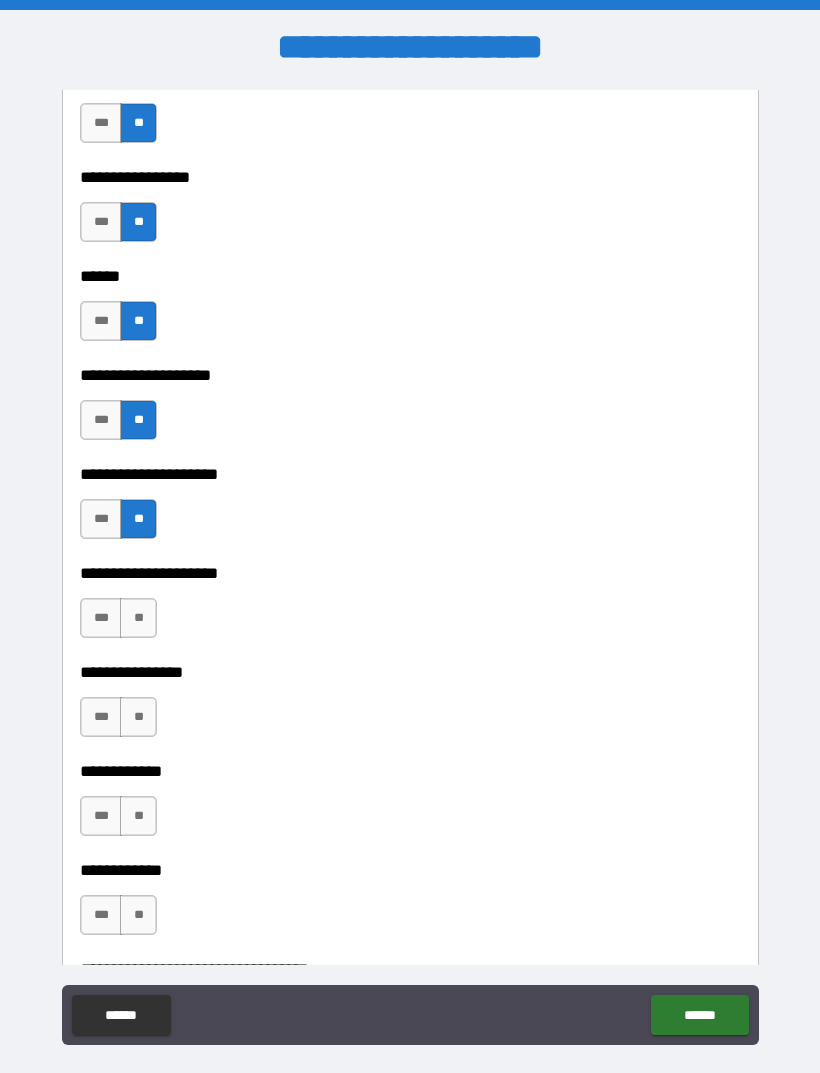 click on "**" at bounding box center [138, 618] 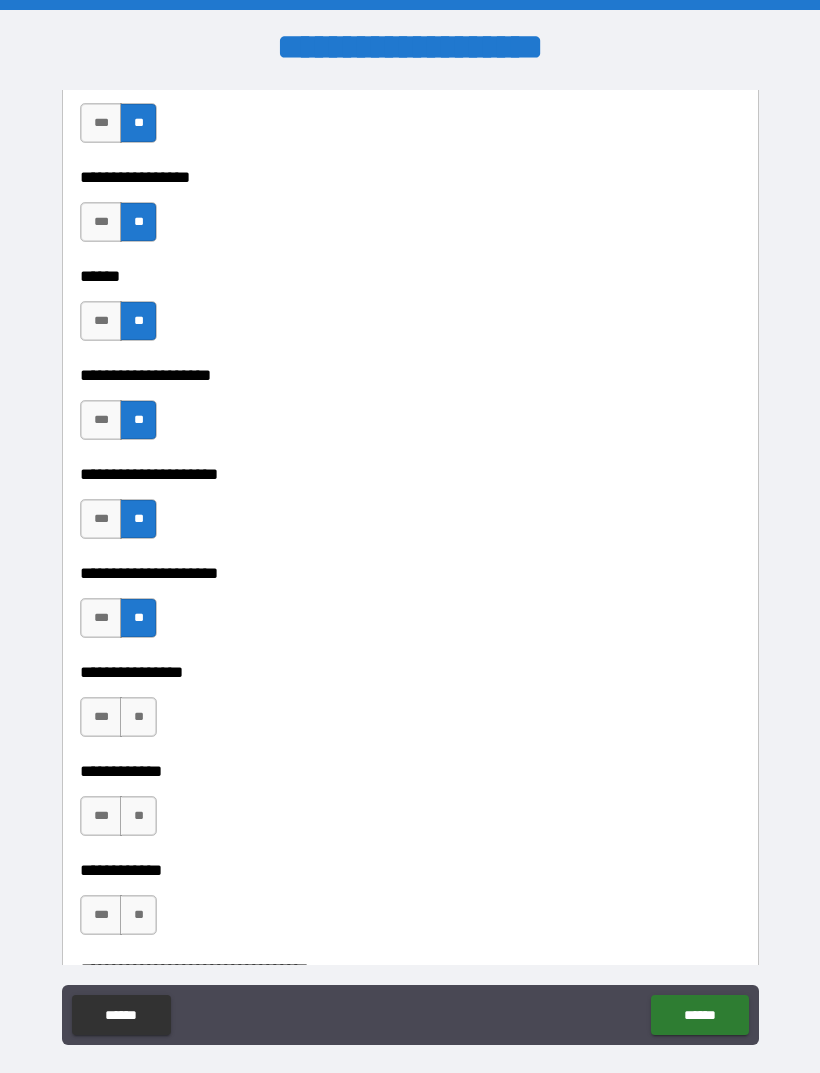 click on "**" at bounding box center [138, 717] 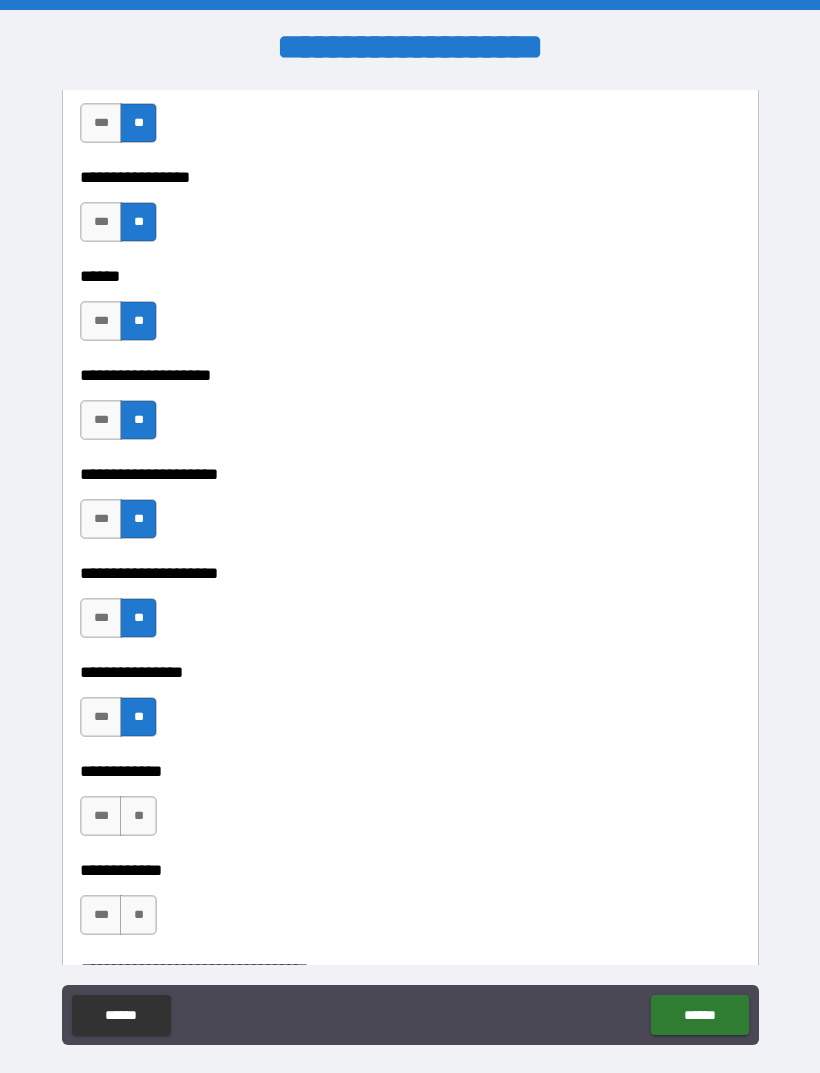 click on "**" at bounding box center (138, 816) 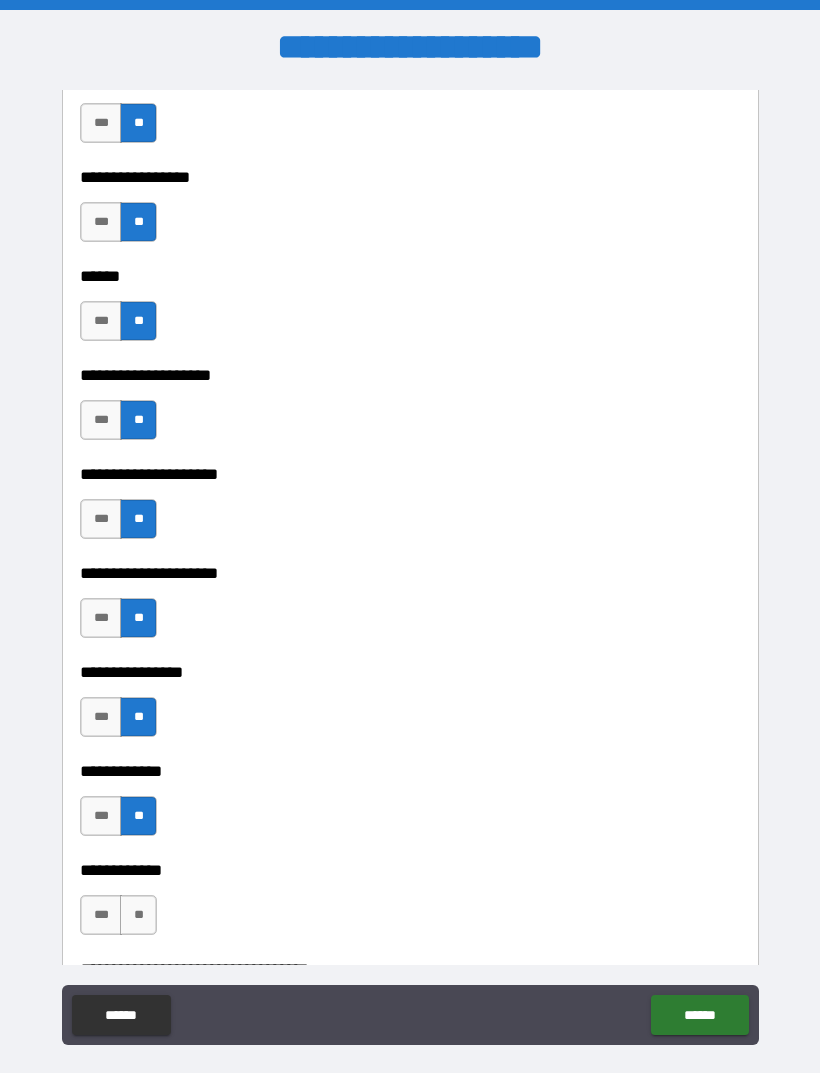 click on "**" at bounding box center (138, 915) 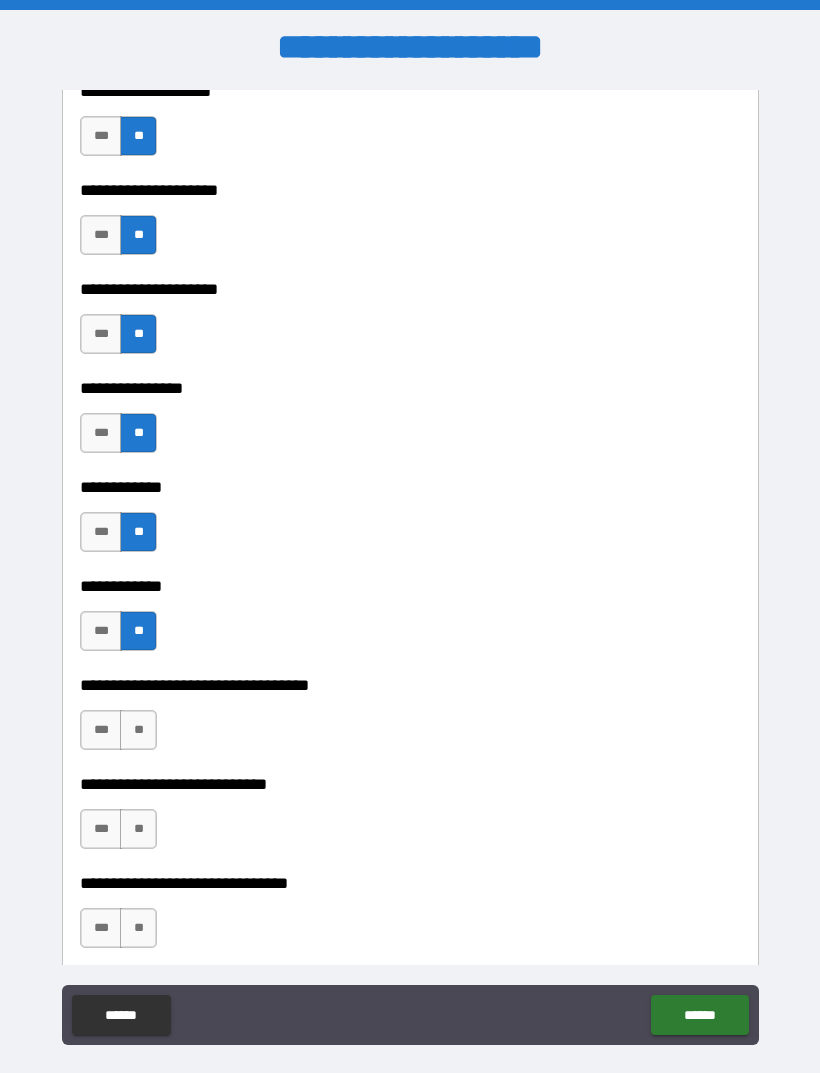 scroll, scrollTop: 9232, scrollLeft: 0, axis: vertical 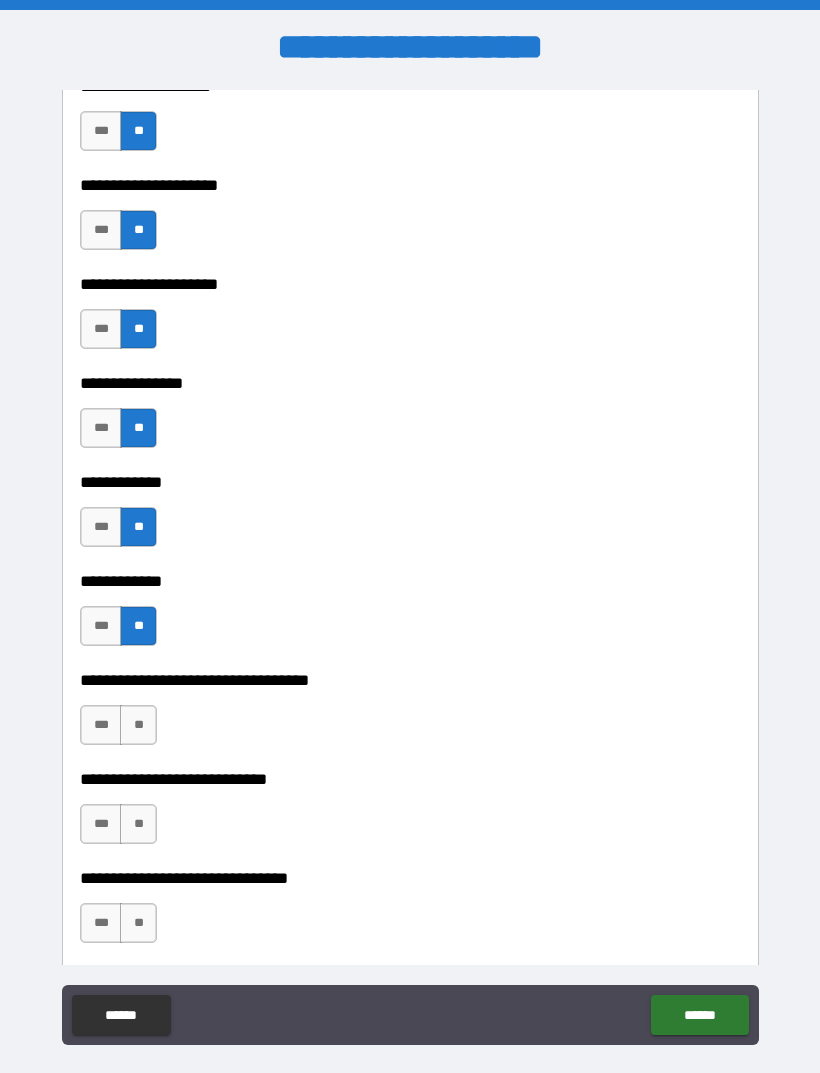 click on "**" at bounding box center (138, 725) 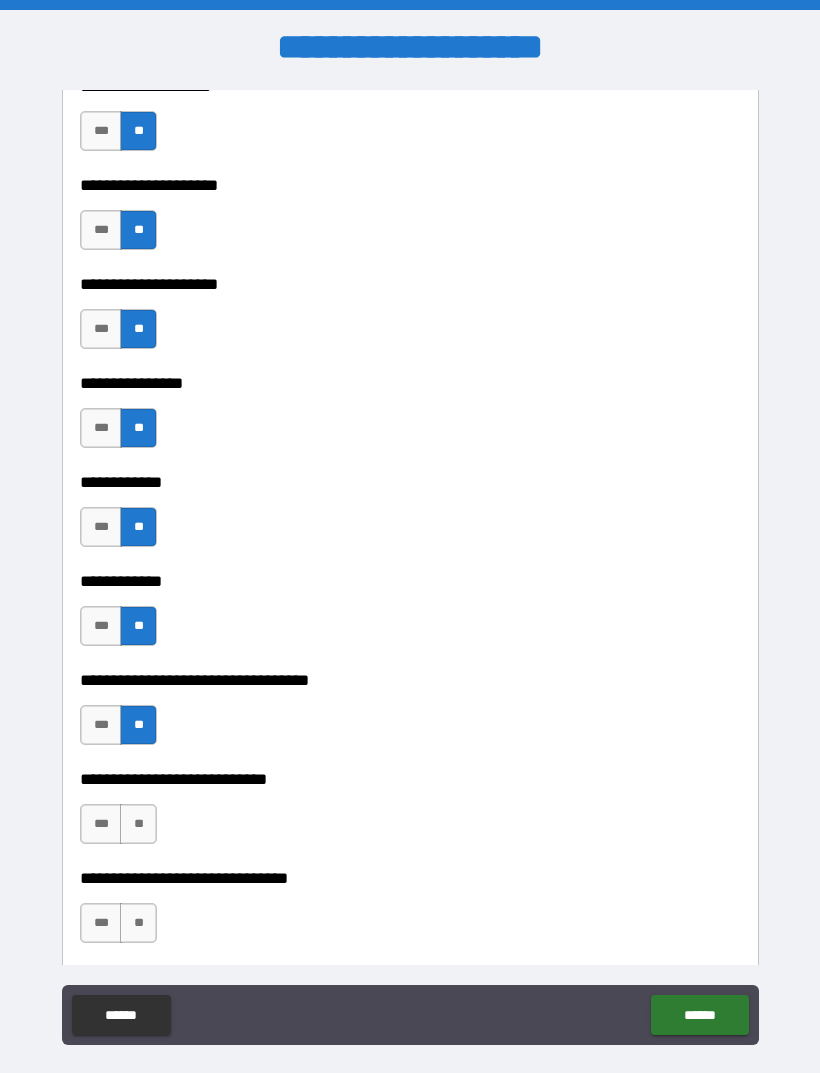 click on "**" at bounding box center (138, 824) 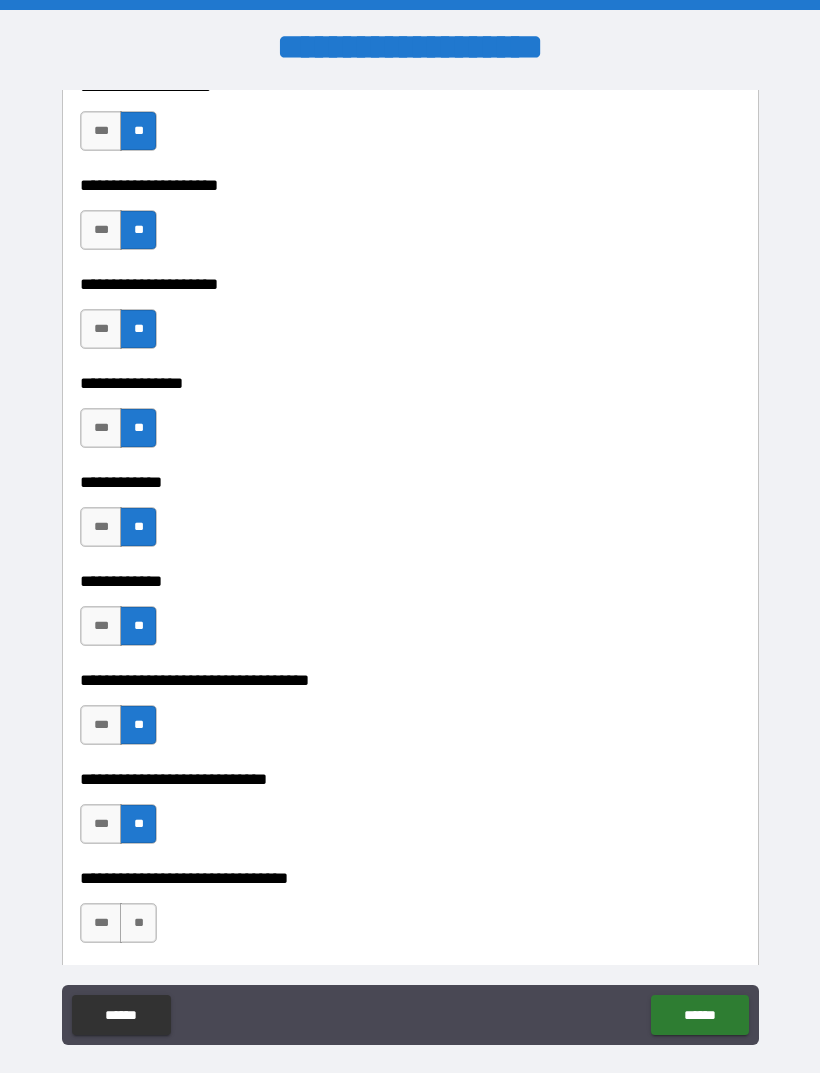 click on "**" at bounding box center (138, 923) 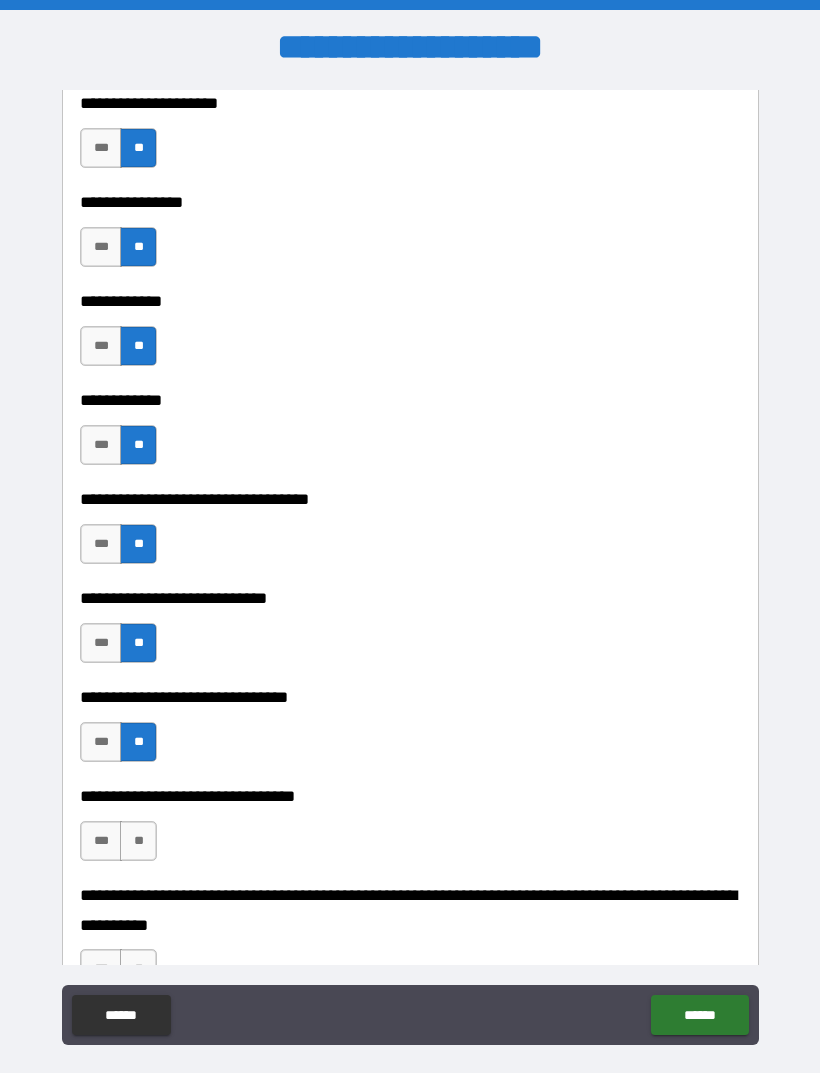 scroll, scrollTop: 9467, scrollLeft: 0, axis: vertical 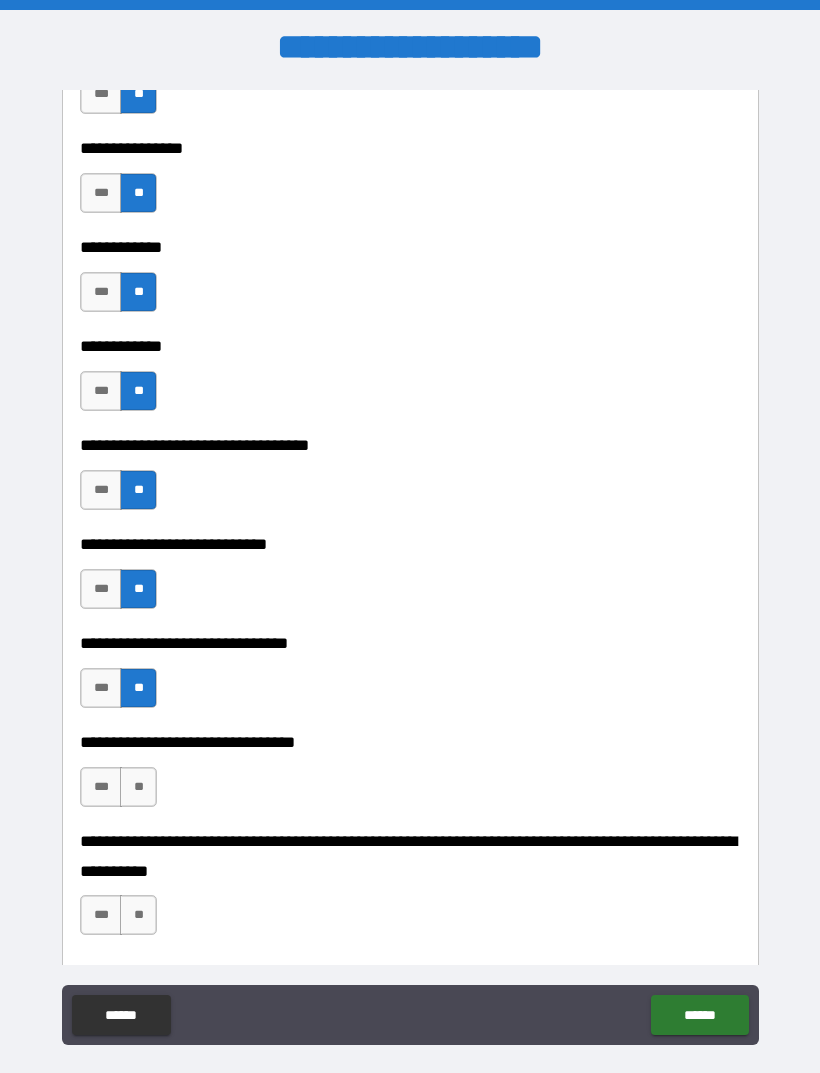 click on "**" at bounding box center (138, 787) 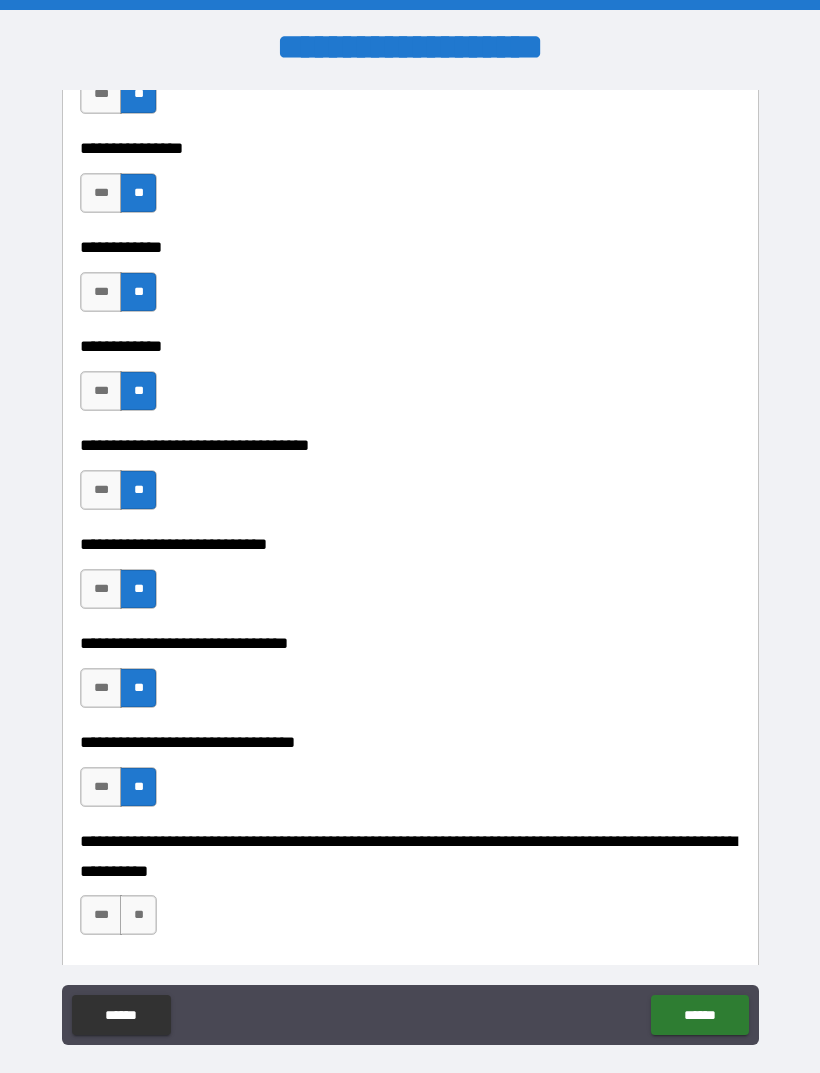 click on "**" at bounding box center [138, 915] 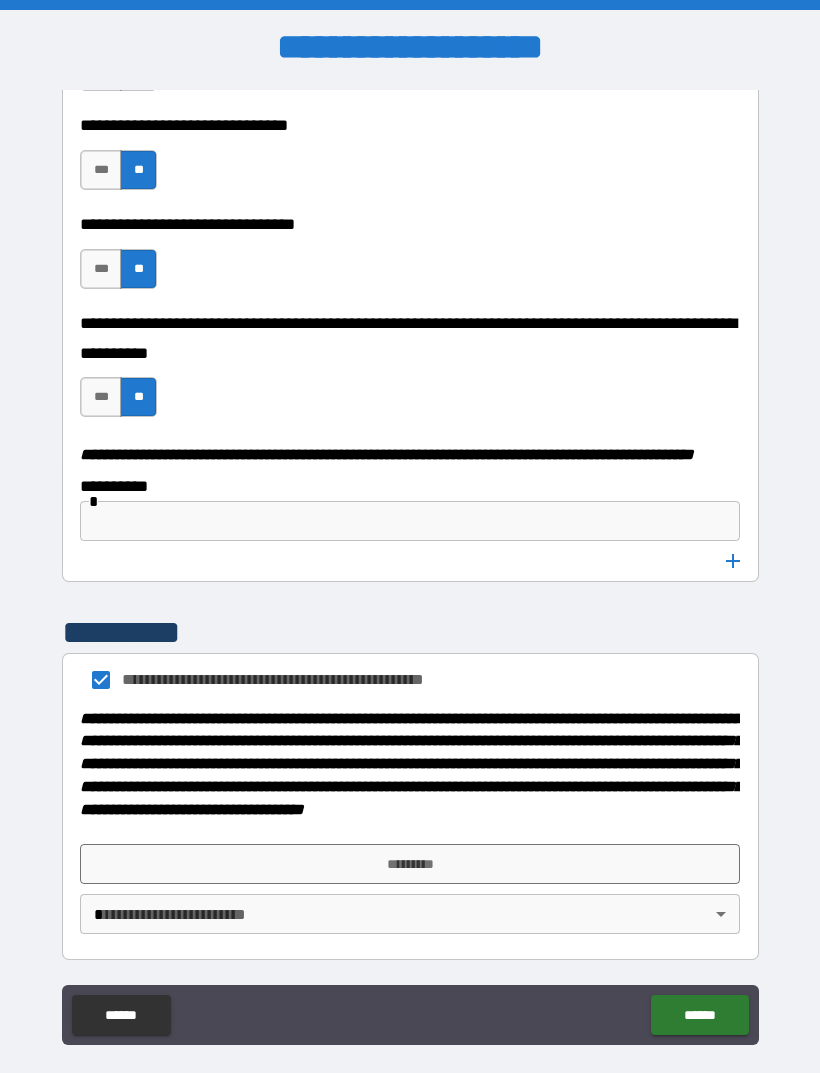 scroll, scrollTop: 10041, scrollLeft: 0, axis: vertical 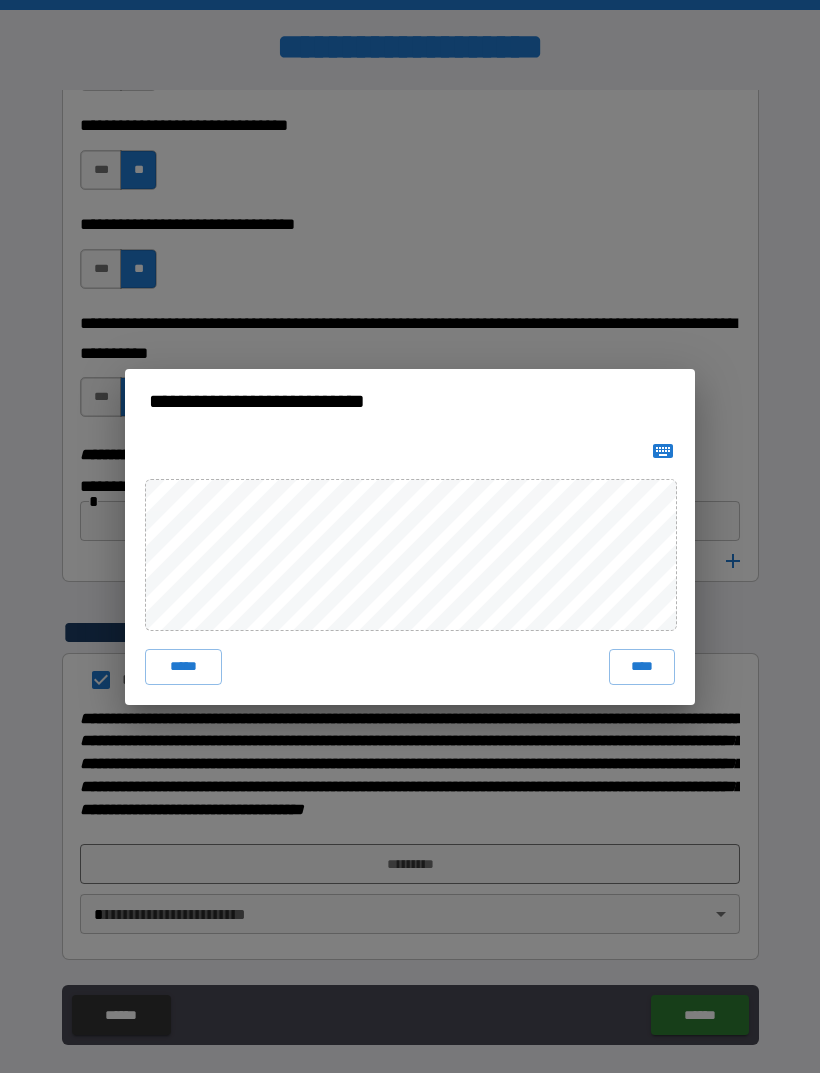 click on "****" at bounding box center [642, 667] 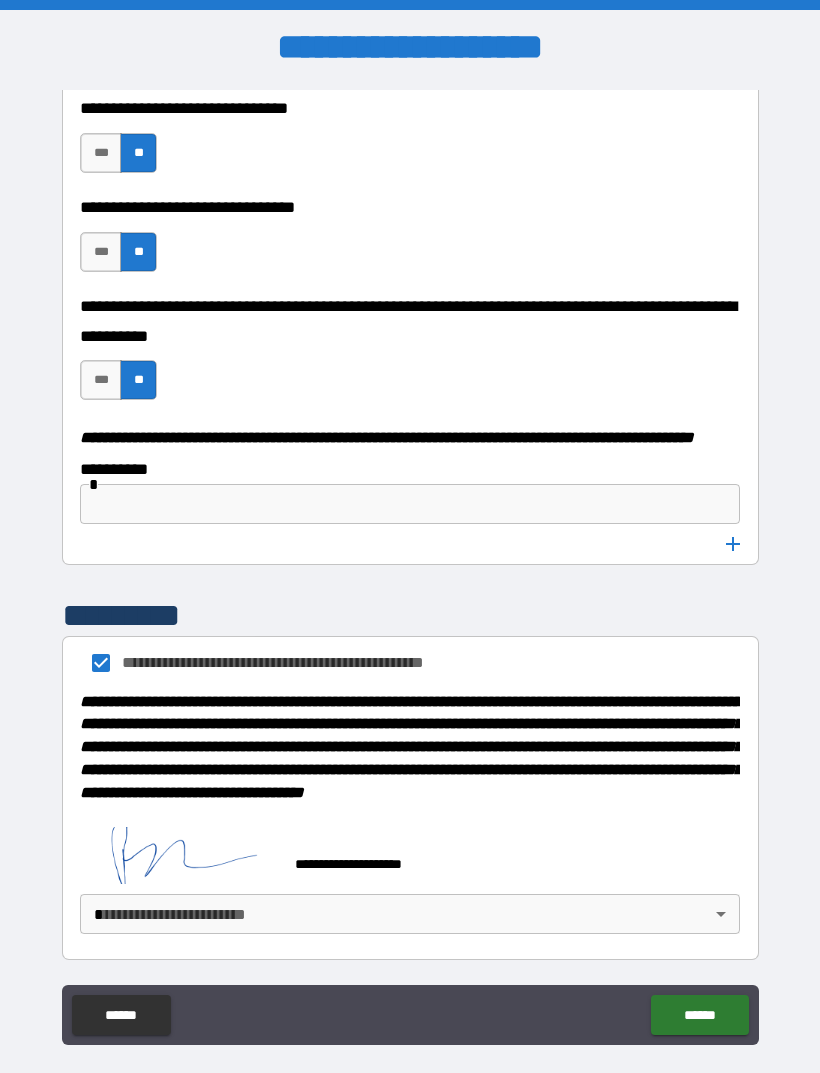 click on "******" at bounding box center (699, 1015) 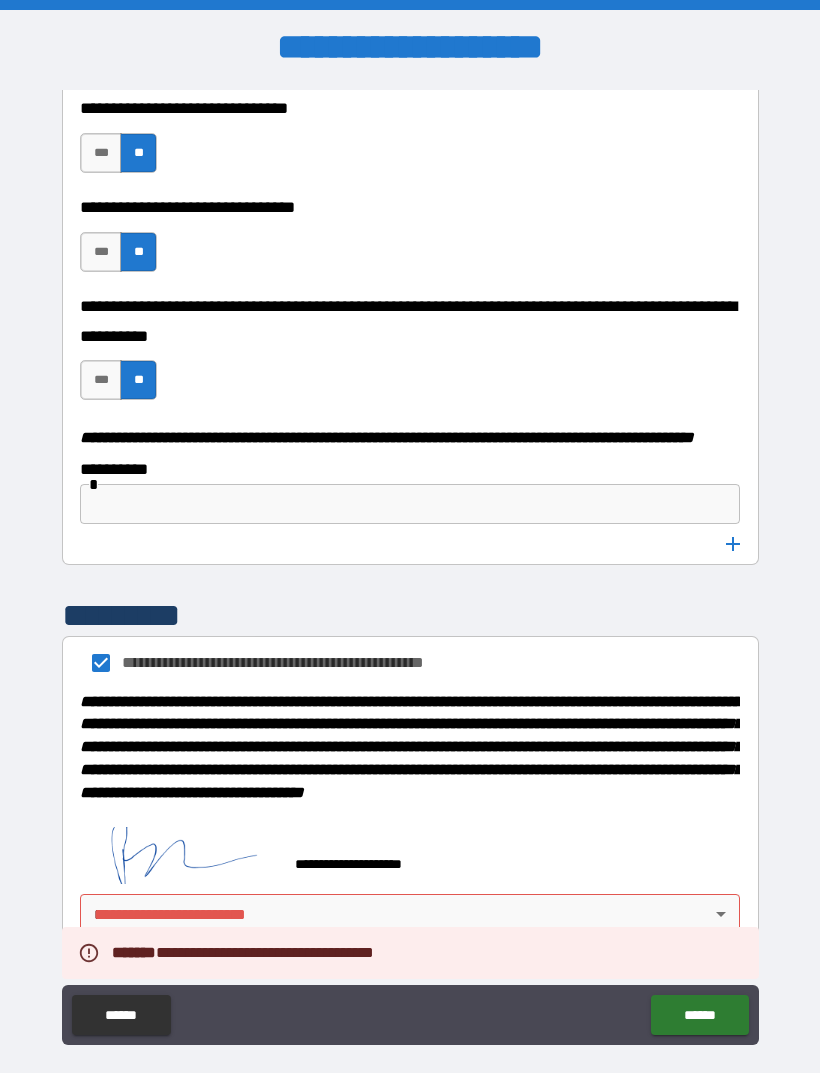 scroll, scrollTop: 10058, scrollLeft: 0, axis: vertical 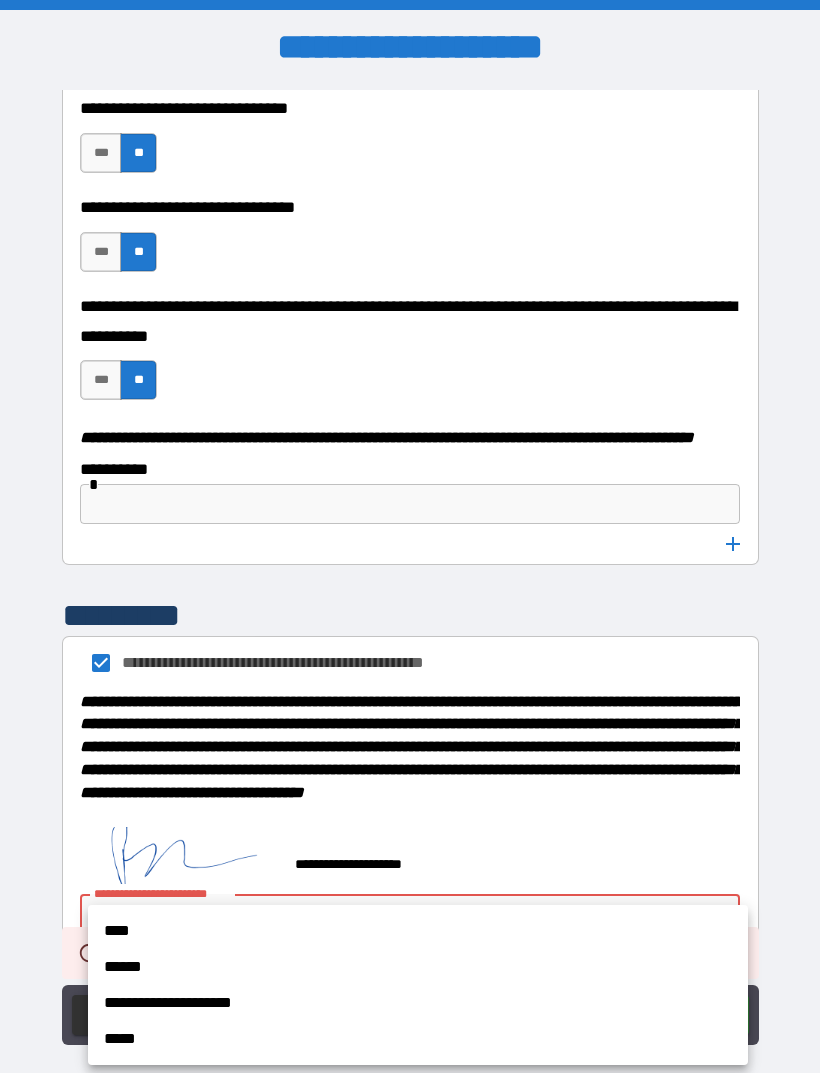 click on "****" at bounding box center (418, 931) 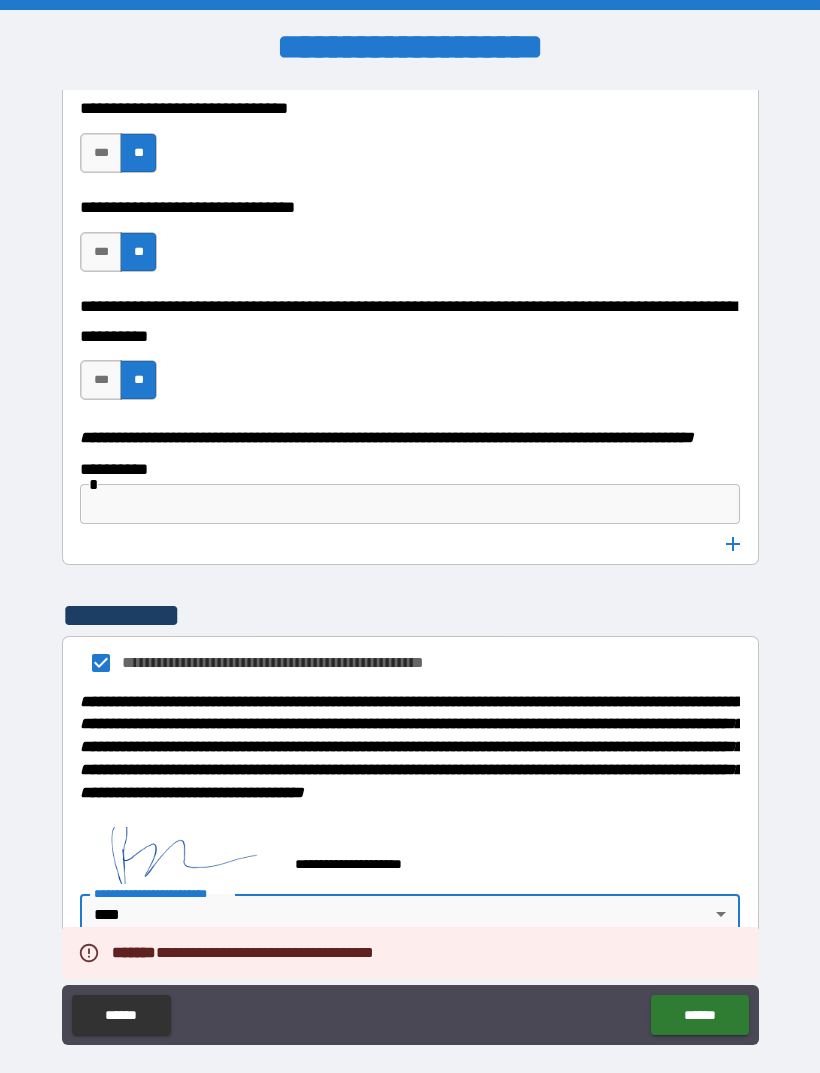 type on "****" 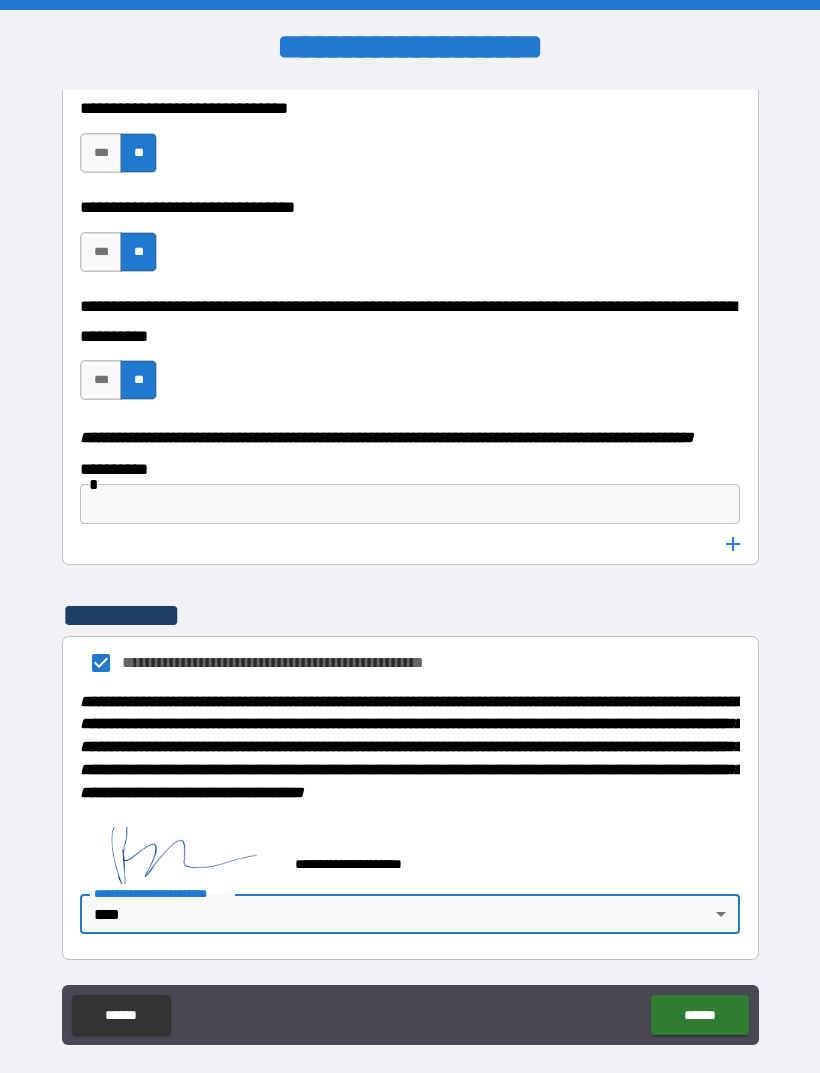 click on "******" at bounding box center (699, 1015) 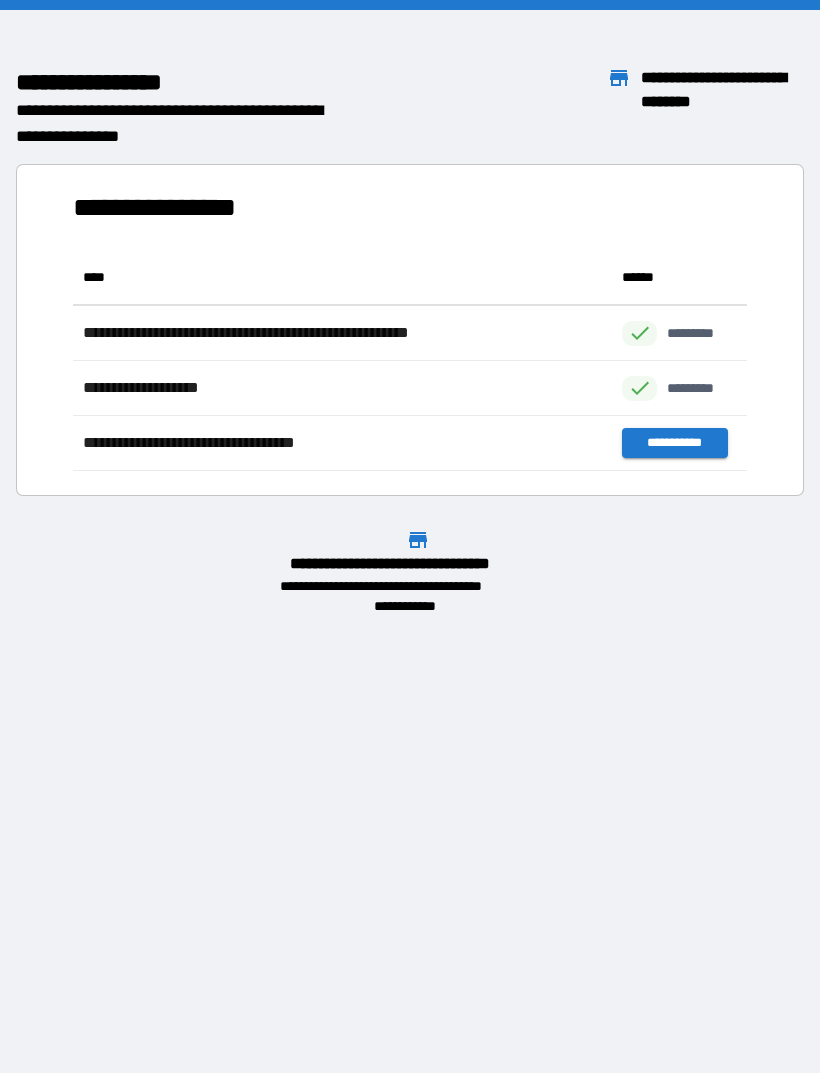 scroll, scrollTop: 1, scrollLeft: 1, axis: both 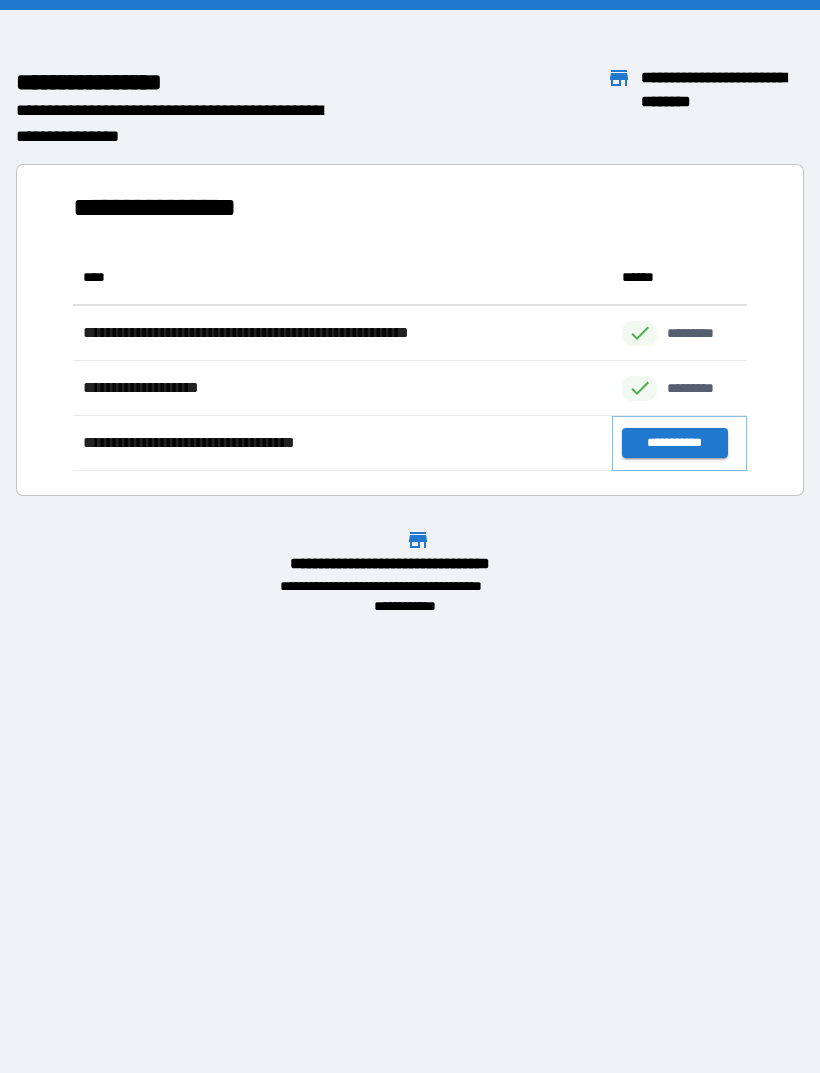 click on "**********" at bounding box center (674, 443) 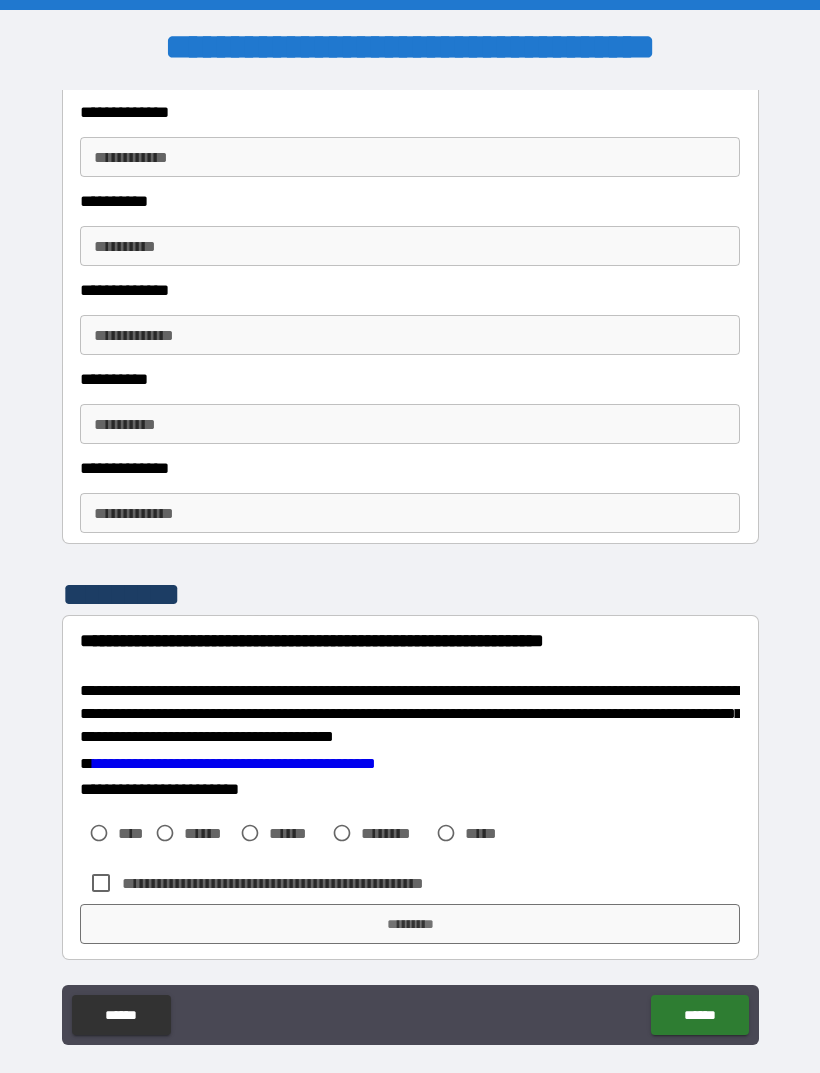 scroll, scrollTop: 3114, scrollLeft: 0, axis: vertical 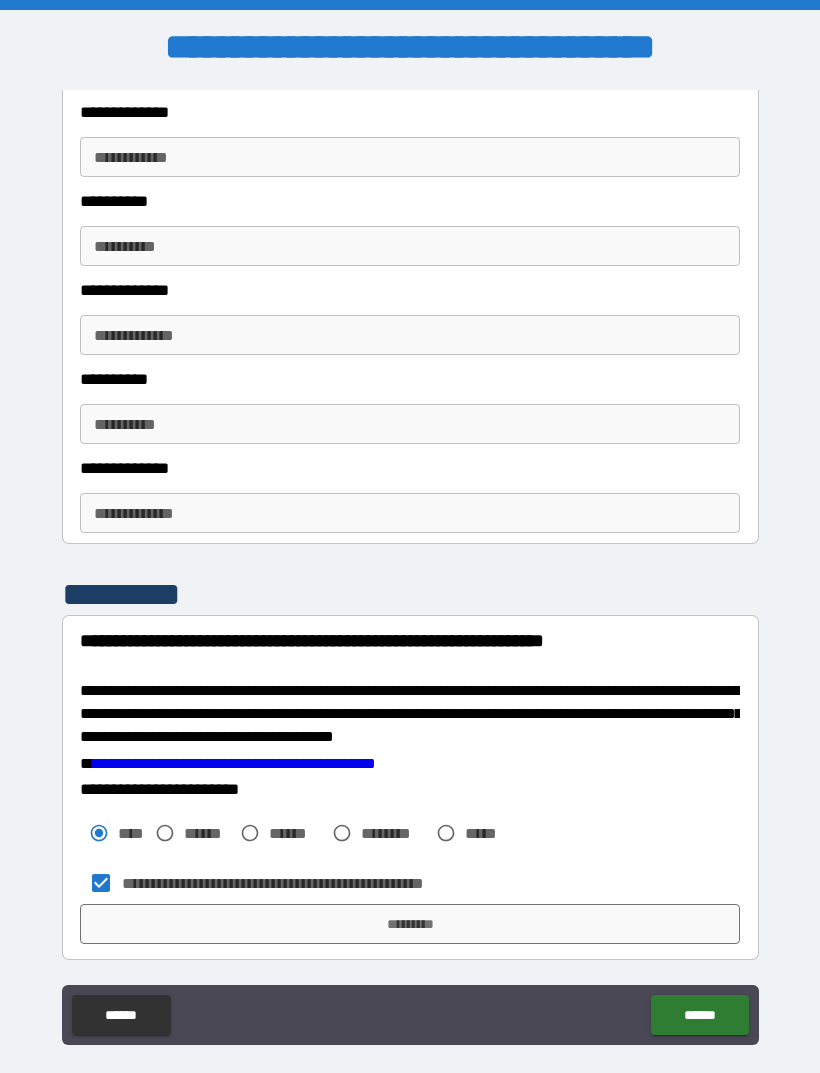 click on "*********" at bounding box center (410, 924) 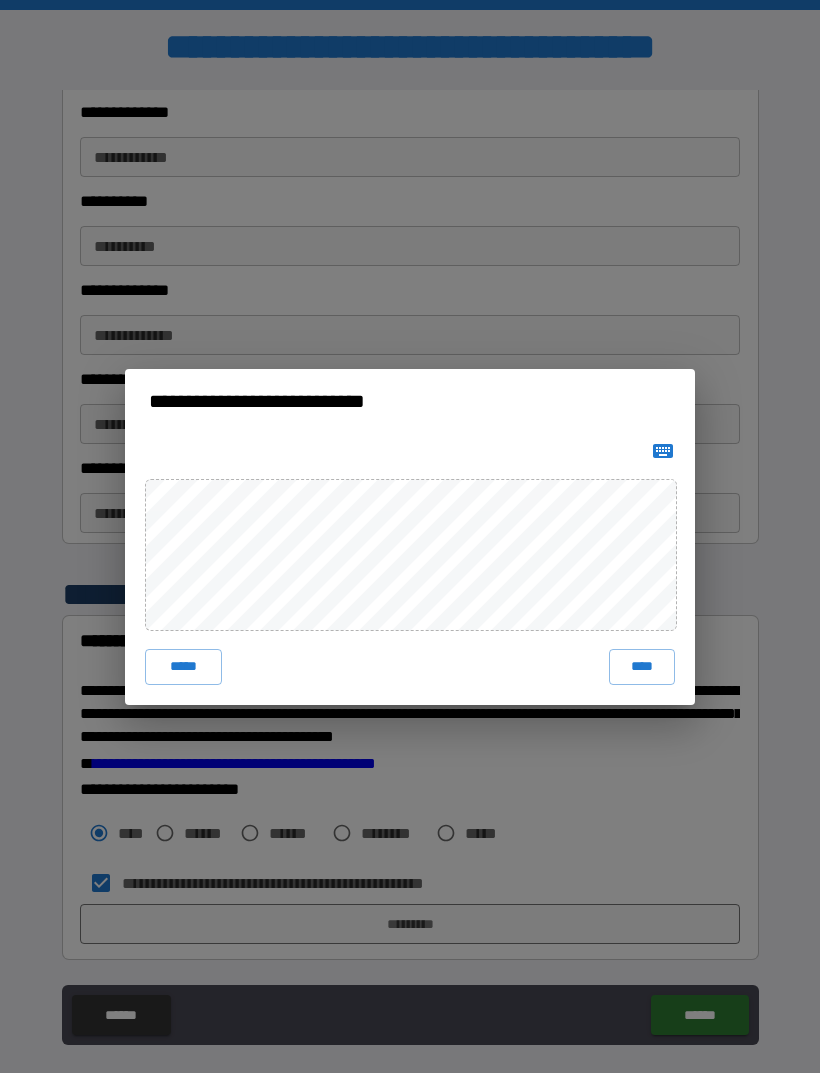 click on "****" at bounding box center [642, 667] 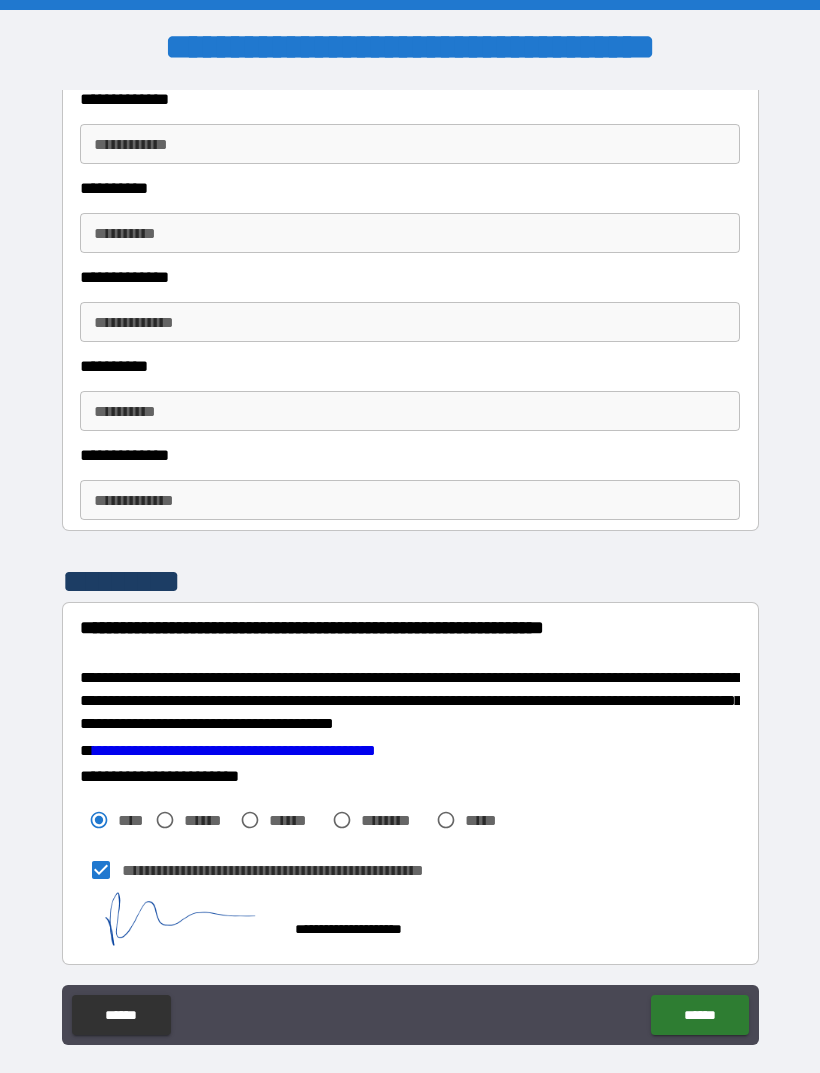 scroll, scrollTop: 3104, scrollLeft: 0, axis: vertical 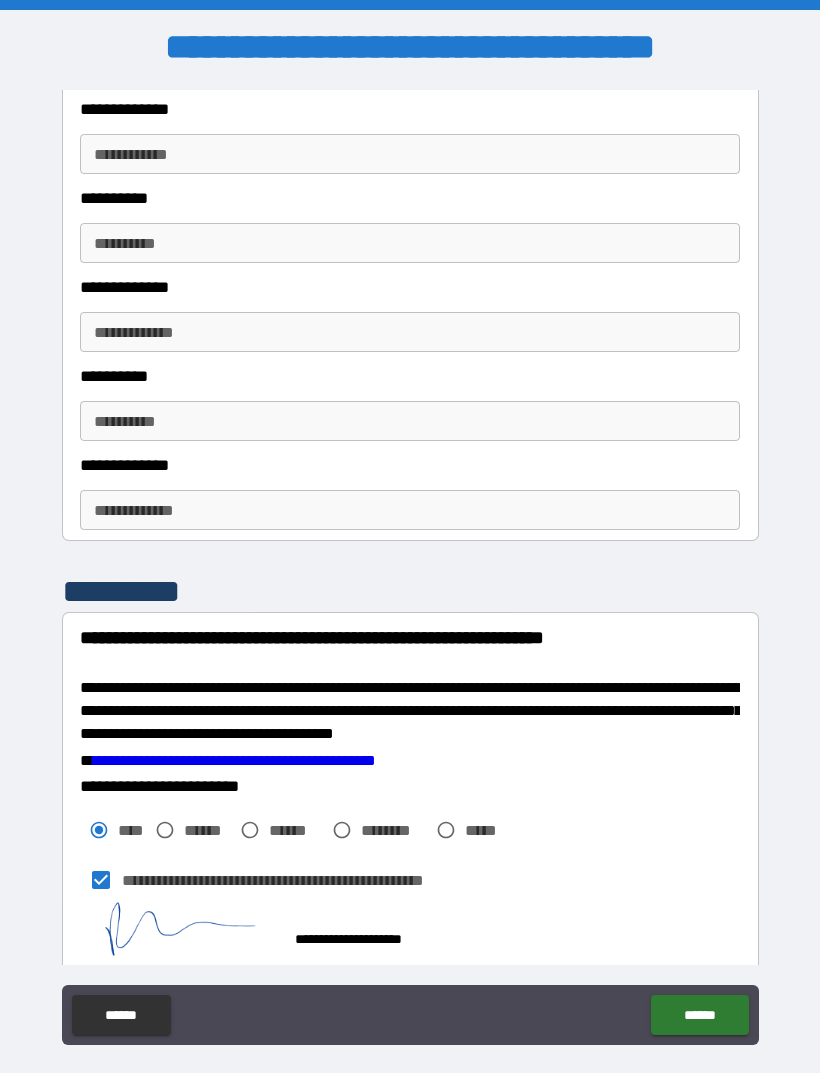 click on "******" at bounding box center [699, 1015] 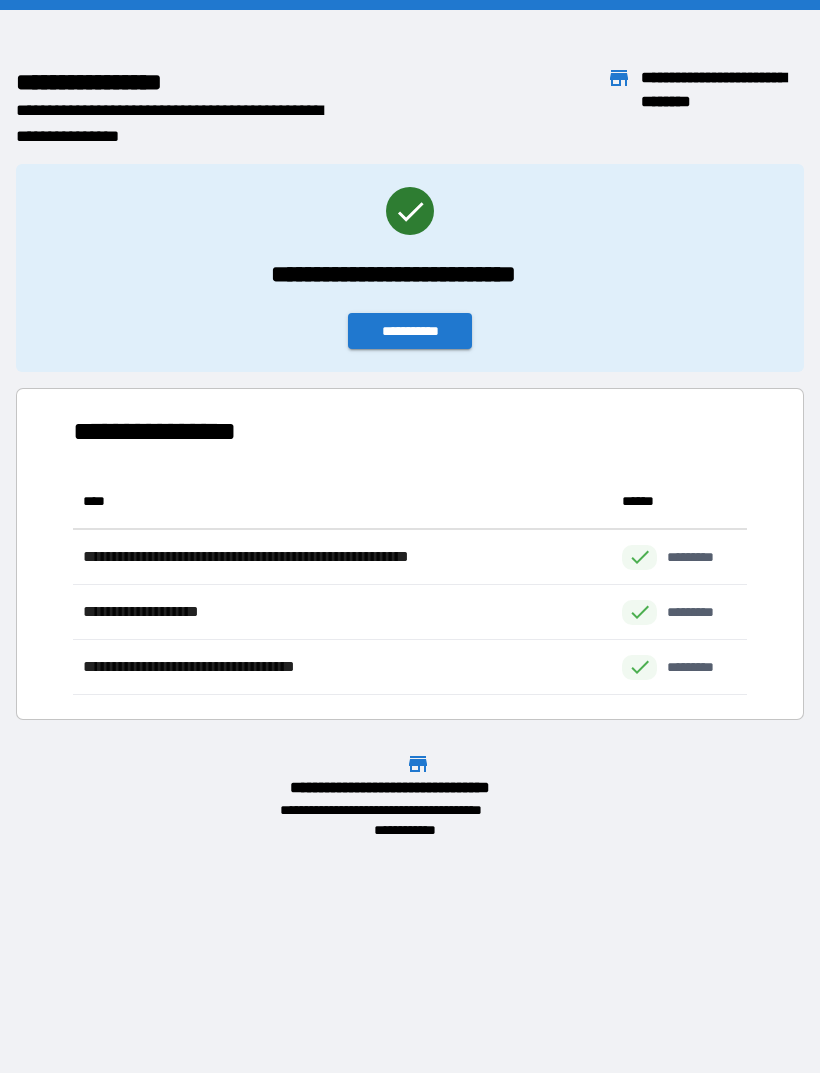 scroll, scrollTop: 1, scrollLeft: 1, axis: both 